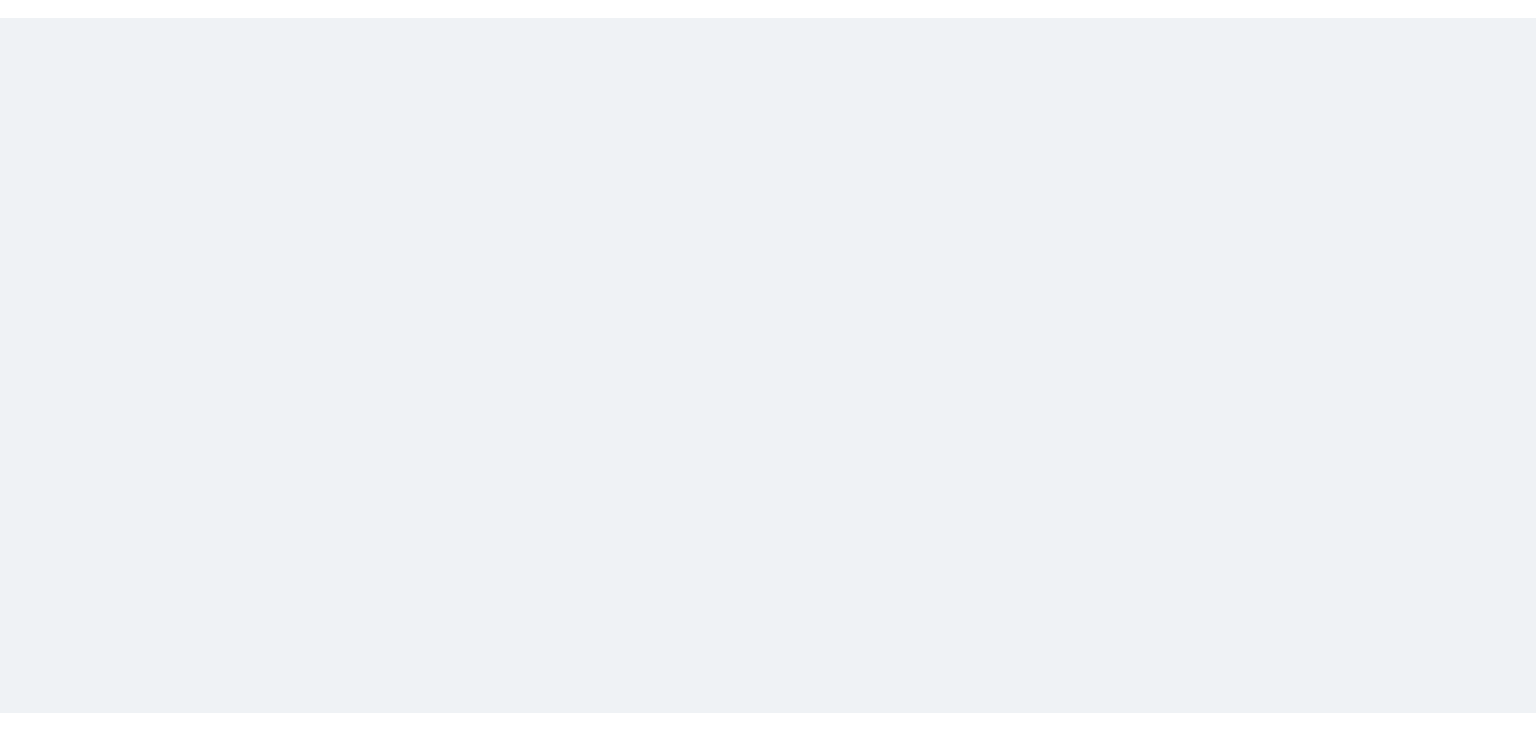 scroll, scrollTop: 0, scrollLeft: 0, axis: both 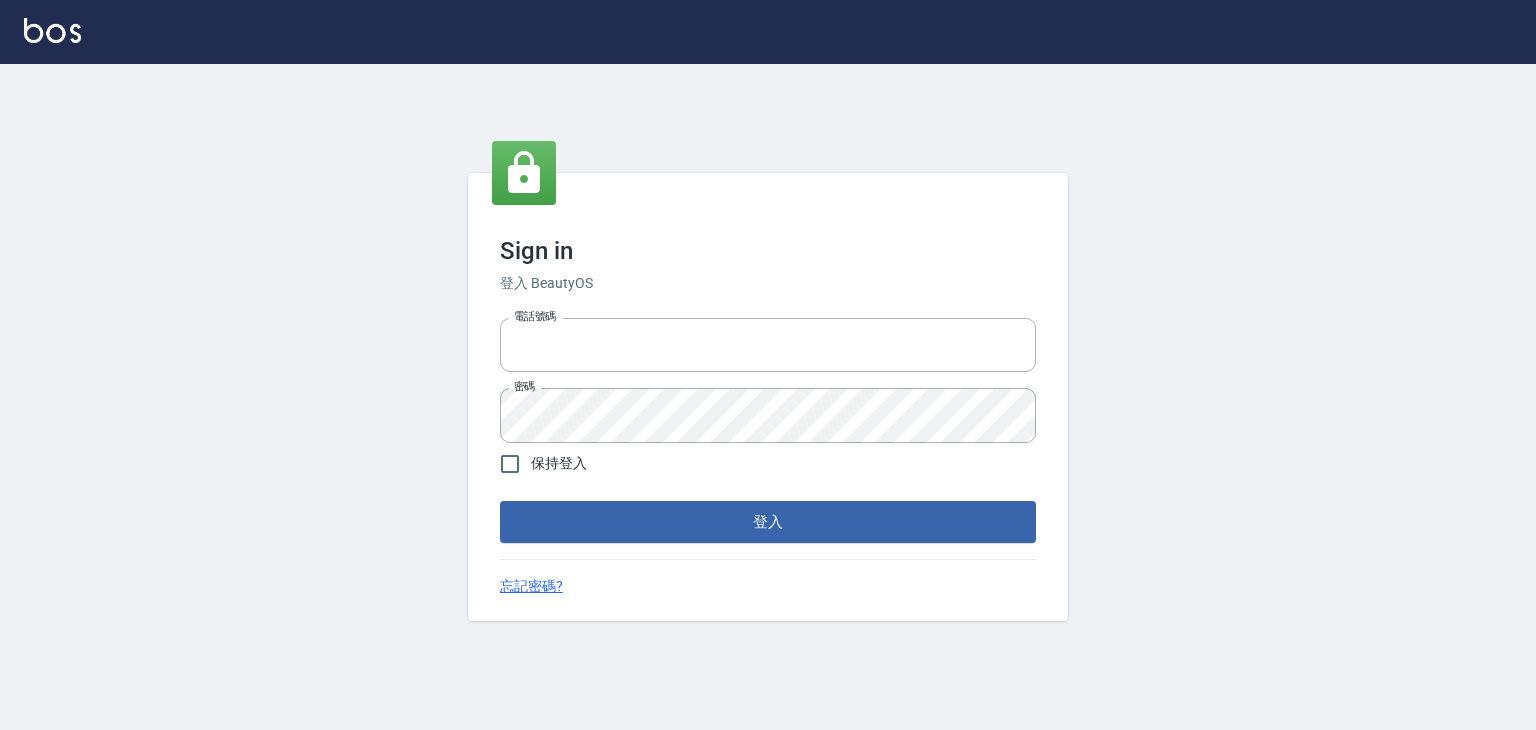 type on "6430581" 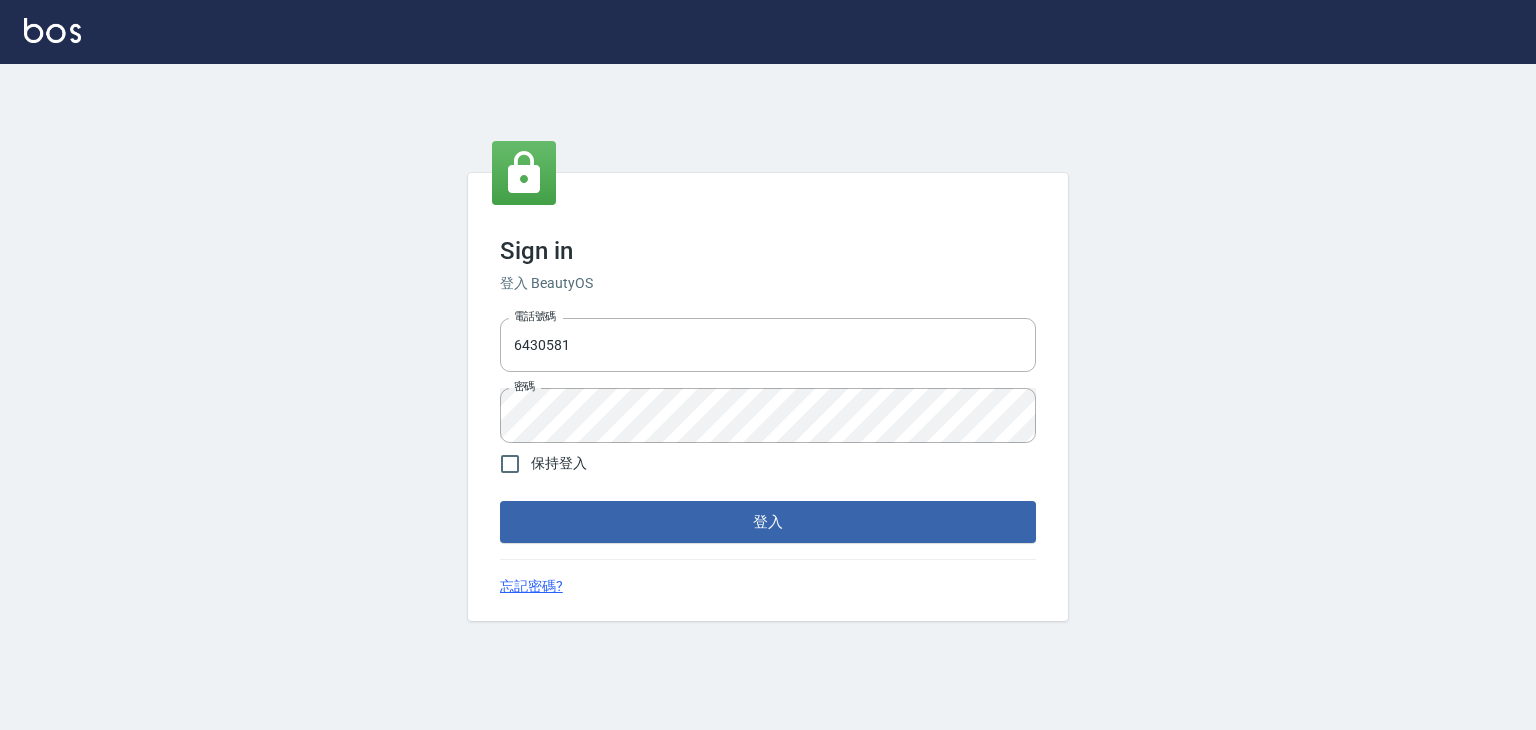 click on "電話號碼 [PHONE_NUMBER] 電話號碼 密碼 密碼 保持登入 登入" at bounding box center (768, 426) 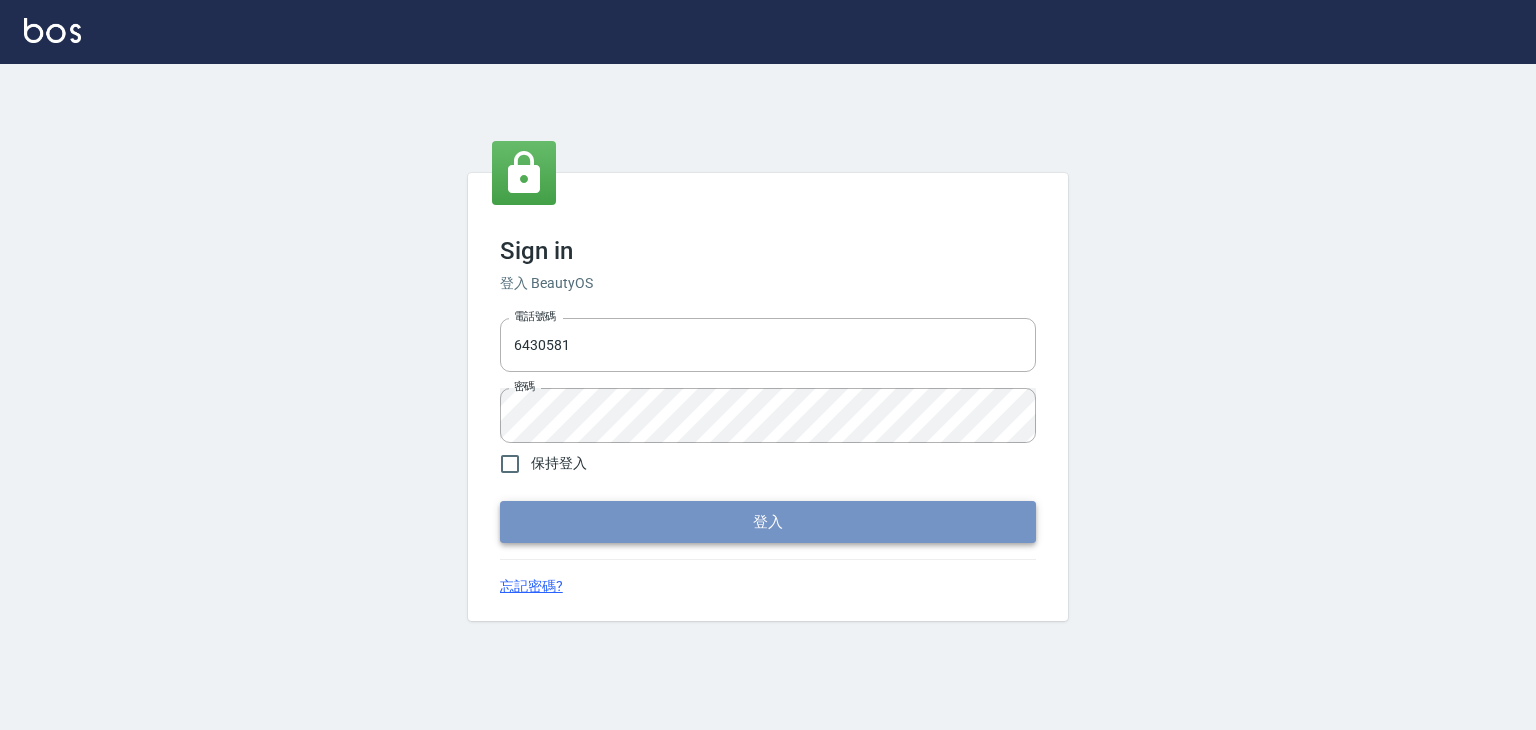 click on "登入" at bounding box center (768, 522) 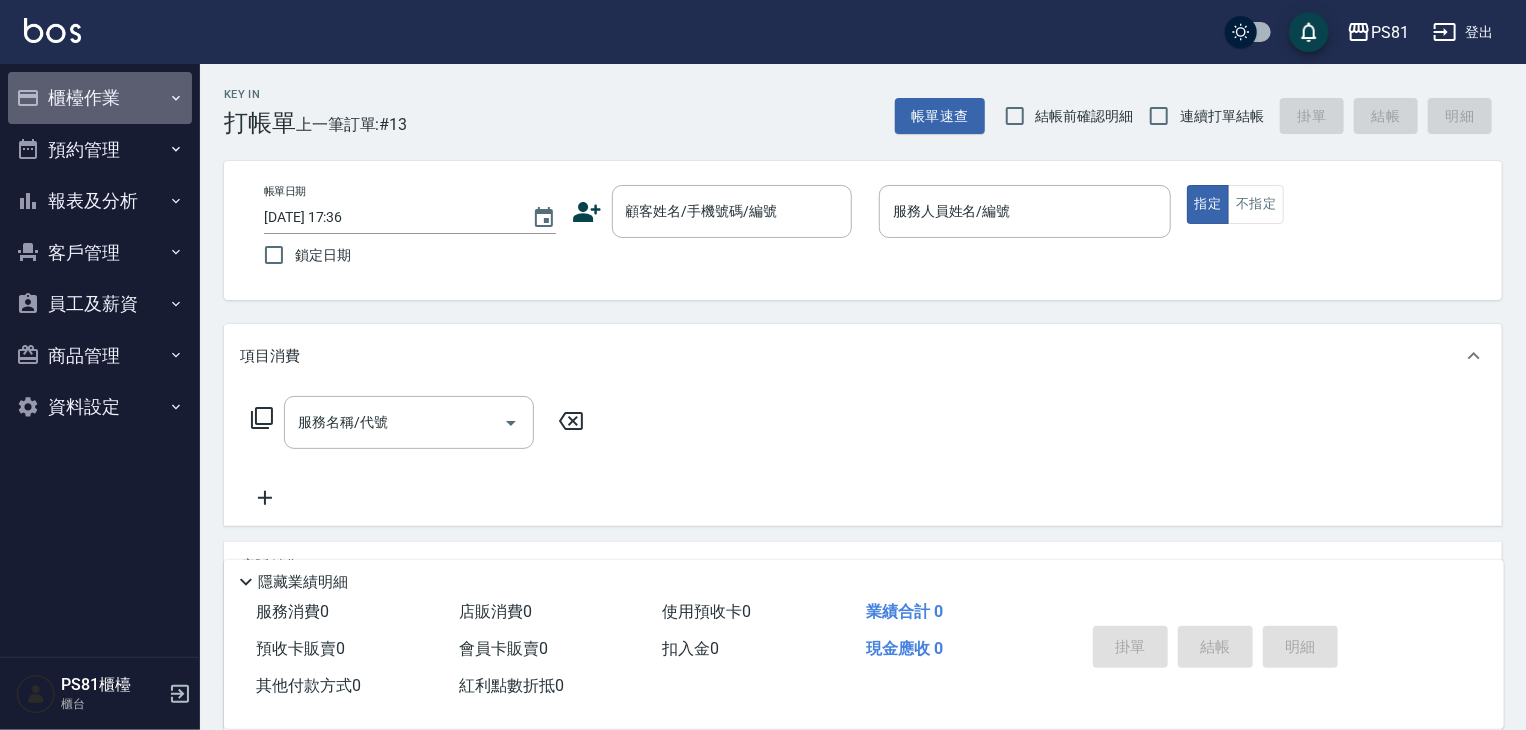 click on "櫃檯作業" at bounding box center (100, 98) 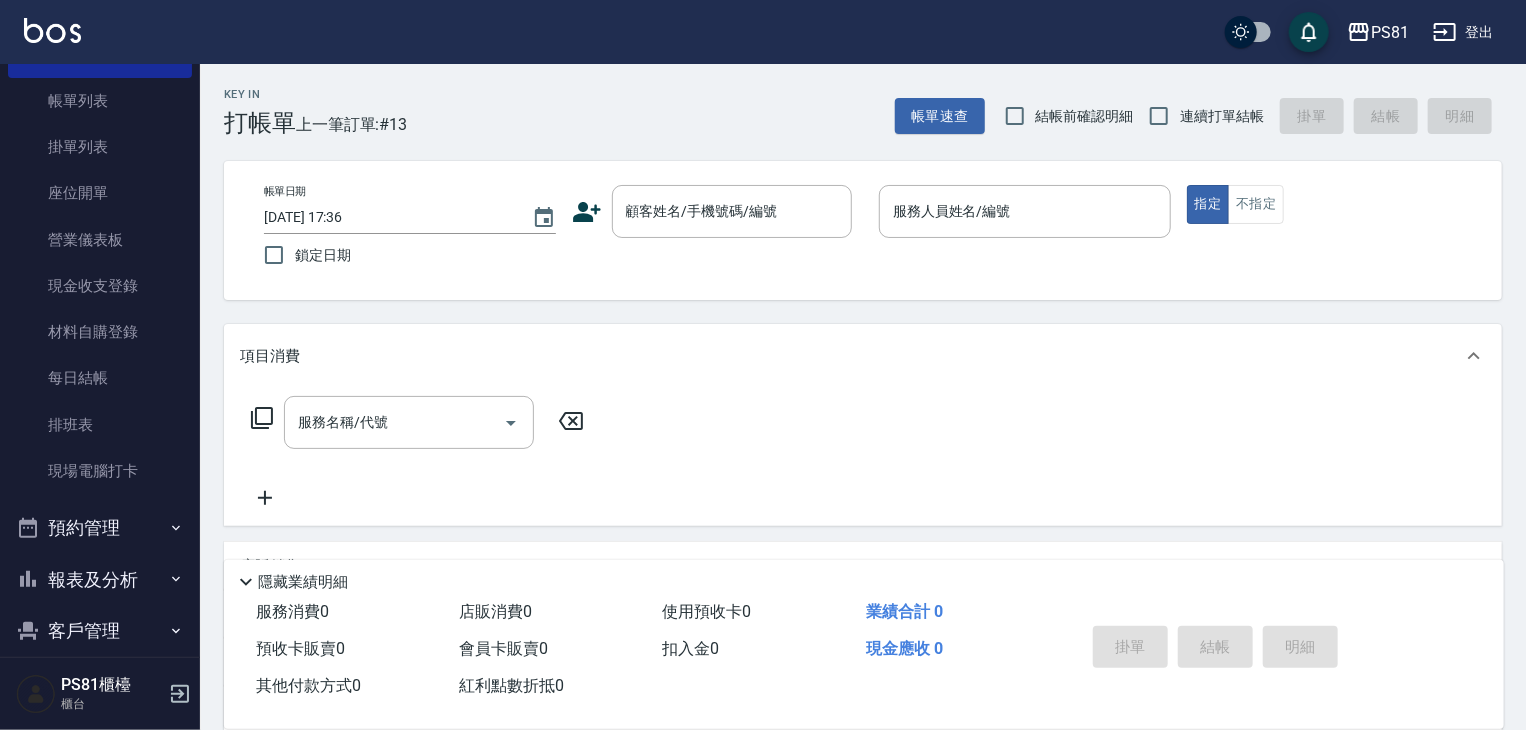 scroll, scrollTop: 278, scrollLeft: 0, axis: vertical 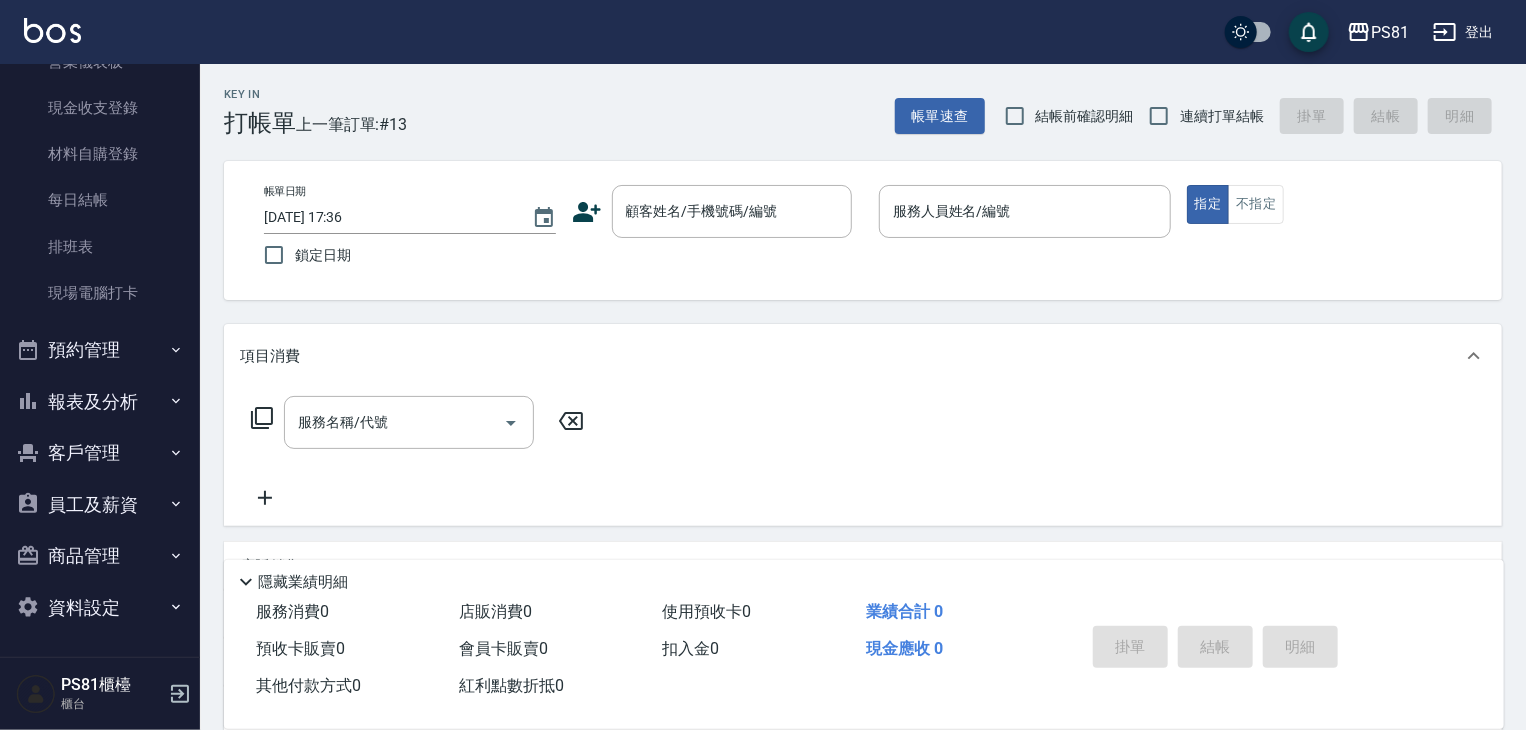 click on "報表及分析" at bounding box center [100, 402] 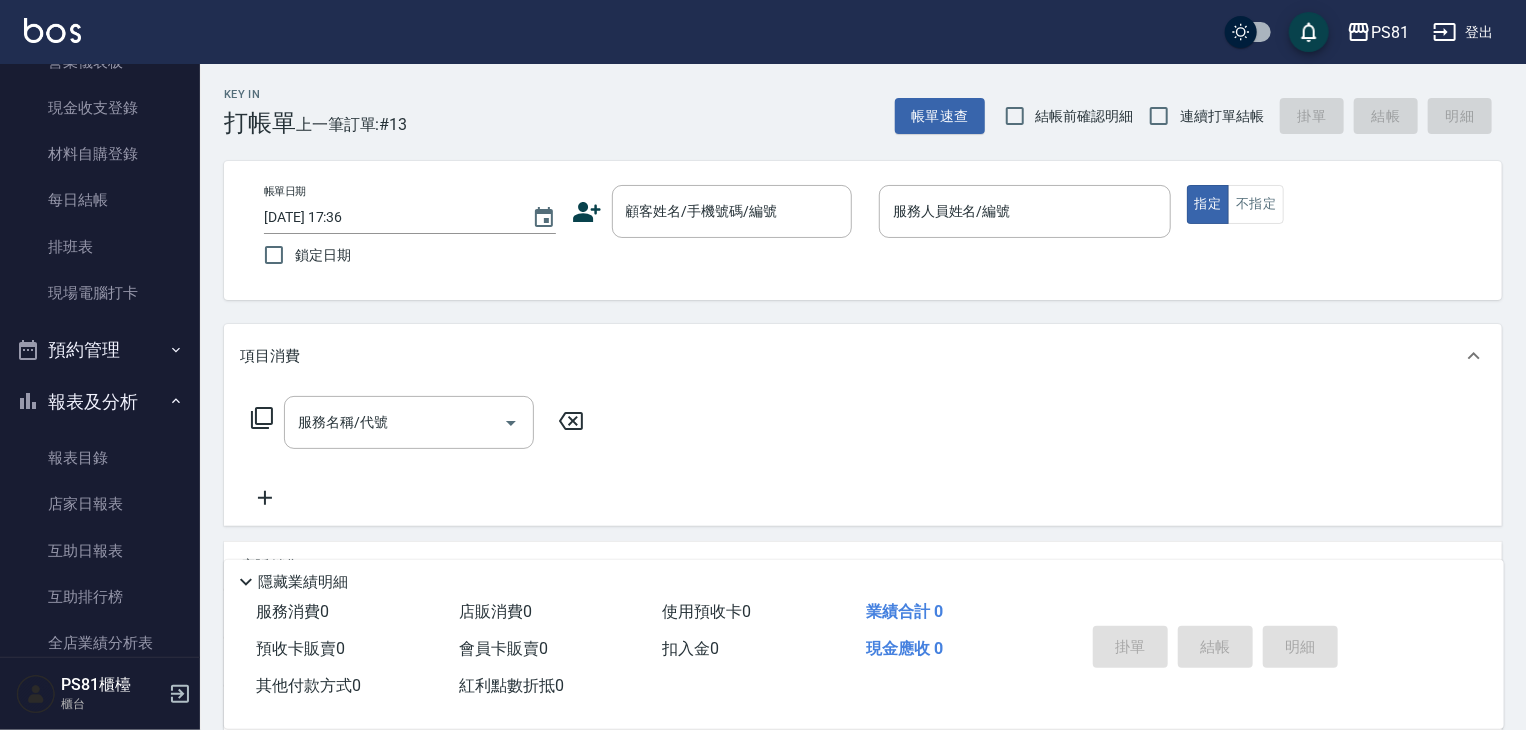 scroll, scrollTop: 478, scrollLeft: 0, axis: vertical 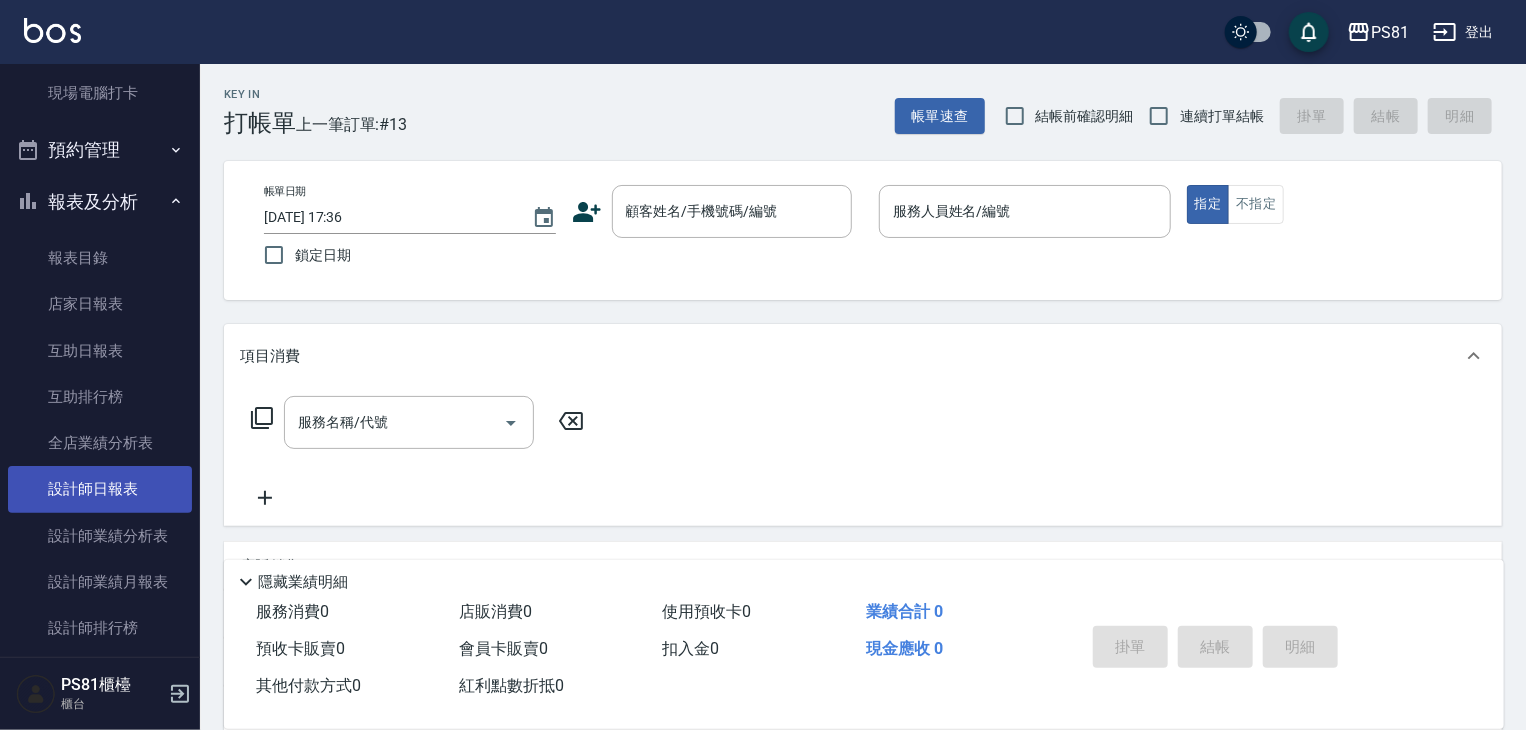 click on "設計師日報表" at bounding box center [100, 489] 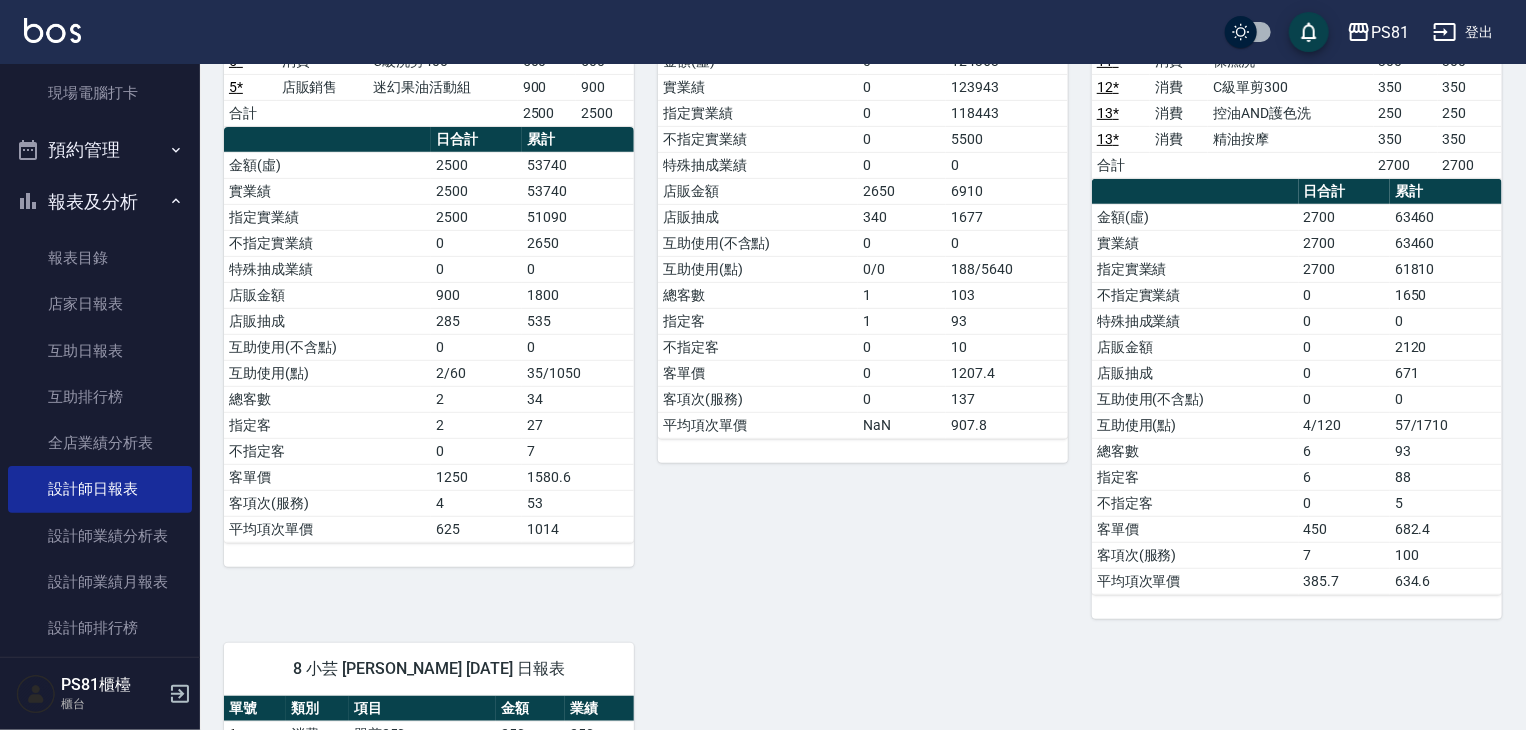 scroll, scrollTop: 0, scrollLeft: 0, axis: both 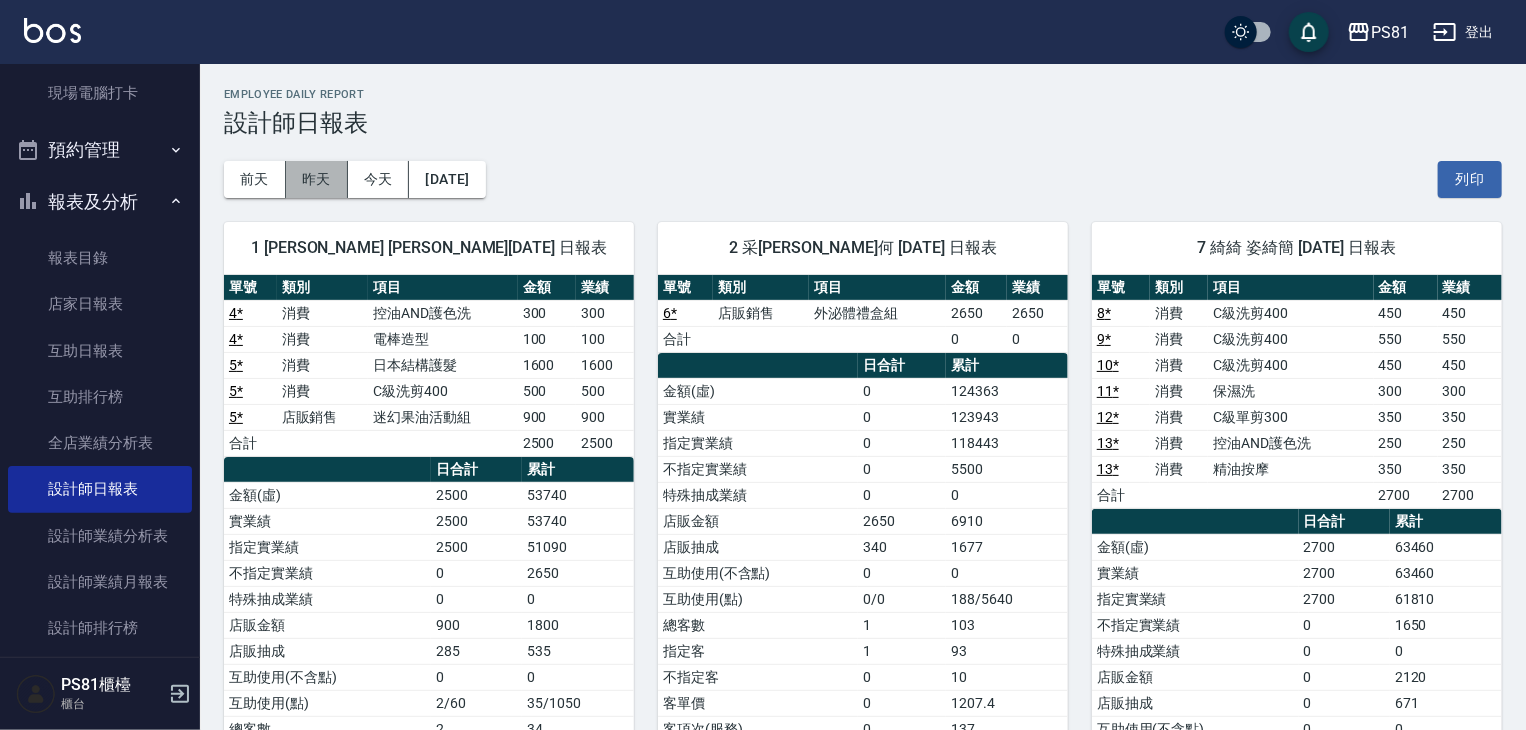 click on "昨天" at bounding box center [317, 179] 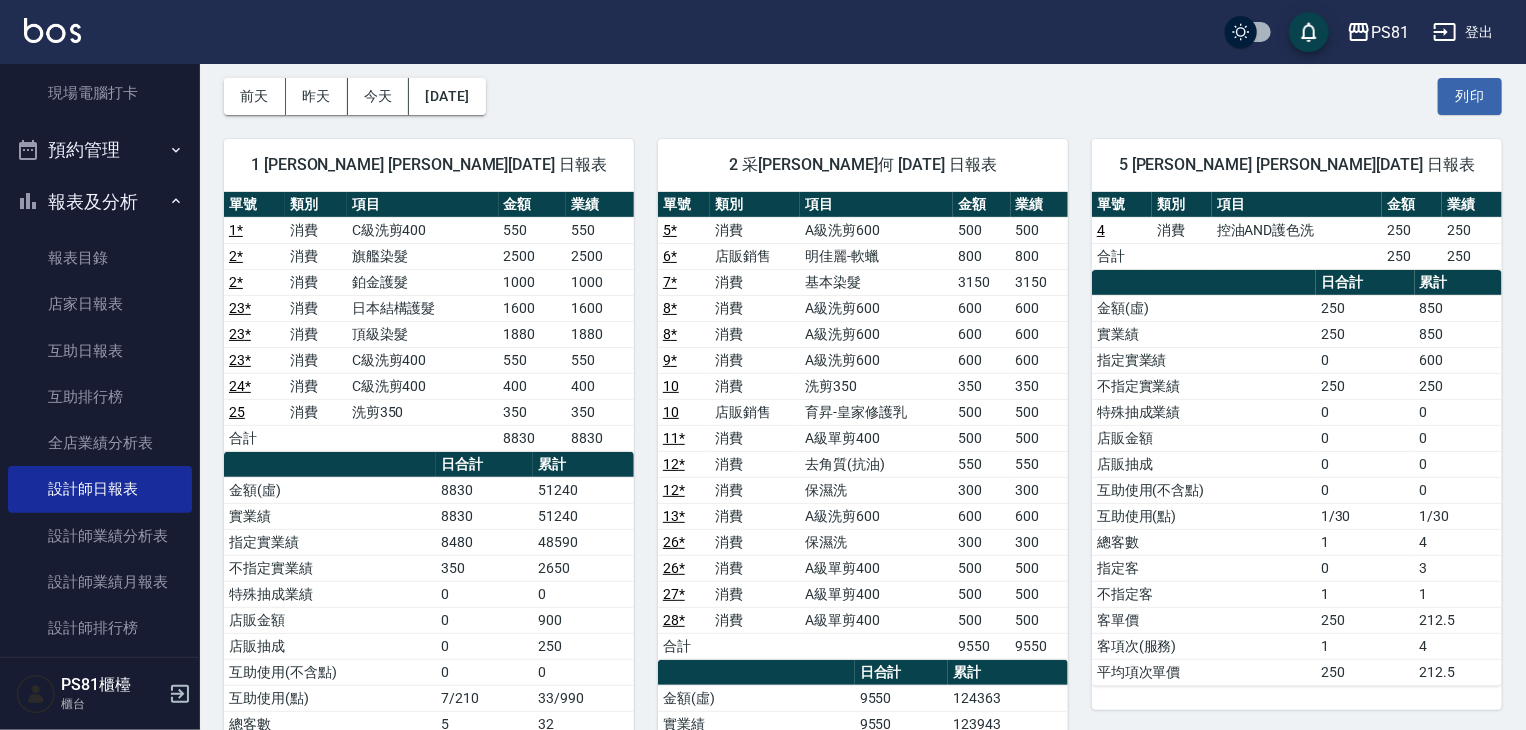 scroll, scrollTop: 0, scrollLeft: 0, axis: both 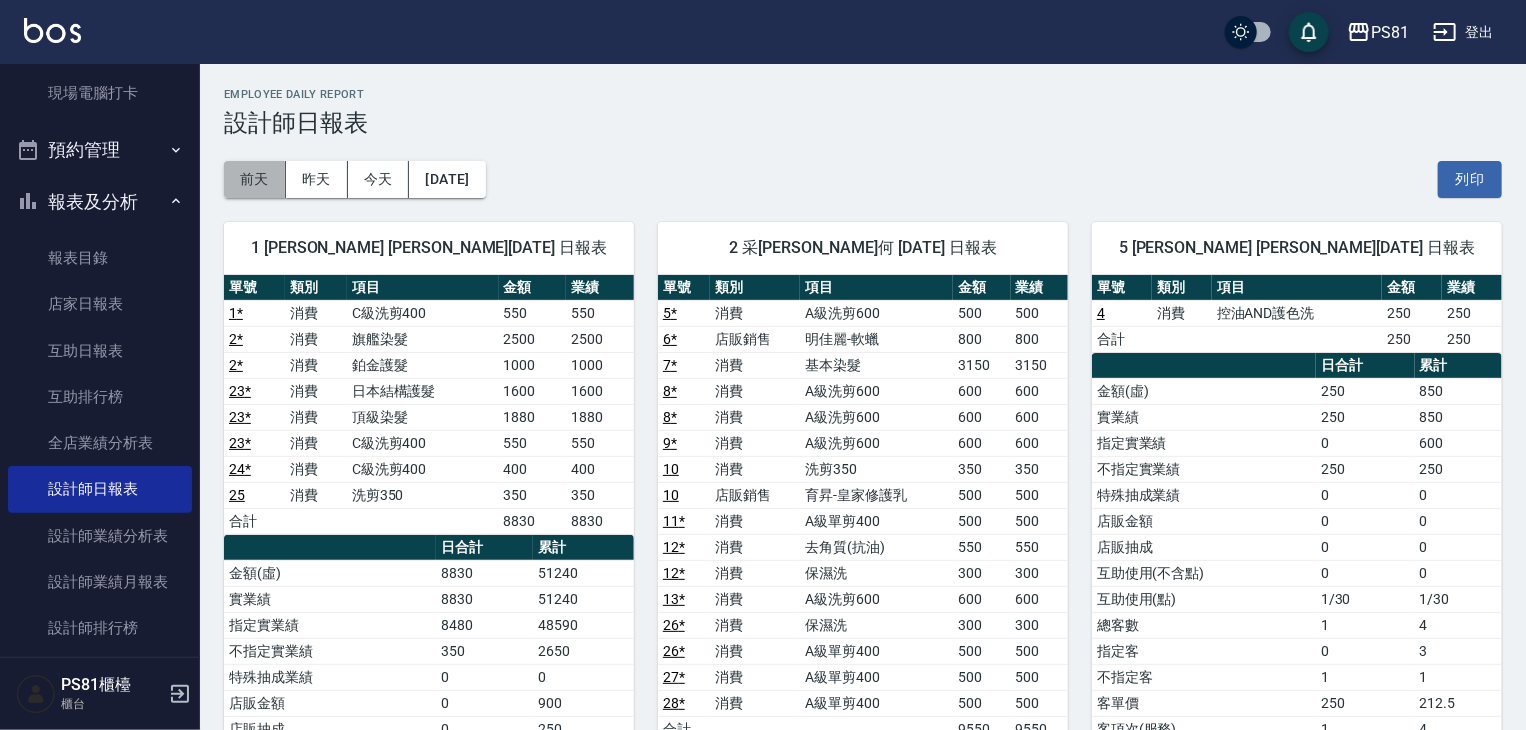 click on "前天" at bounding box center [255, 179] 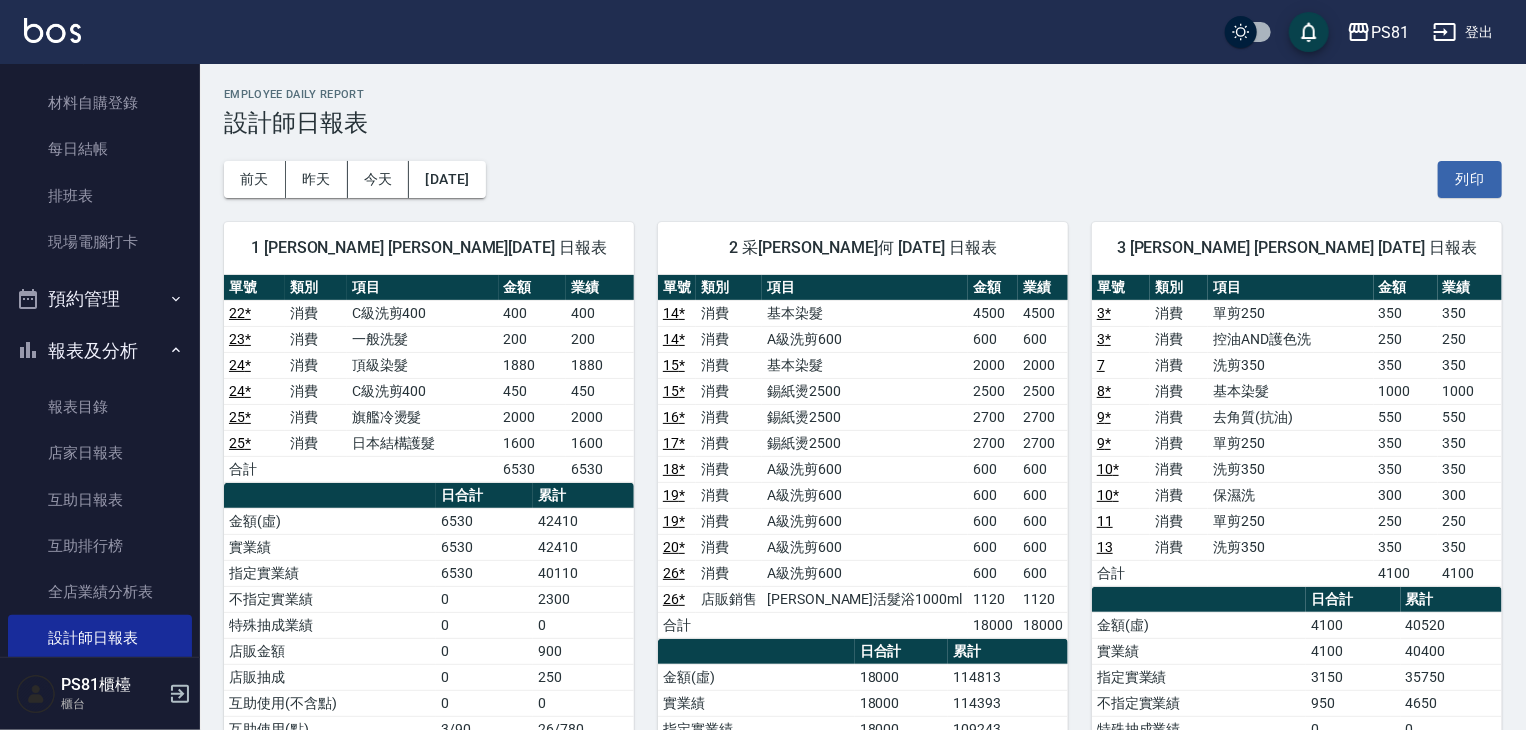 scroll, scrollTop: 0, scrollLeft: 0, axis: both 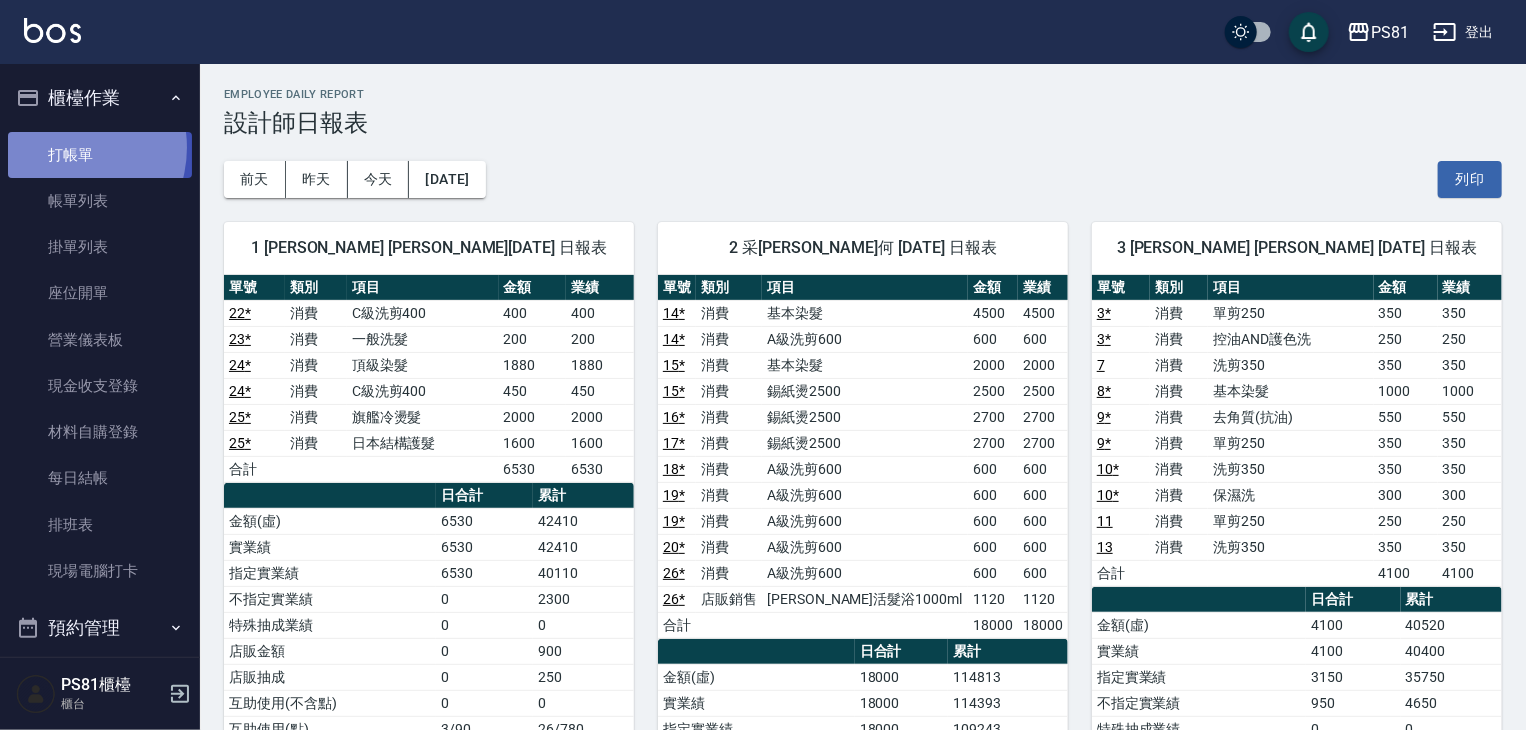 click on "打帳單" at bounding box center (100, 155) 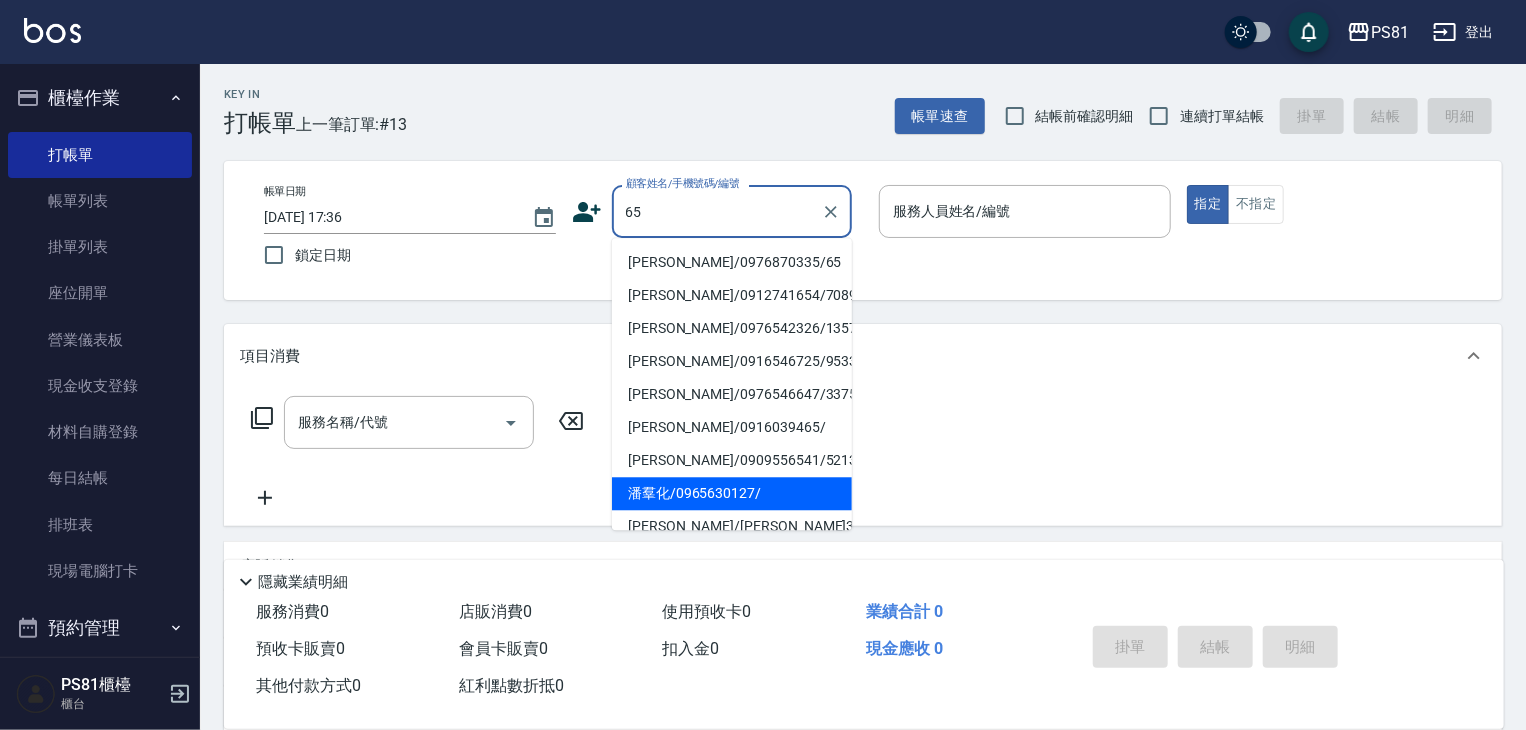 click on "潘羣化/0965630127/" at bounding box center [732, 493] 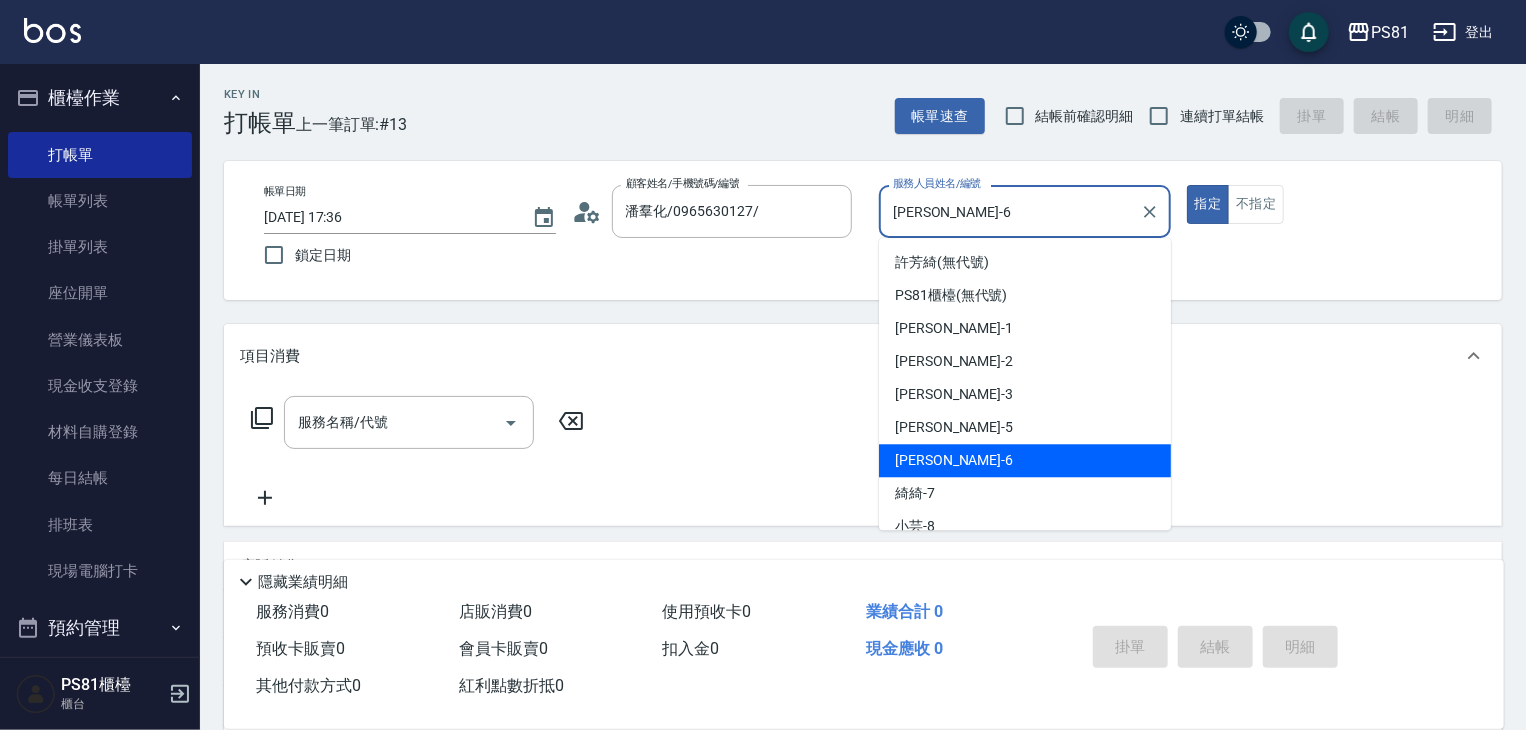 click on "[PERSON_NAME]-6" at bounding box center (1010, 211) 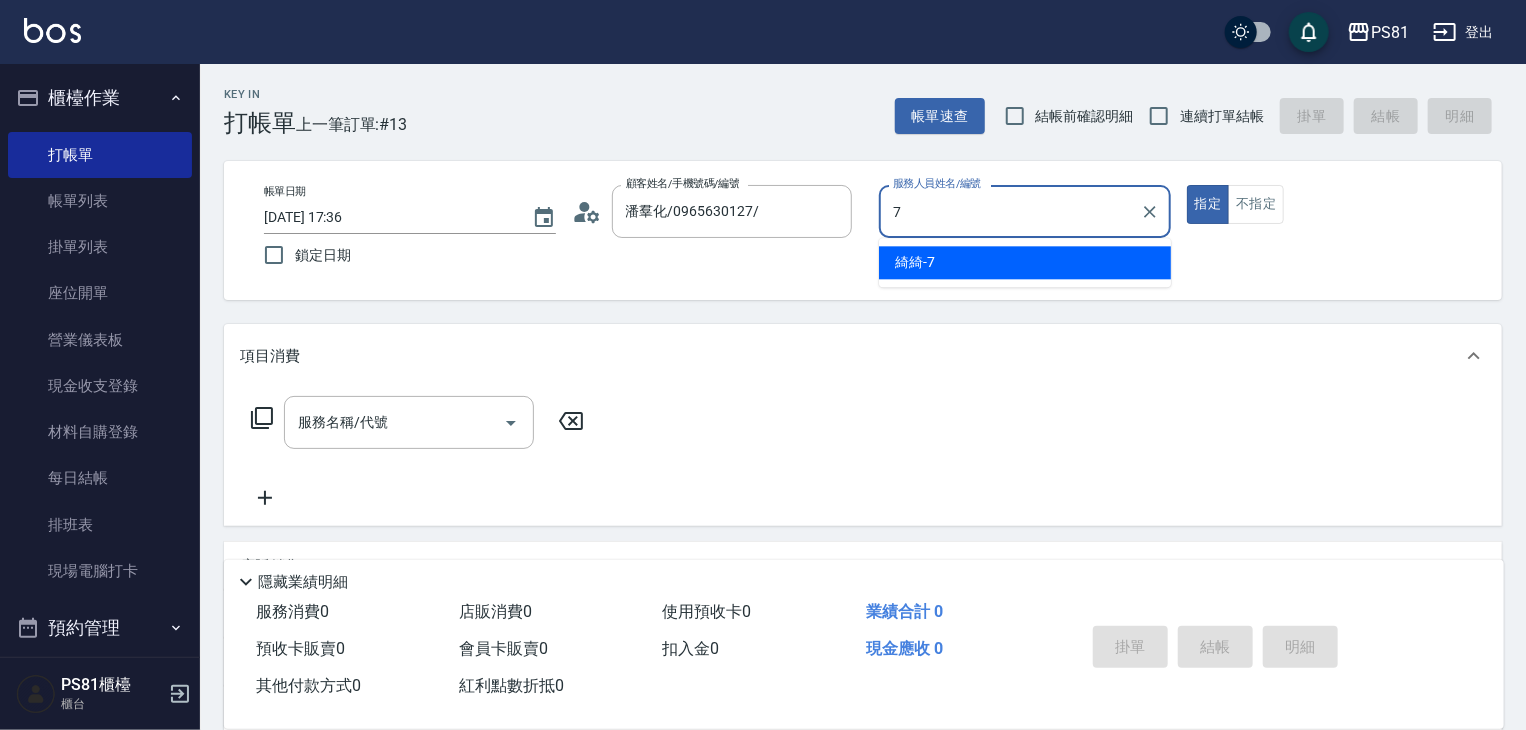 type on "綺綺-7" 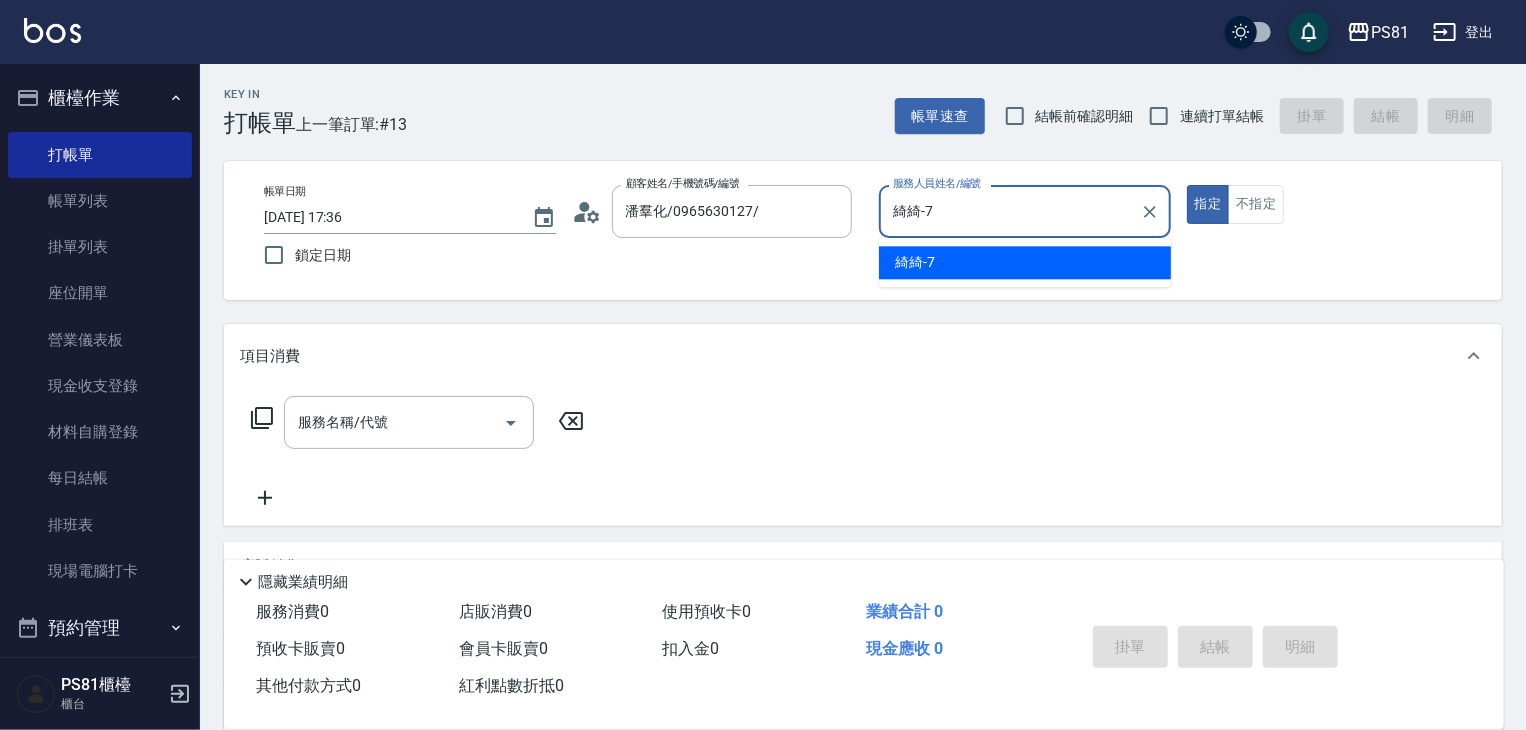type on "true" 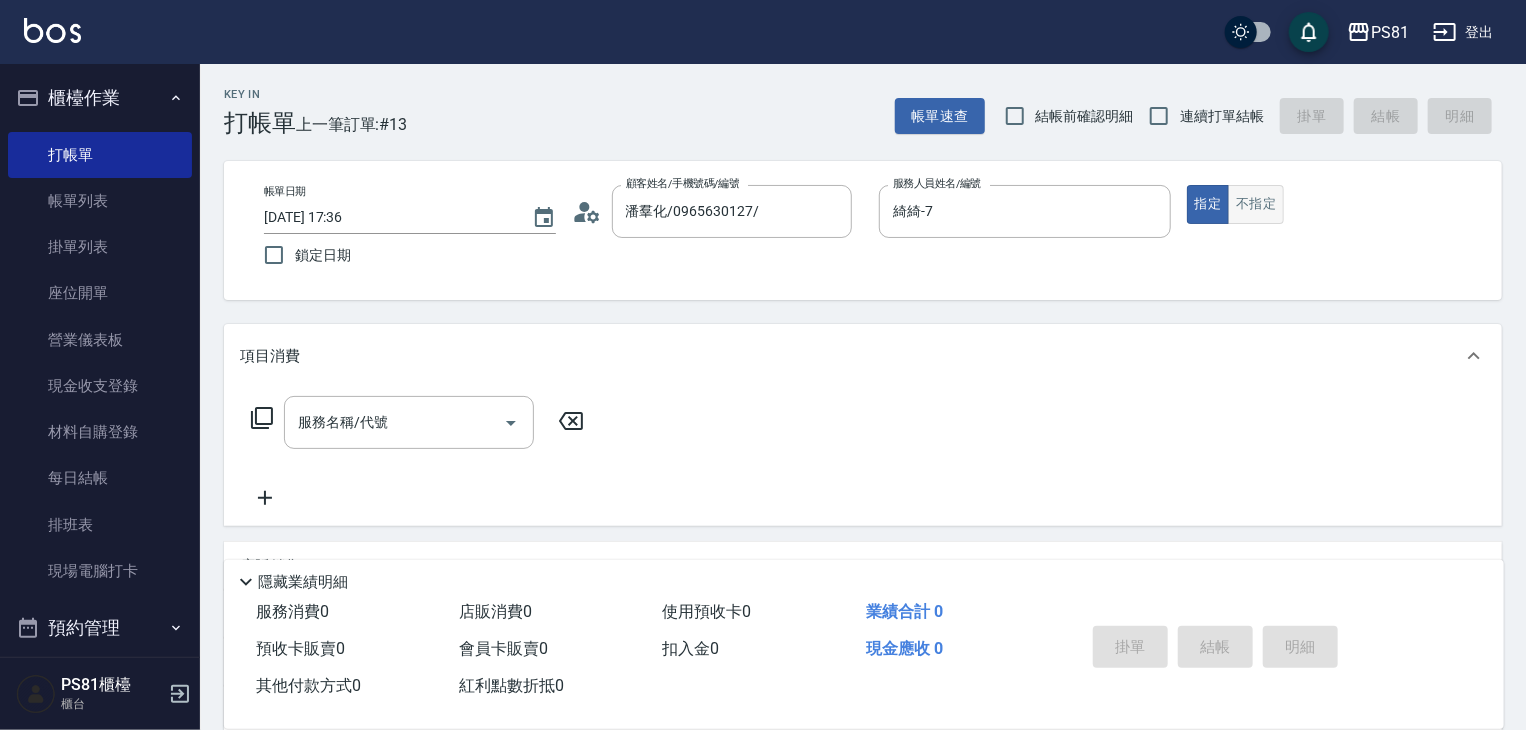drag, startPoint x: 1260, startPoint y: 228, endPoint x: 1250, endPoint y: 214, distance: 17.20465 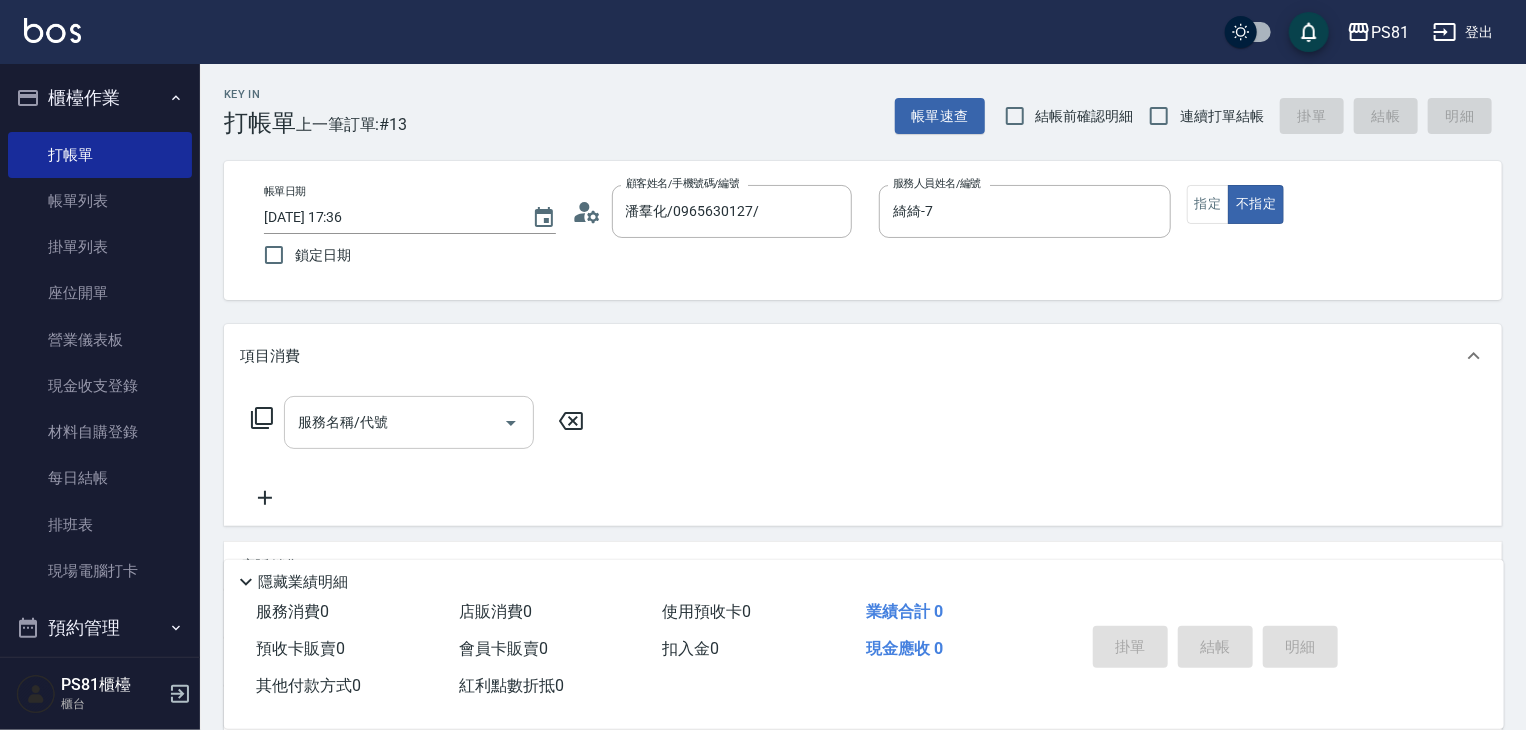 drag, startPoint x: 450, startPoint y: 404, endPoint x: 433, endPoint y: 403, distance: 17.029387 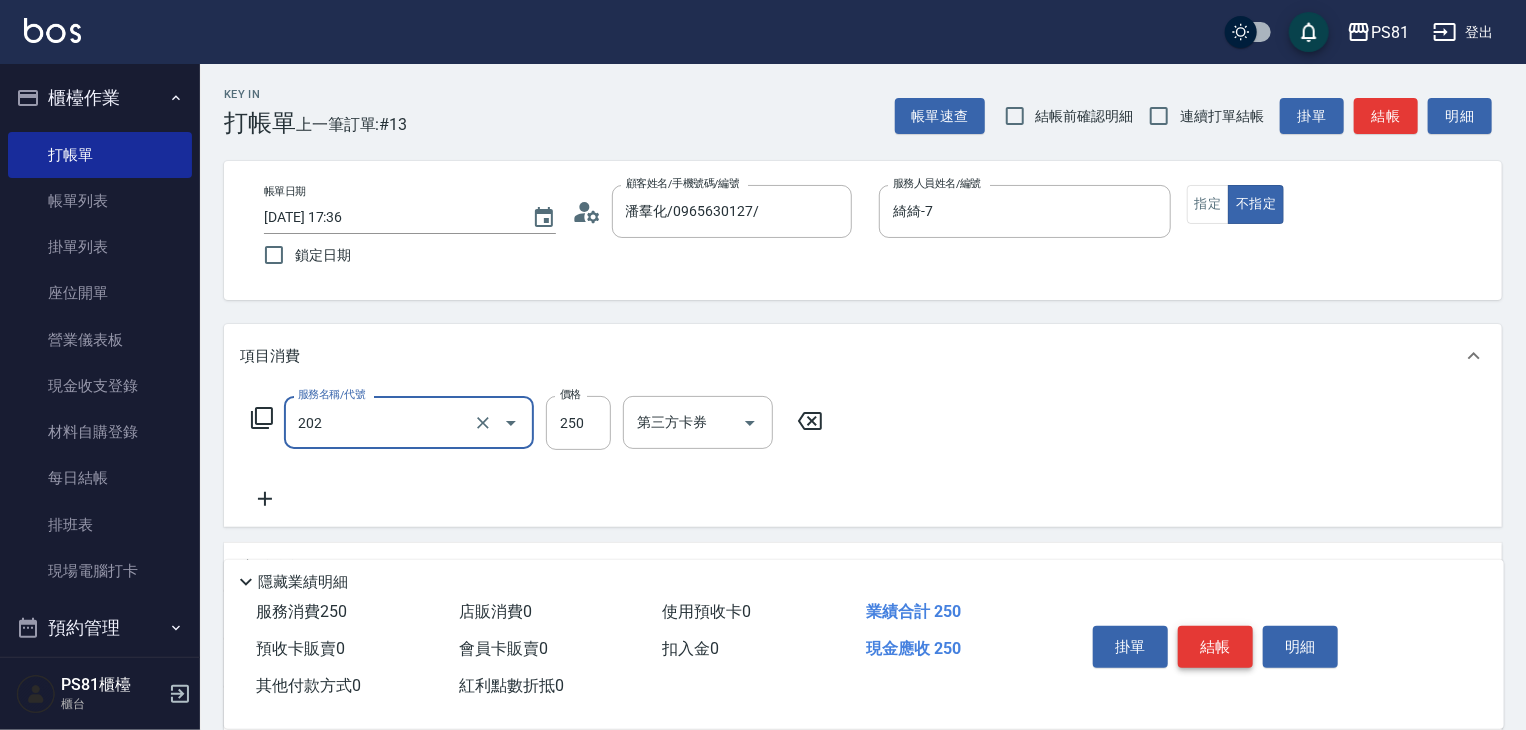 type on "單剪250(202)" 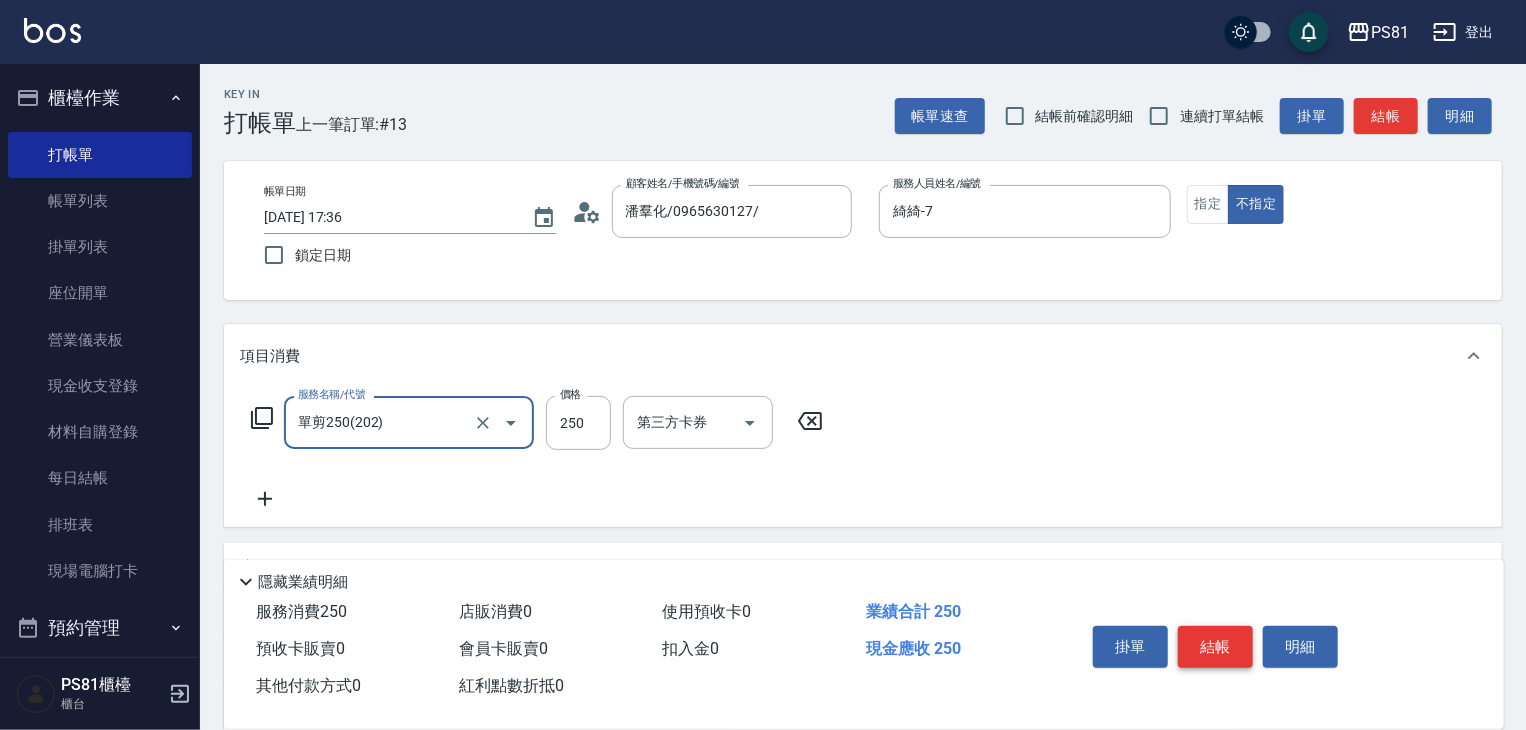 click on "結帳" at bounding box center (1215, 647) 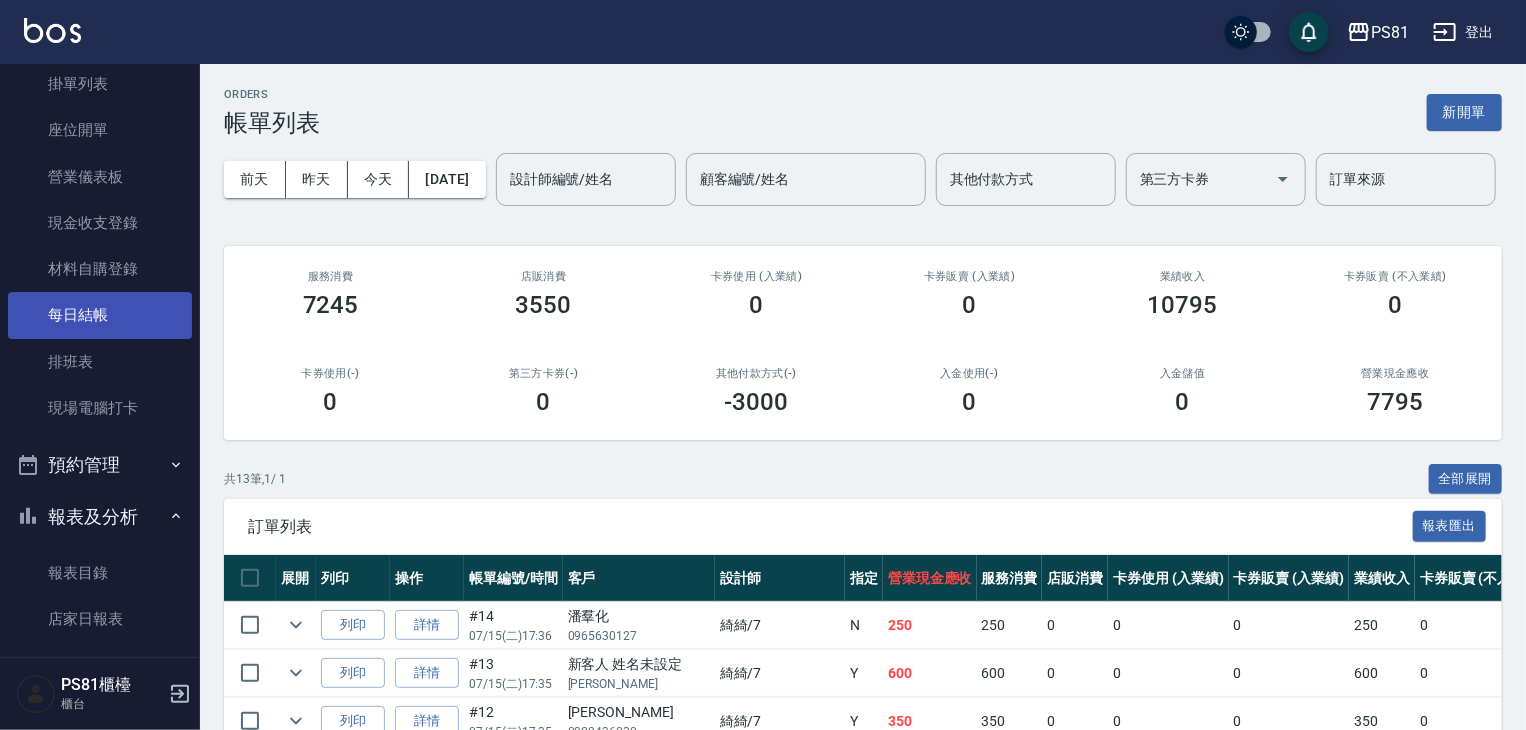 scroll, scrollTop: 500, scrollLeft: 0, axis: vertical 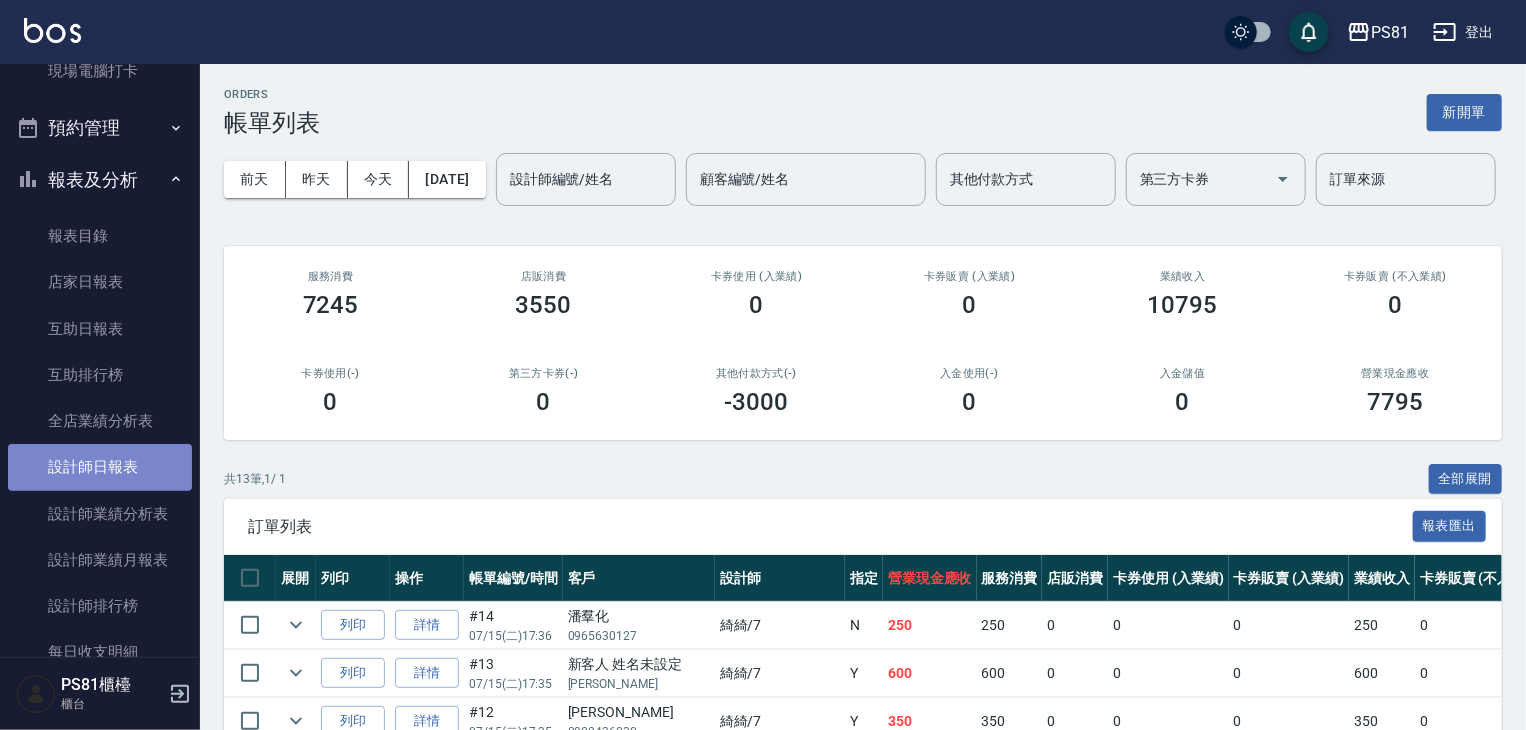 click on "設計師日報表" at bounding box center (100, 467) 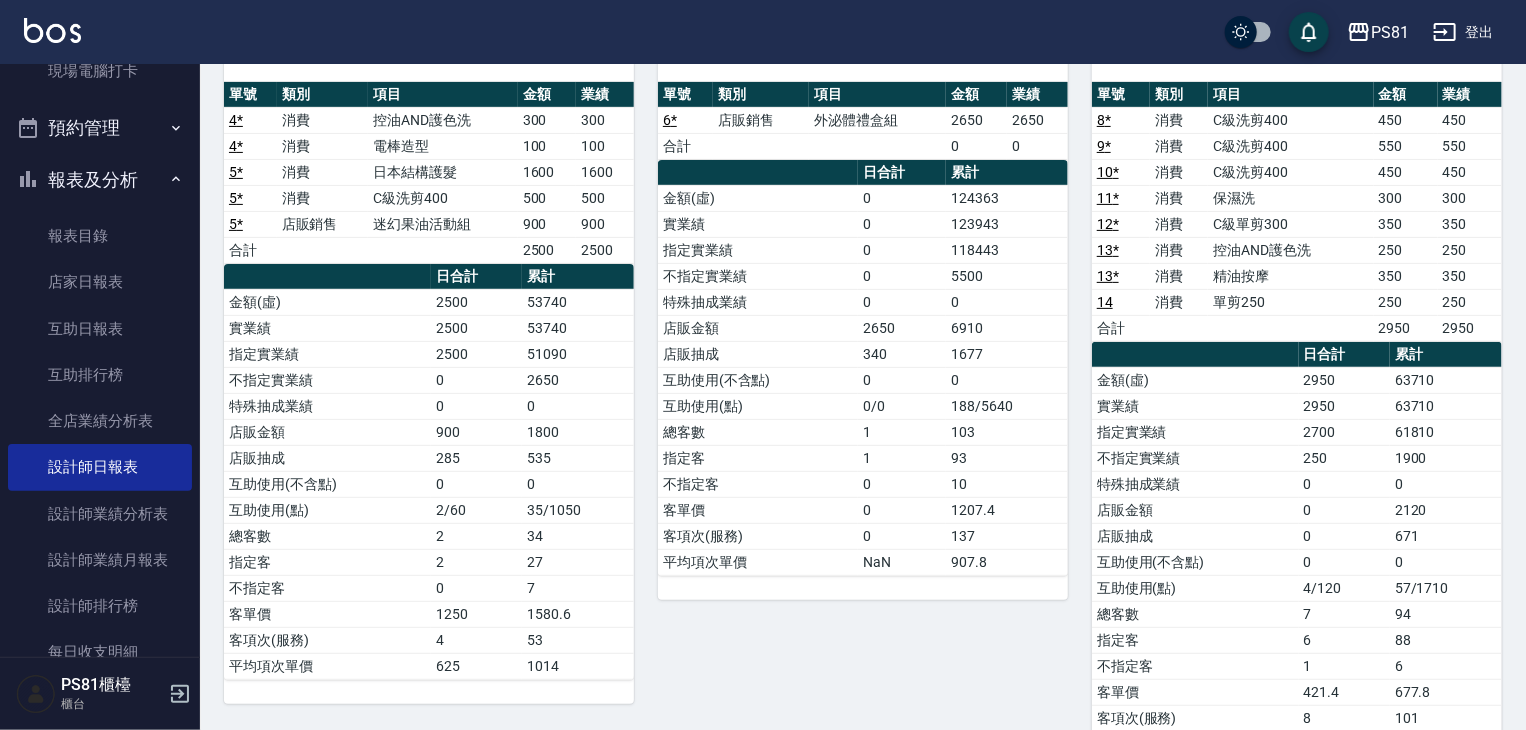 scroll, scrollTop: 0, scrollLeft: 0, axis: both 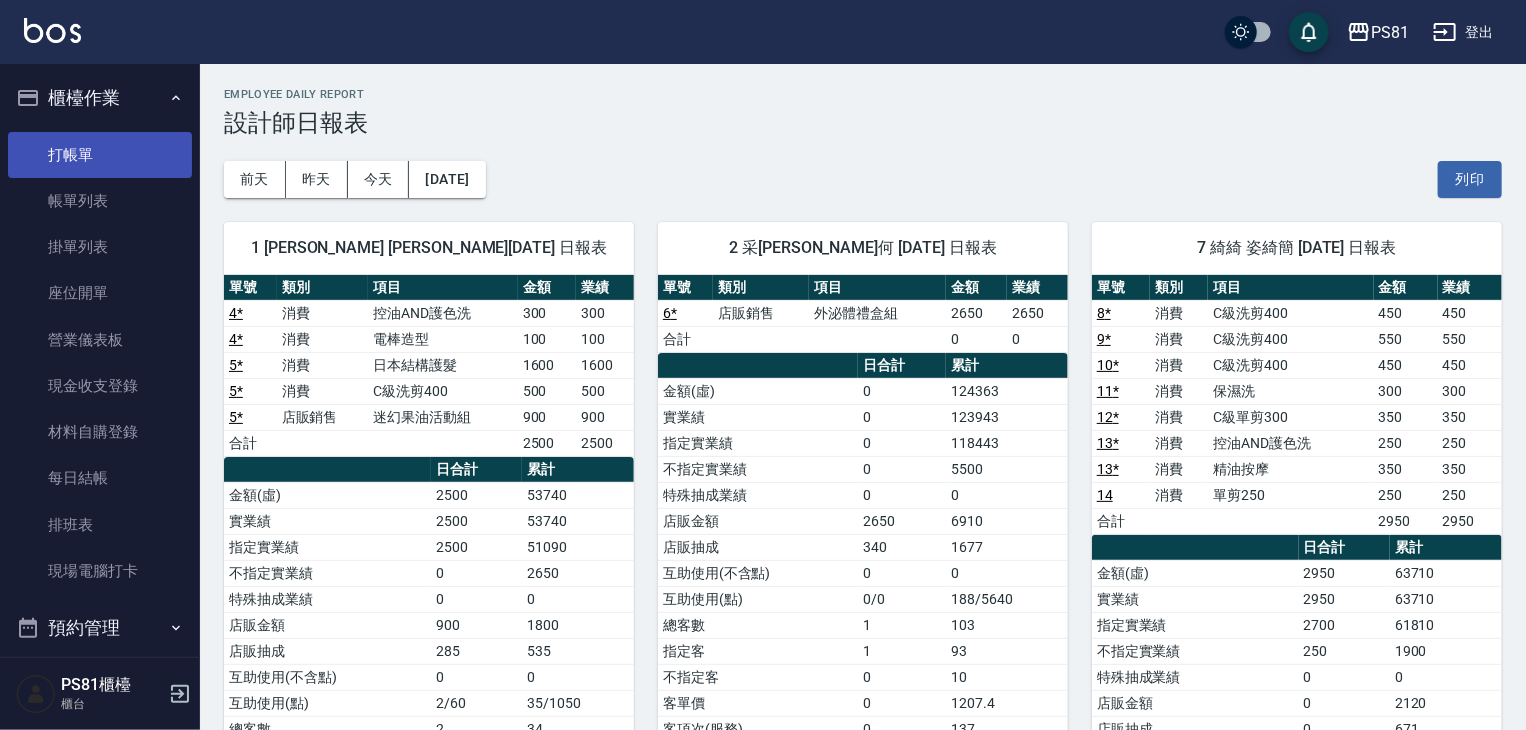 click on "打帳單" at bounding box center [100, 155] 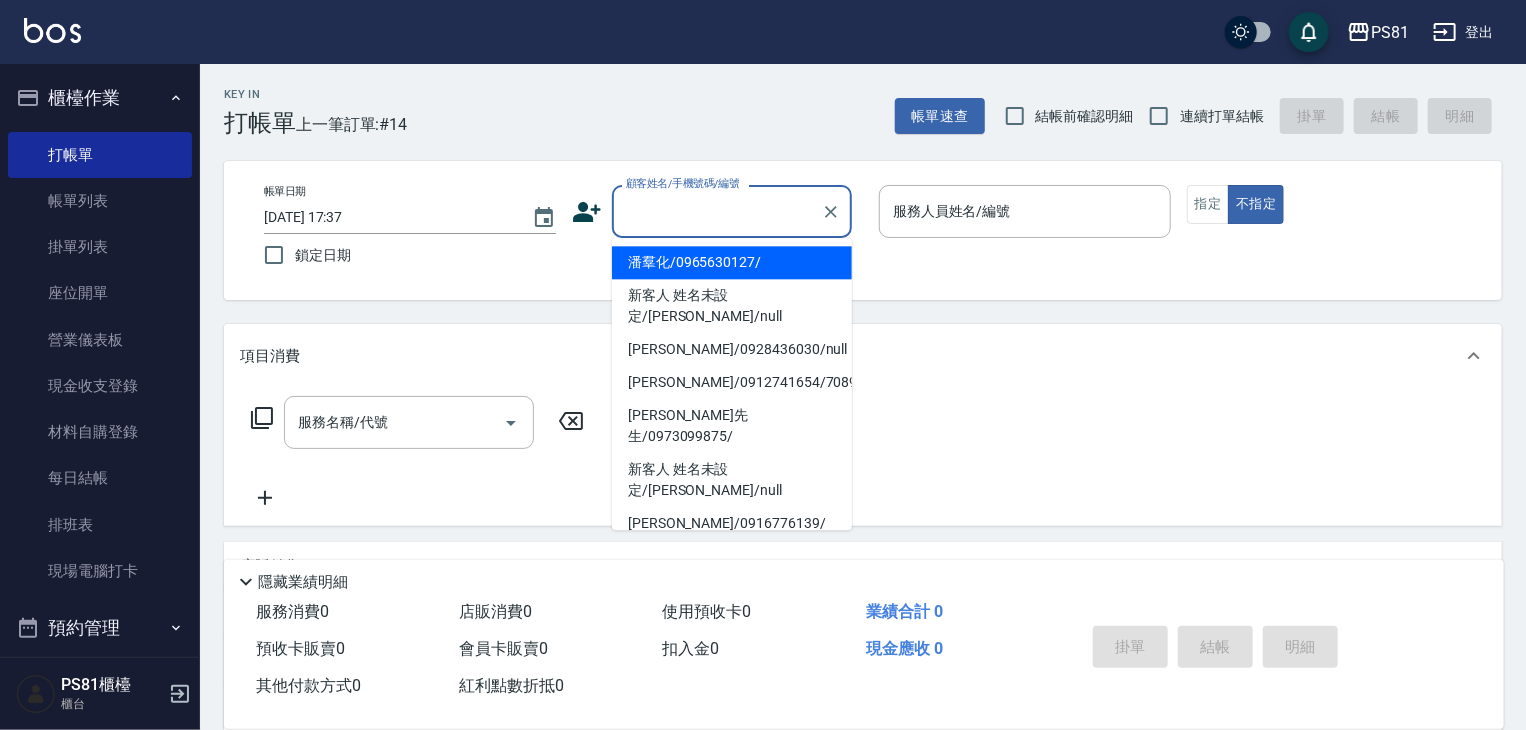 click on "顧客姓名/手機號碼/編號" at bounding box center [717, 211] 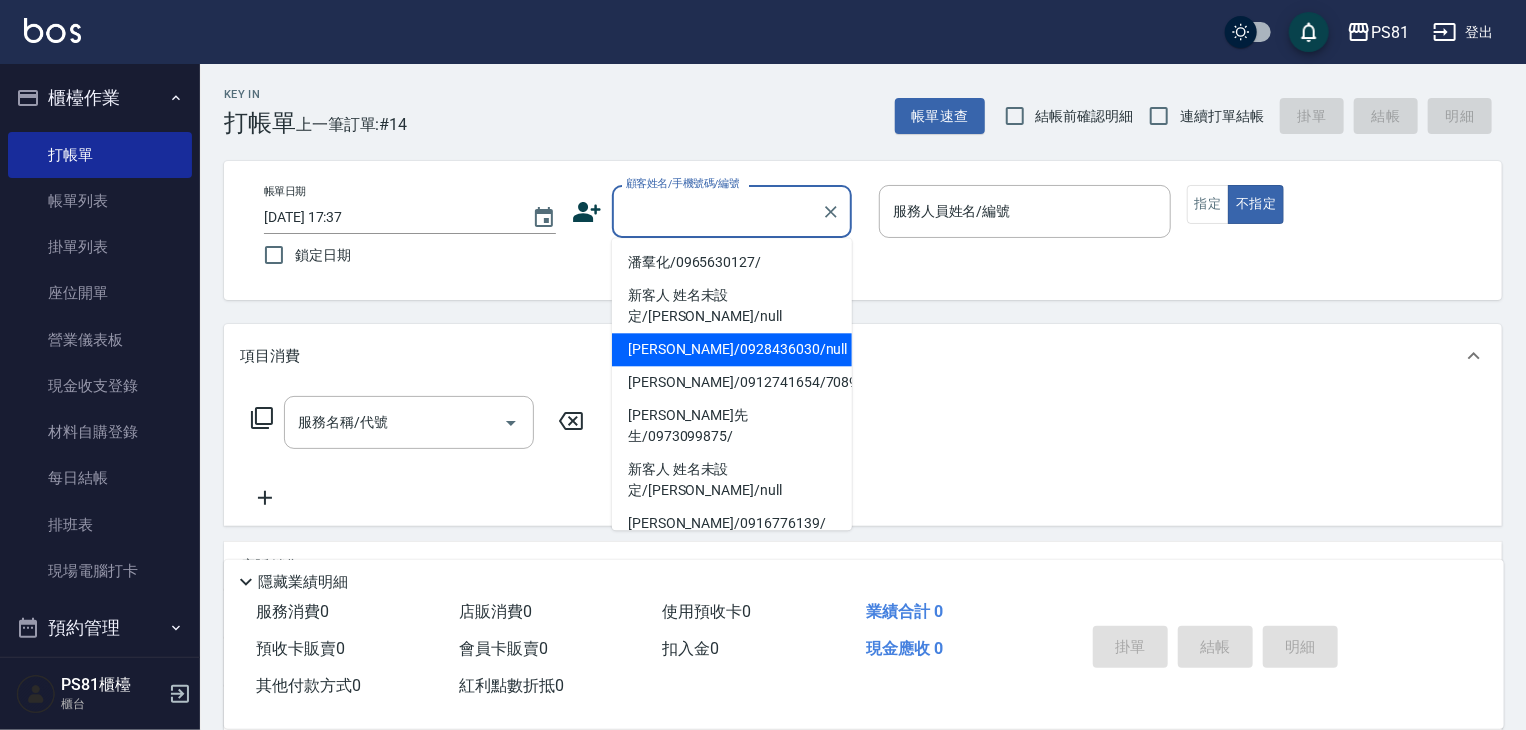 click on "[PERSON_NAME]/0928436030/null" at bounding box center (732, 349) 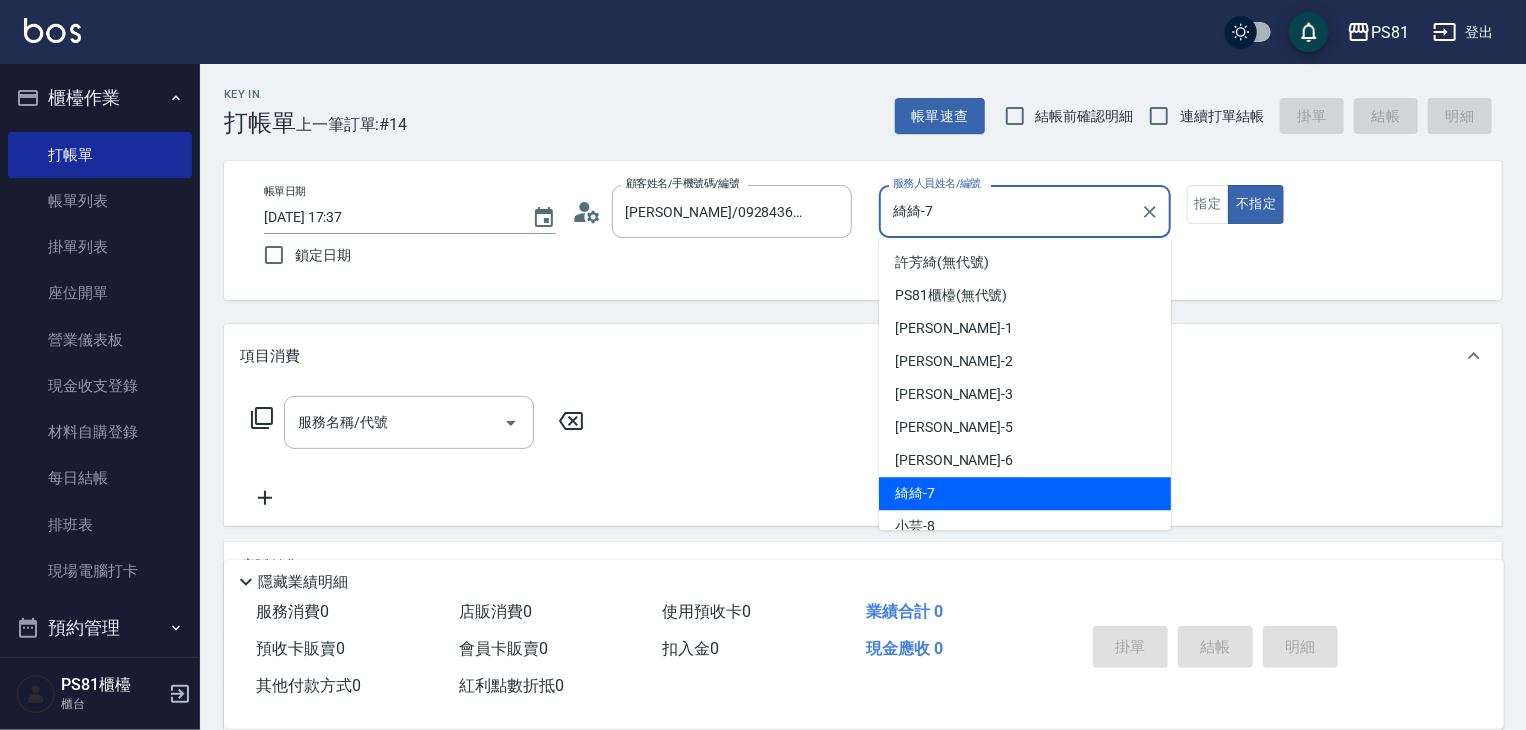 click on "綺綺-7" at bounding box center [1010, 211] 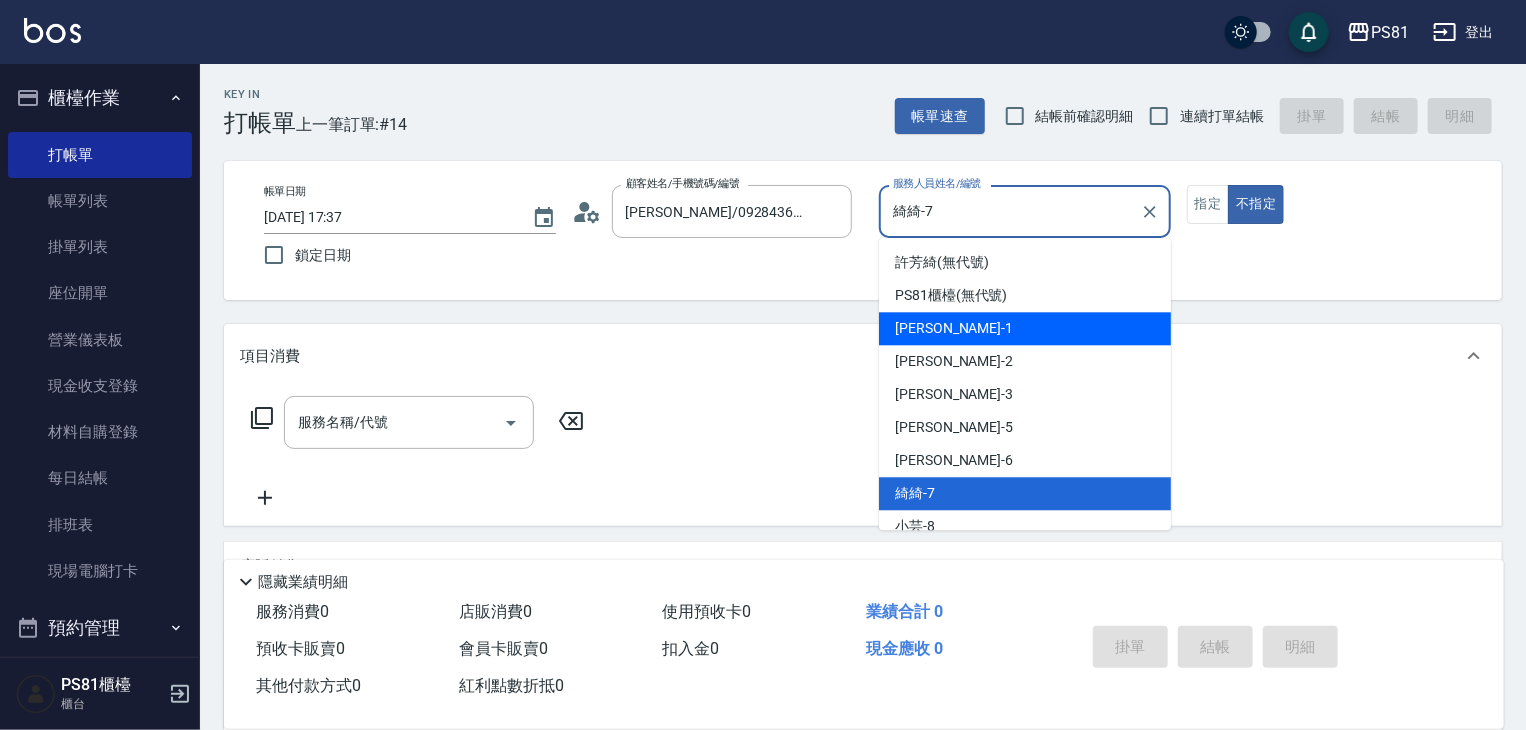click on "[PERSON_NAME] -1" at bounding box center (1025, 328) 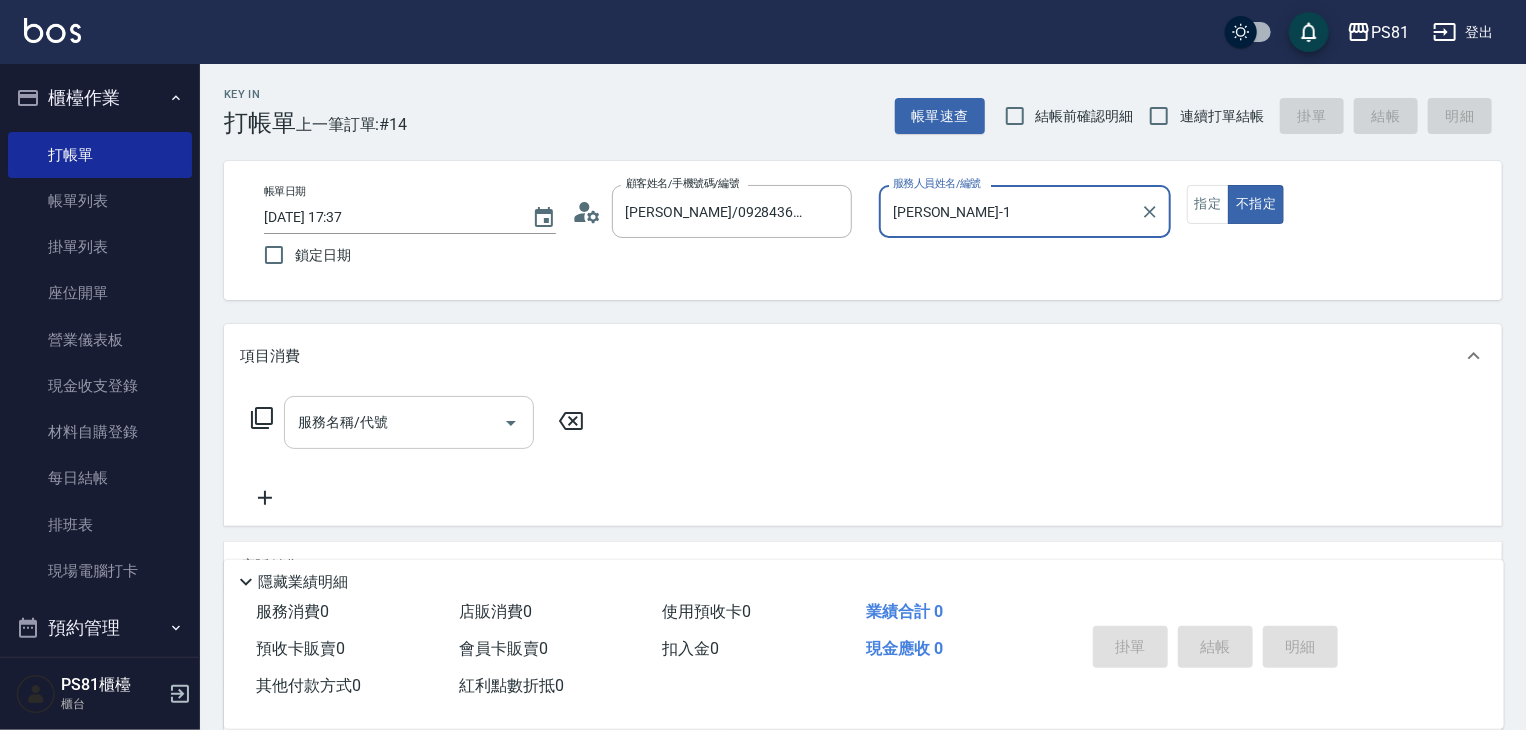 click on "服務名稱/代號" at bounding box center [394, 422] 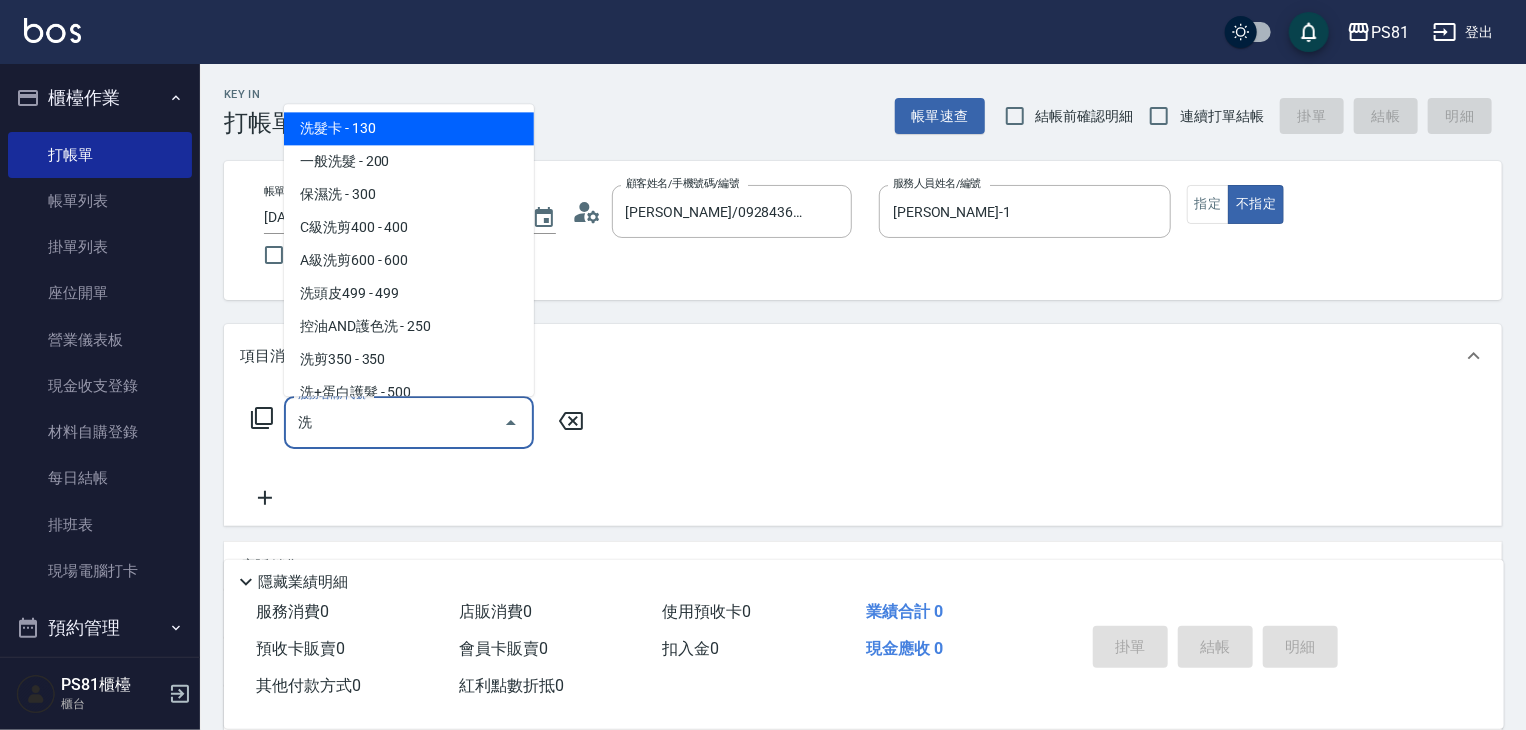 click on "C級洗剪400 - 400" at bounding box center [409, 227] 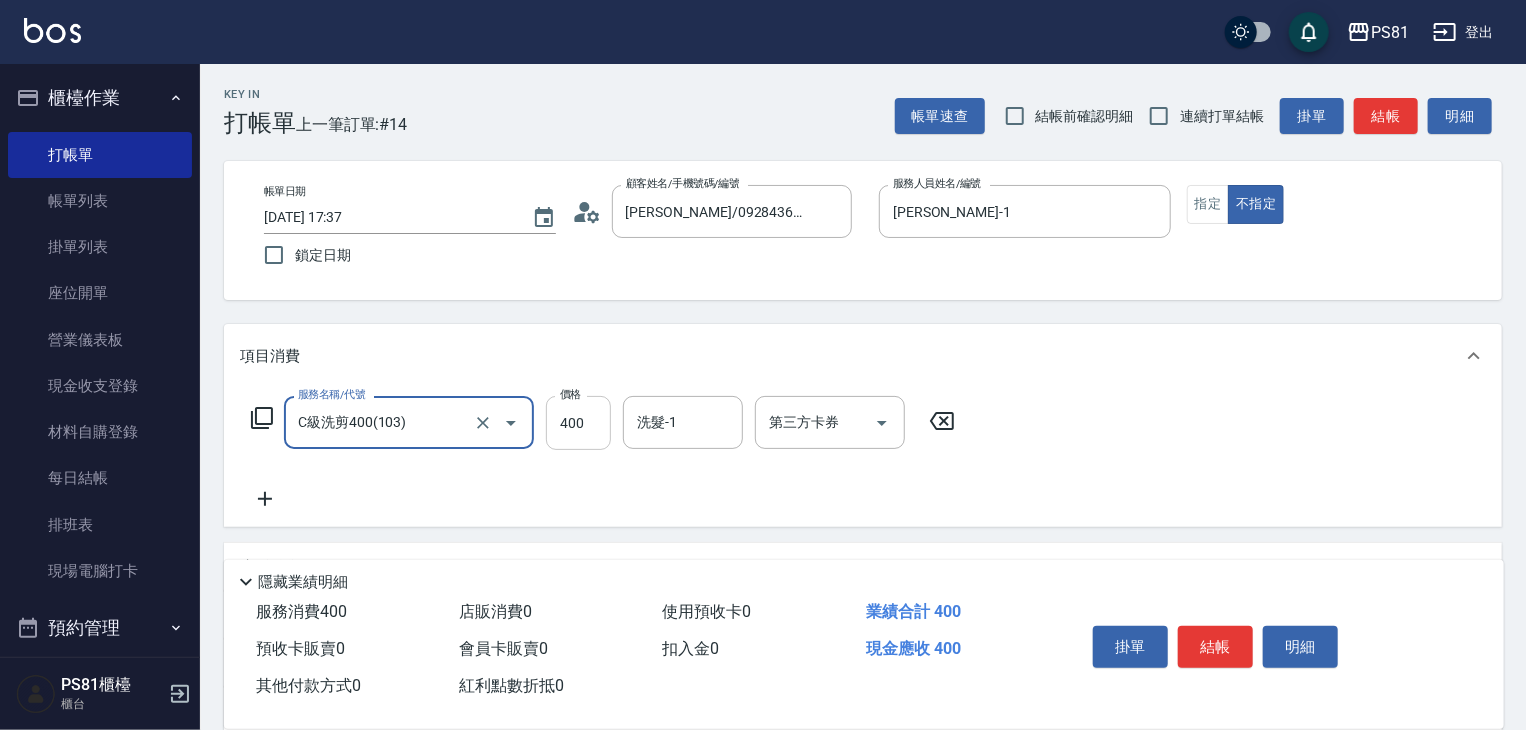 type on "C級洗剪400(103)" 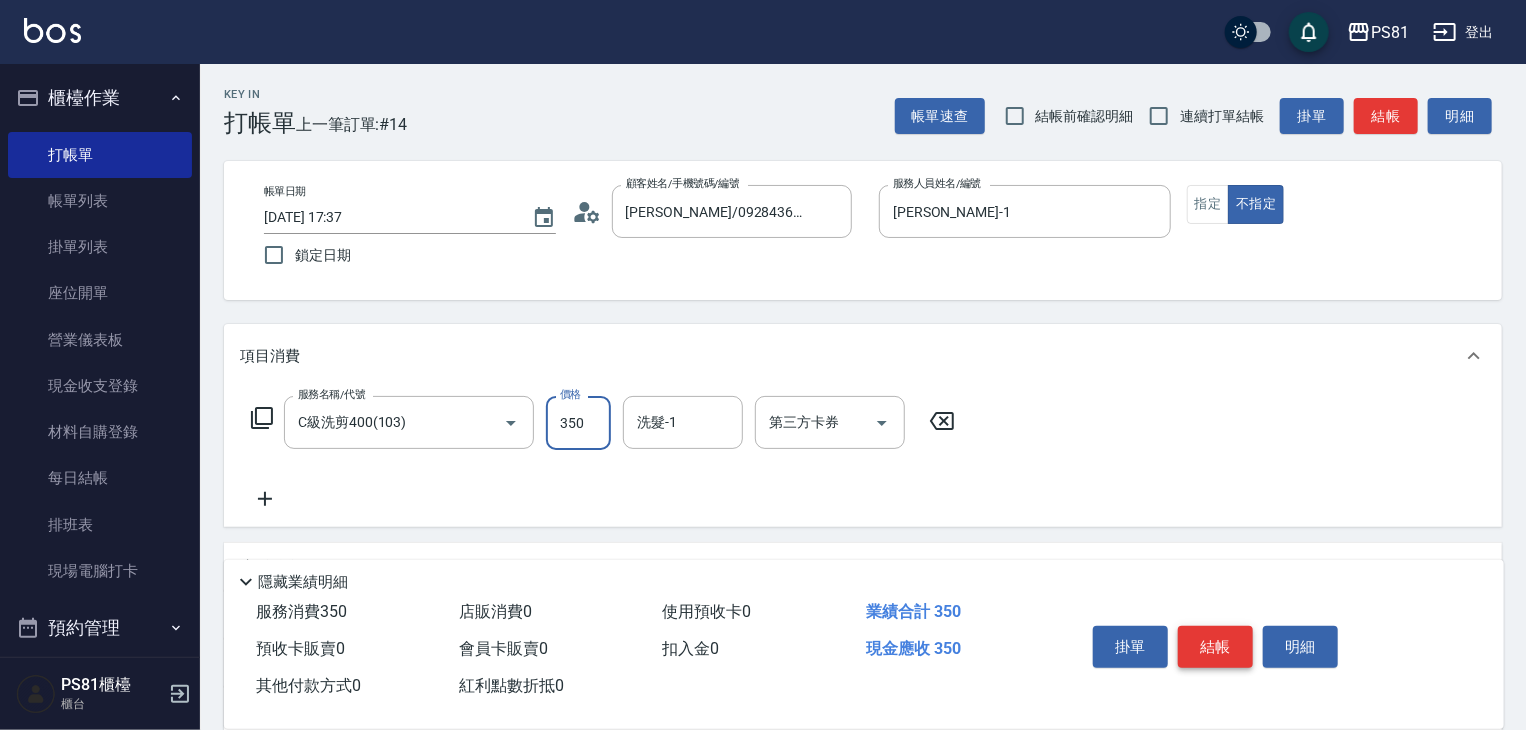 type on "350" 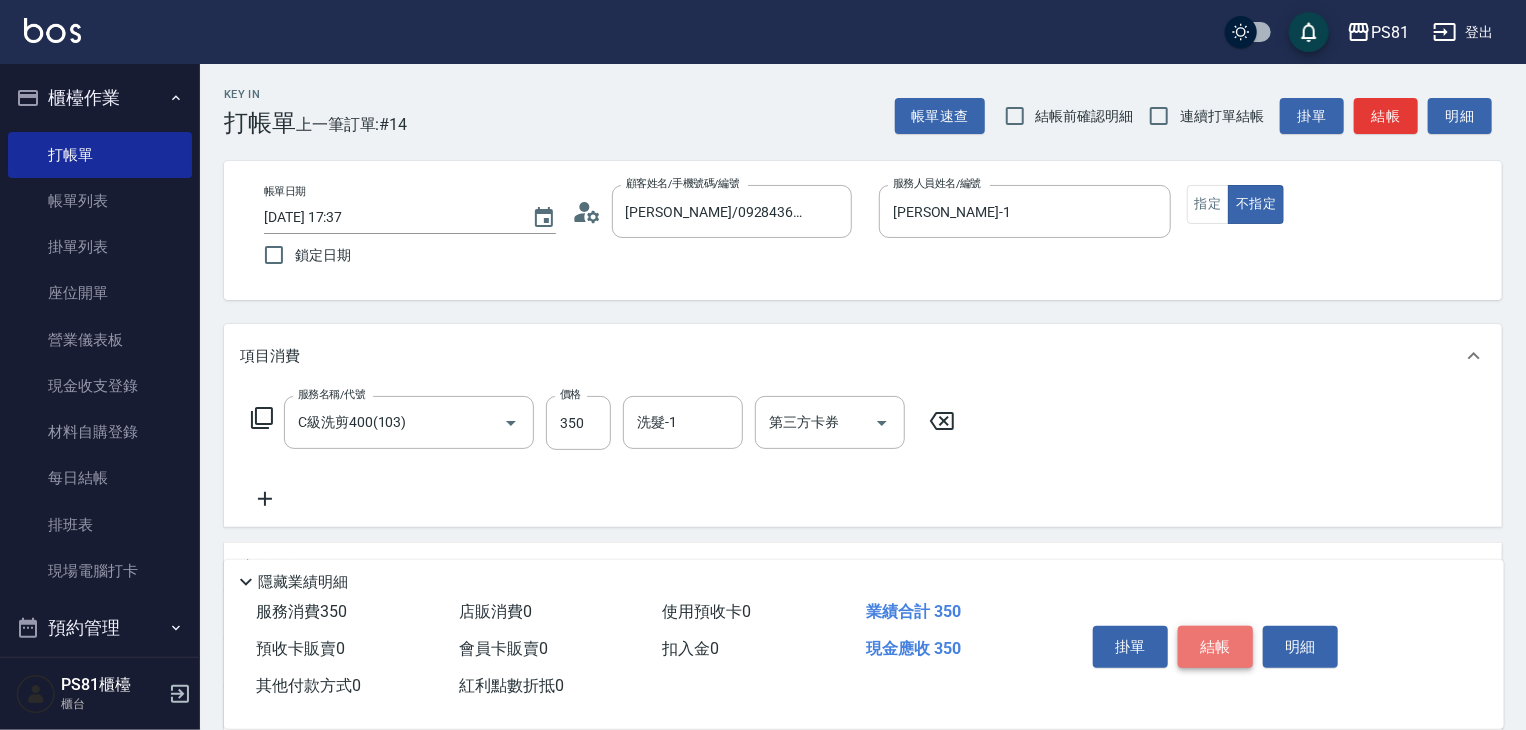 click on "結帳" at bounding box center (1215, 647) 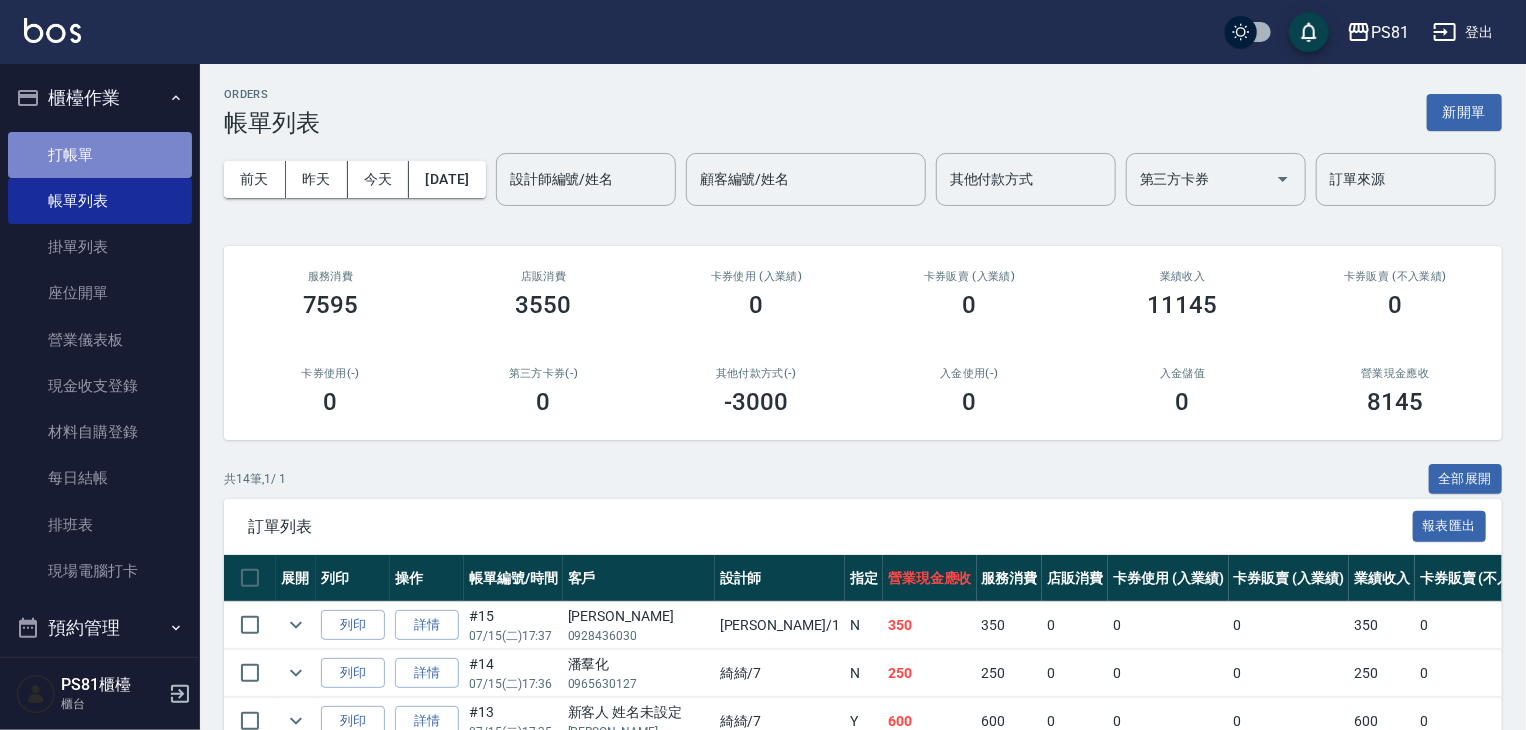 click on "打帳單" at bounding box center [100, 155] 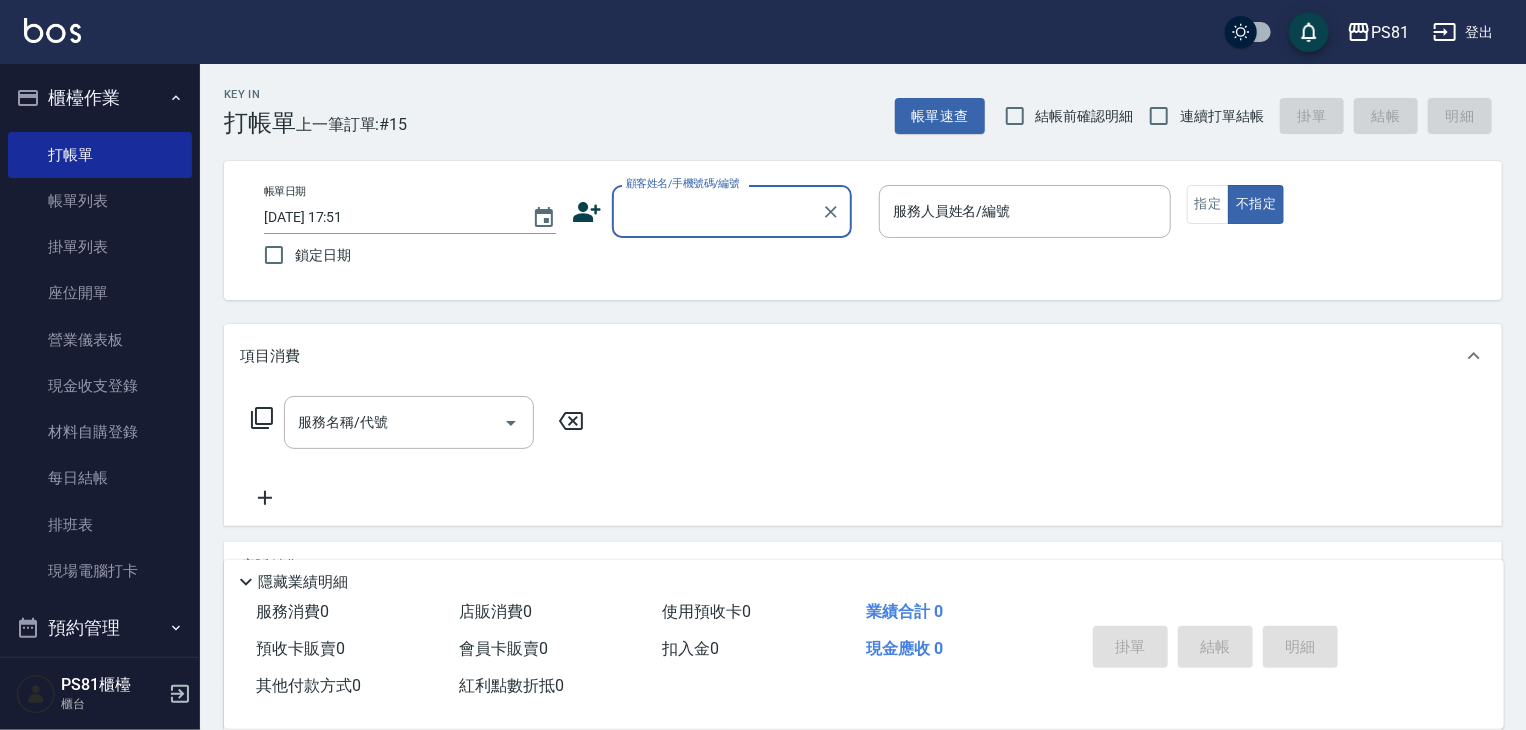 click on "顧客姓名/手機號碼/編號" at bounding box center (717, 211) 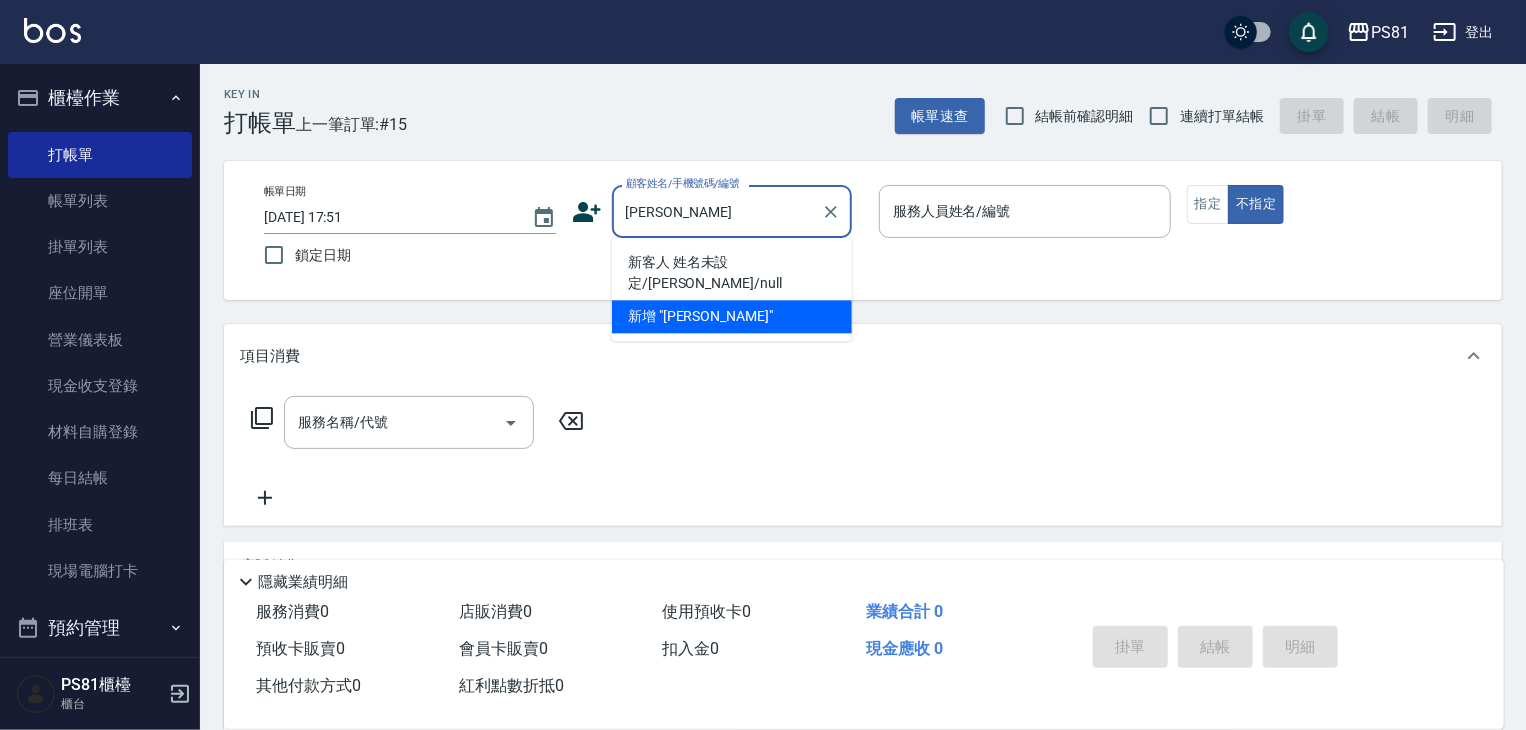 click on "新客人 姓名未設定/[PERSON_NAME]/null" at bounding box center (732, 273) 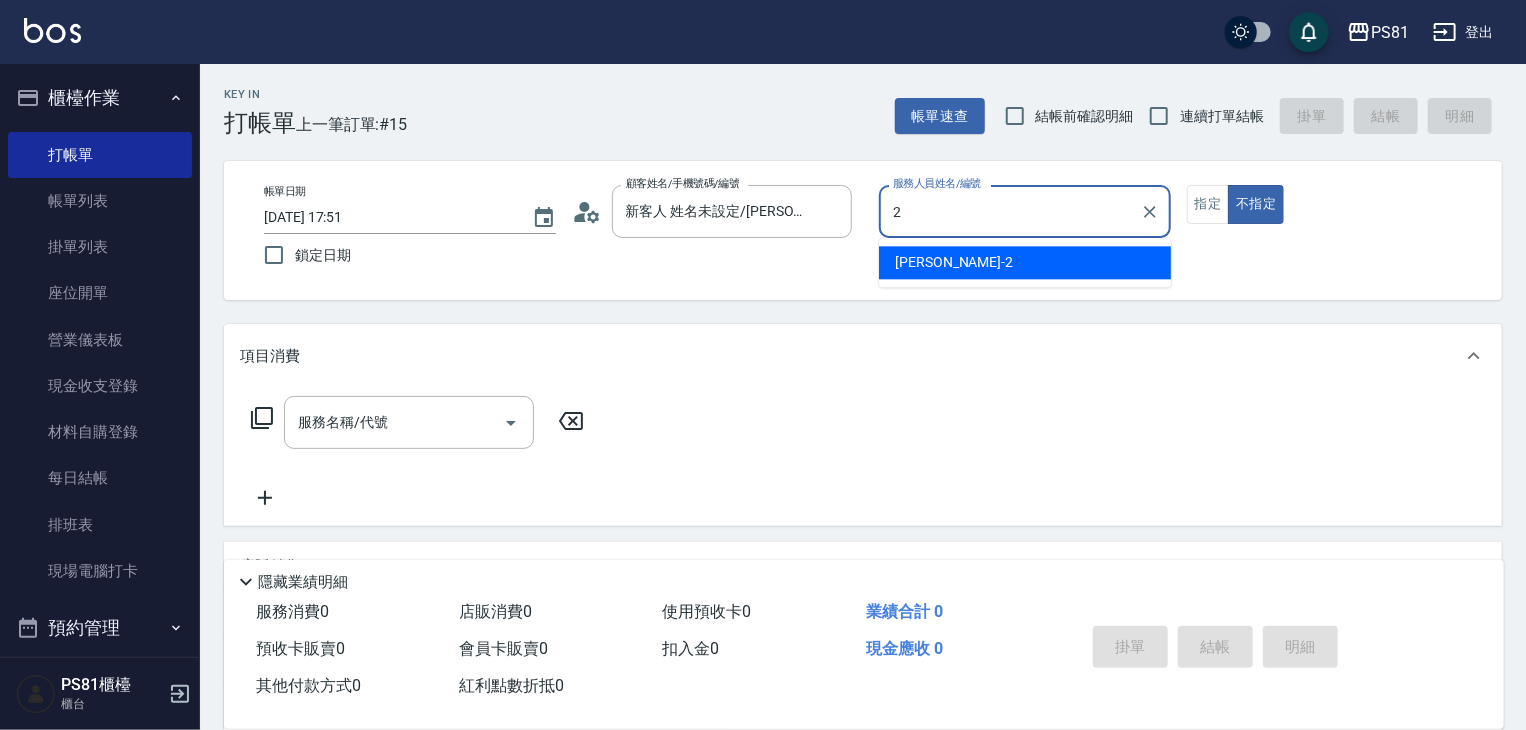 type on "采蓮-2" 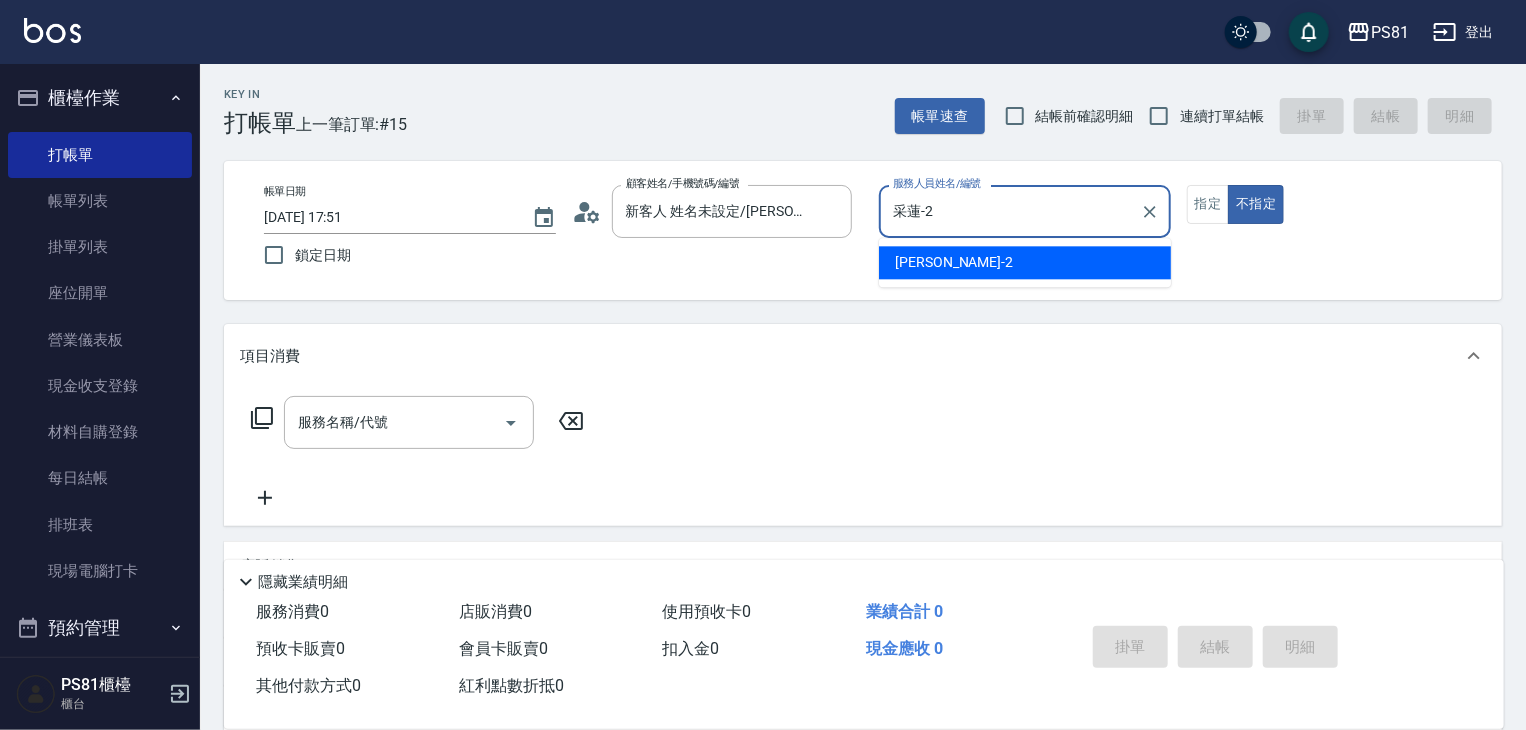 type on "false" 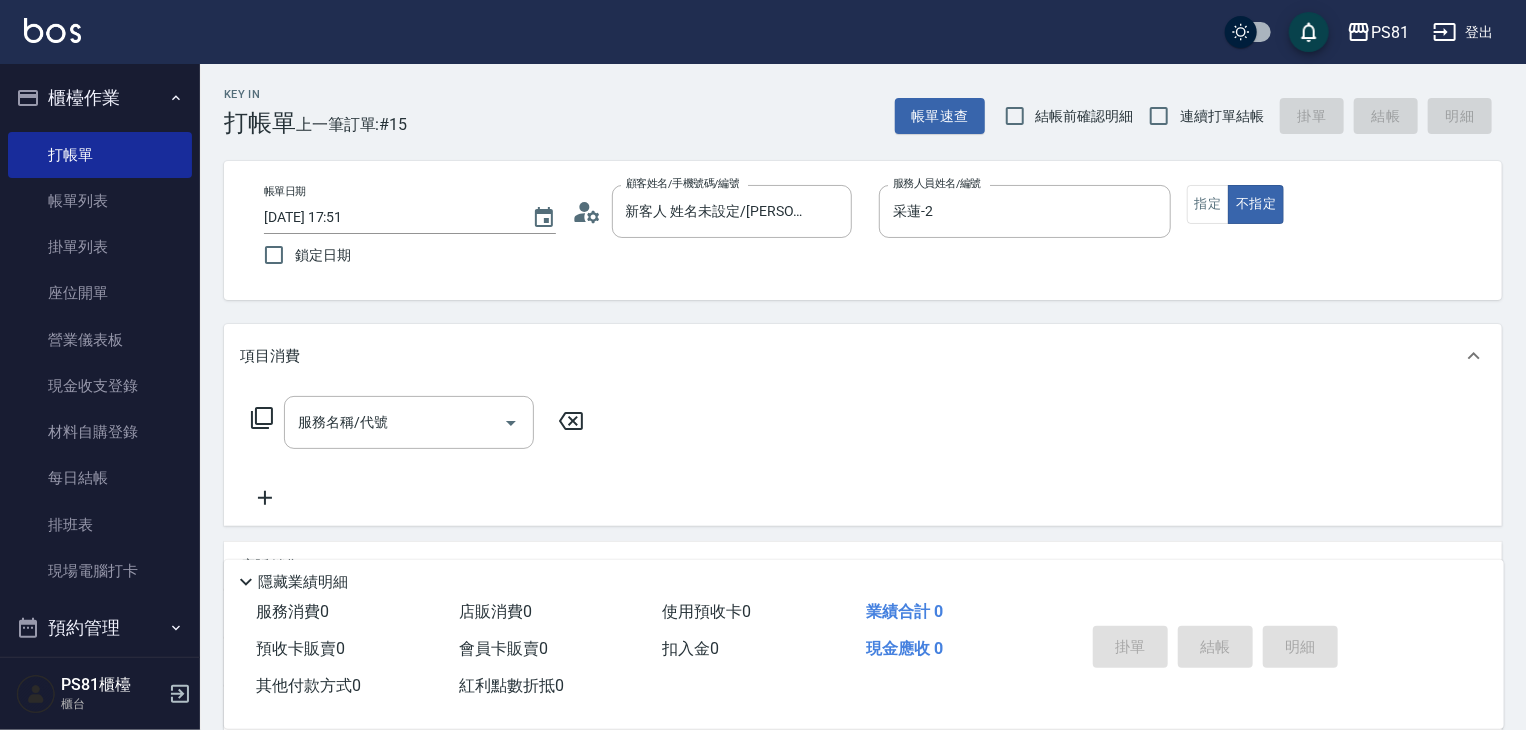 click at bounding box center [1025, 248] 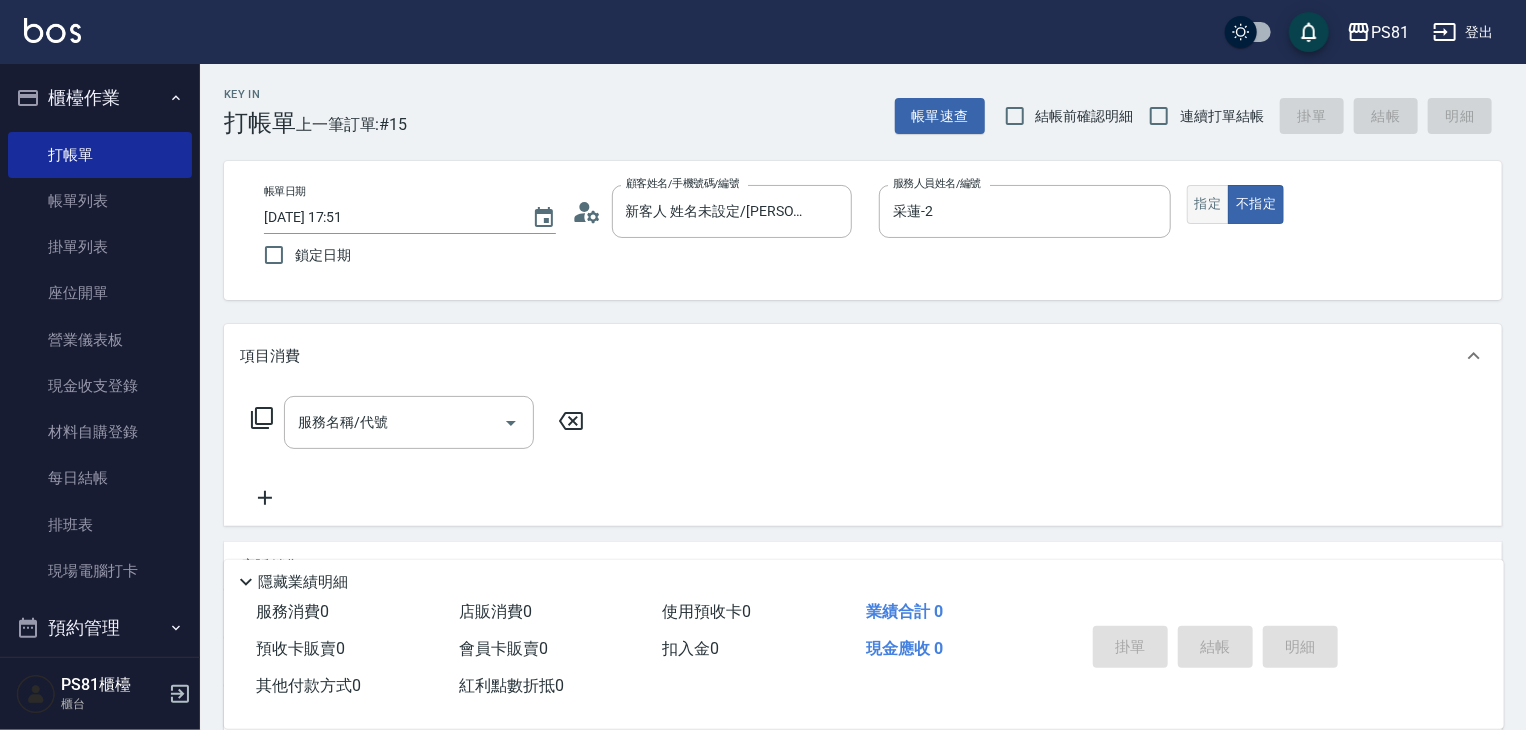 click on "指定" at bounding box center [1208, 204] 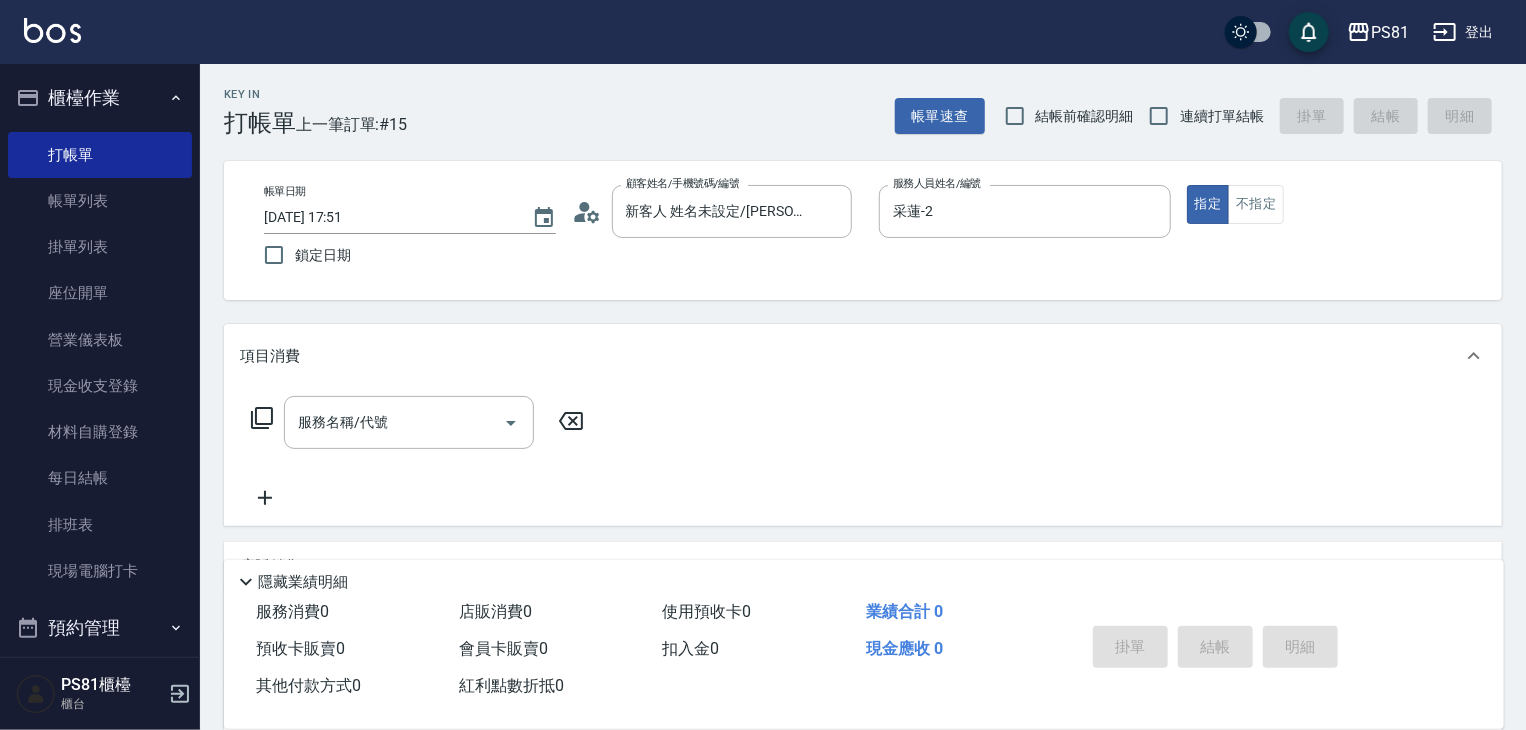 click on "帳單日期 [DATE] 17:51 鎖定日期 顧客姓名/手機號碼/編號 新客人 姓名未設定/[PERSON_NAME]/null 顧客姓名/手機號碼/編號 服務人員姓名/編號 [PERSON_NAME]-2 服務人員姓名/編號 指定 不指定" at bounding box center [863, 230] 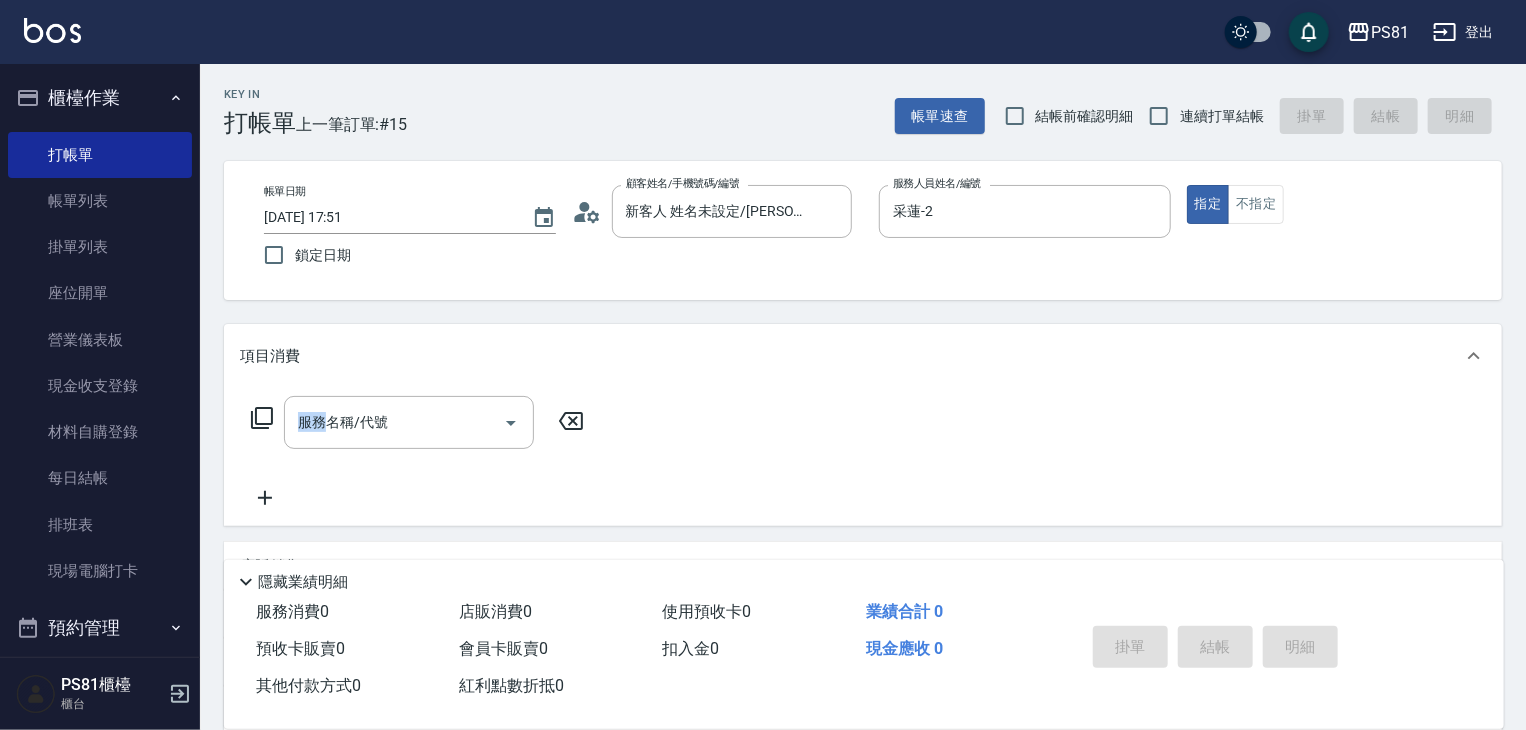 click on "帳單日期 [DATE] 17:51 鎖定日期 顧客姓名/手機號碼/編號 新客人 姓名未設定/[PERSON_NAME]/null 顧客姓名/手機號碼/編號 服務人員姓名/編號 [PERSON_NAME]-2 服務人員姓名/編號 指定 不指定" at bounding box center [863, 230] 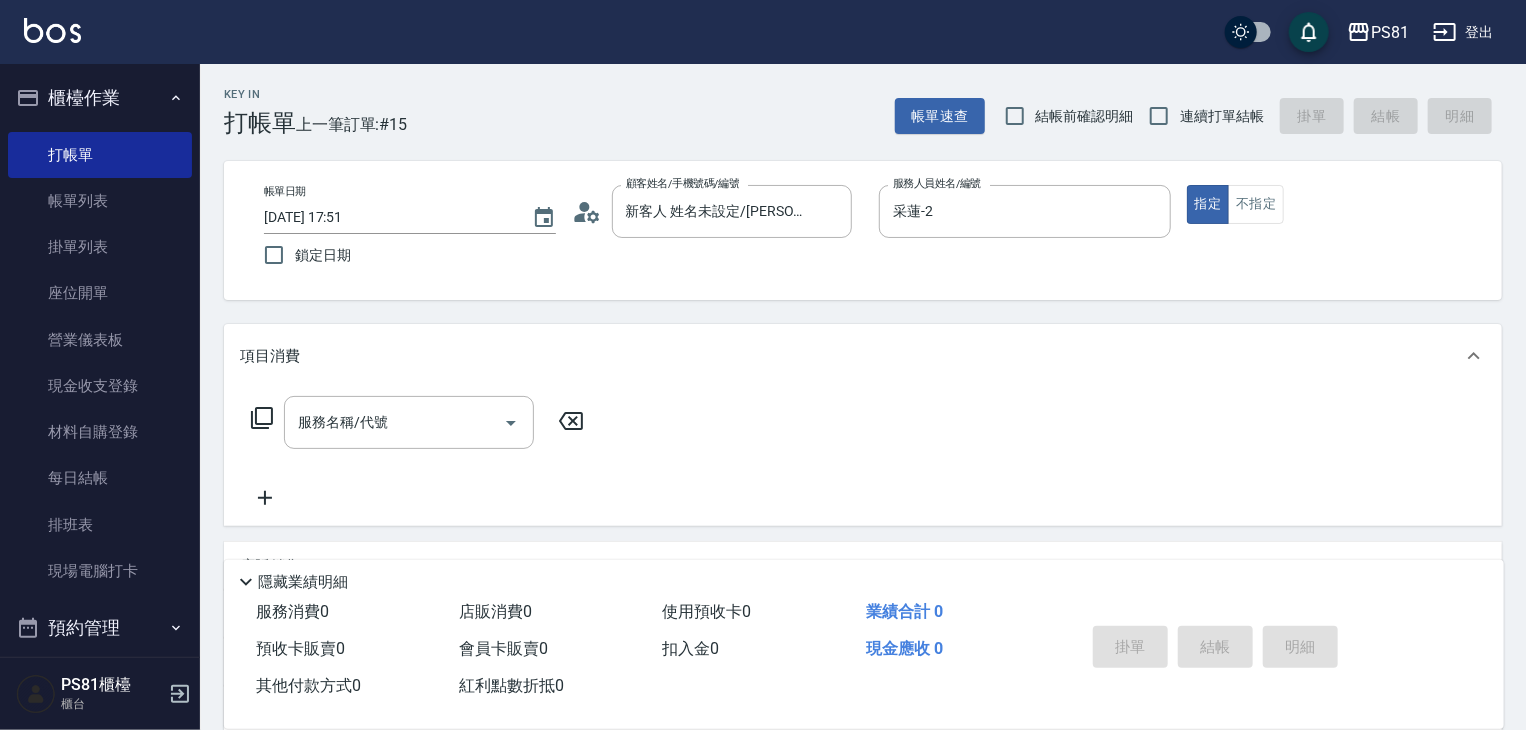 click on "帳單日期 [DATE] 17:51 鎖定日期 顧客姓名/手機號碼/編號 新客人 姓名未設定/[PERSON_NAME]/null 顧客姓名/手機號碼/編號 服務人員姓名/編號 [PERSON_NAME]-2 服務人員姓名/編號 指定 不指定" at bounding box center (863, 230) 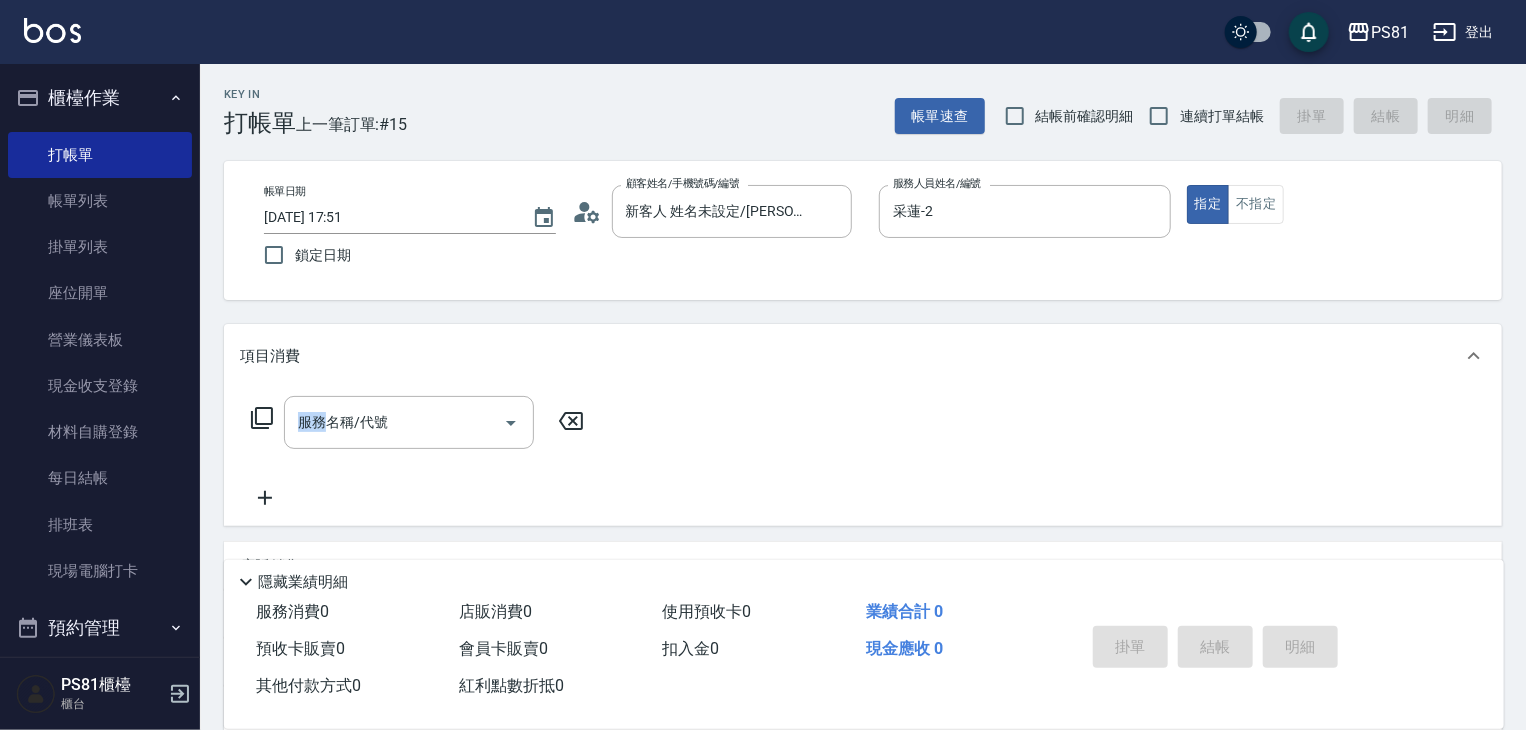 click on "帳單日期 [DATE] 17:51 鎖定日期 顧客姓名/手機號碼/編號 新客人 姓名未設定/[PERSON_NAME]/null 顧客姓名/手機號碼/編號 服務人員姓名/編號 [PERSON_NAME]-2 服務人員姓名/編號 指定 不指定" at bounding box center [863, 230] 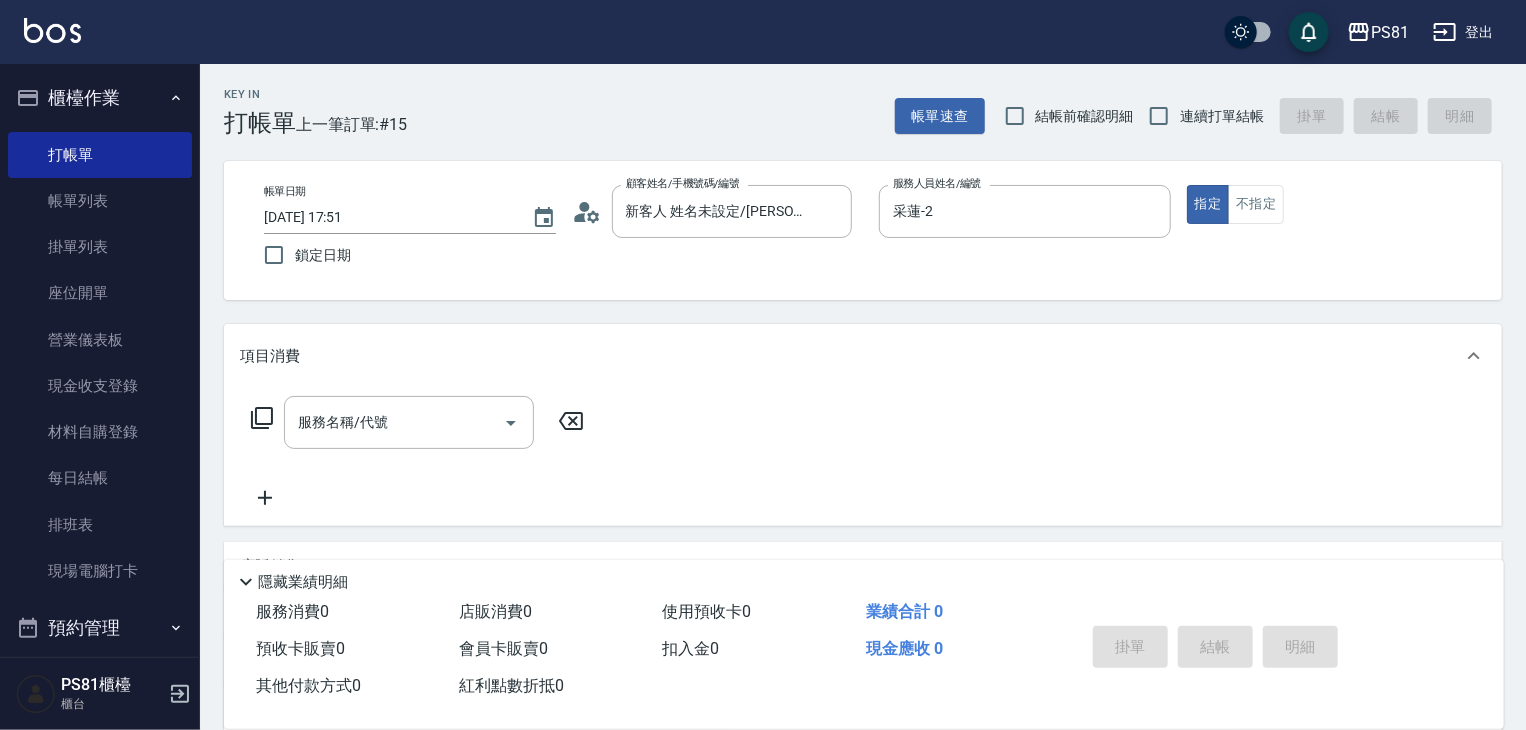 click on "帳單日期 [DATE] 17:51 鎖定日期 顧客姓名/手機號碼/編號 新客人 姓名未設定/[PERSON_NAME]/null 顧客姓名/手機號碼/編號 服務人員姓名/編號 [PERSON_NAME]-2 服務人員姓名/編號 指定 不指定" at bounding box center (863, 230) 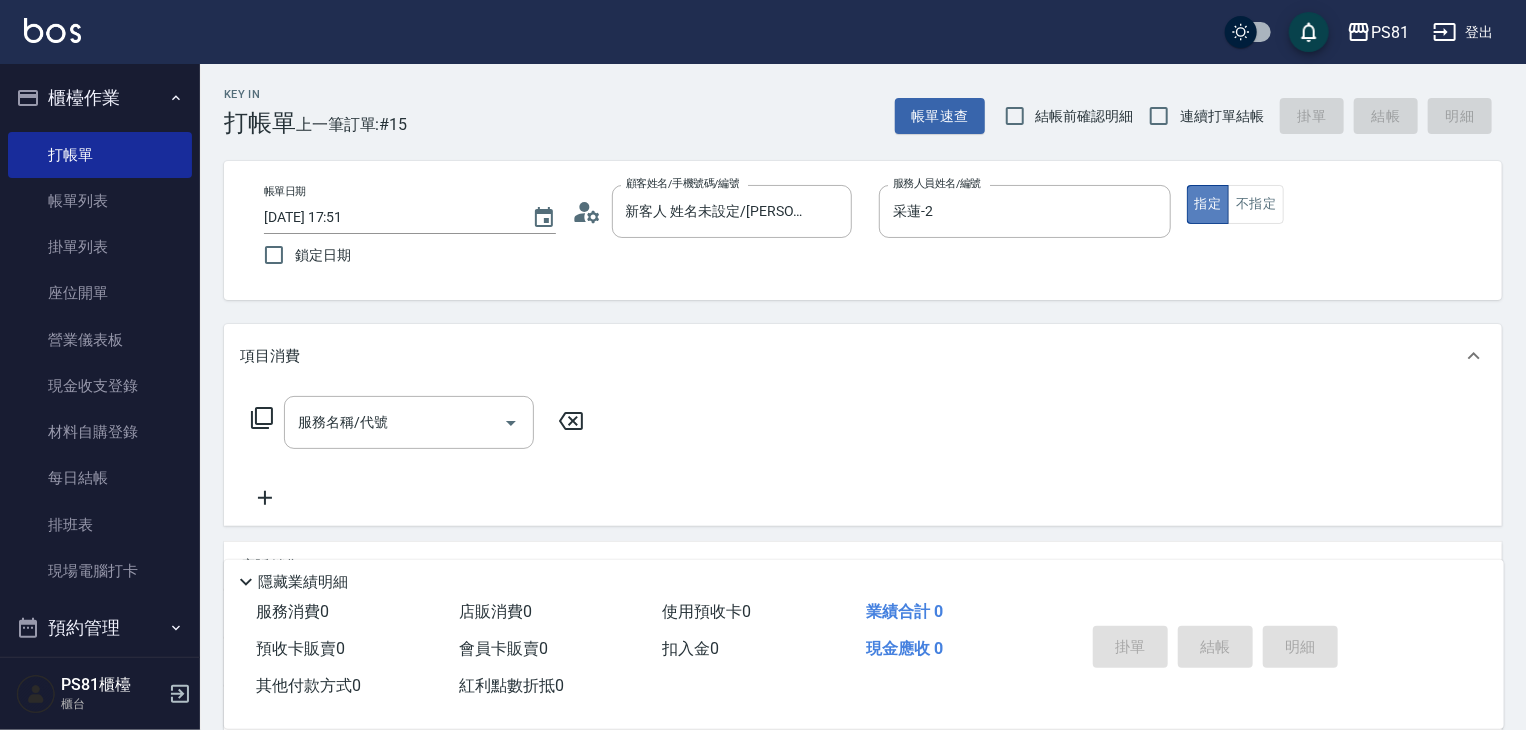 click on "指定" at bounding box center [1208, 204] 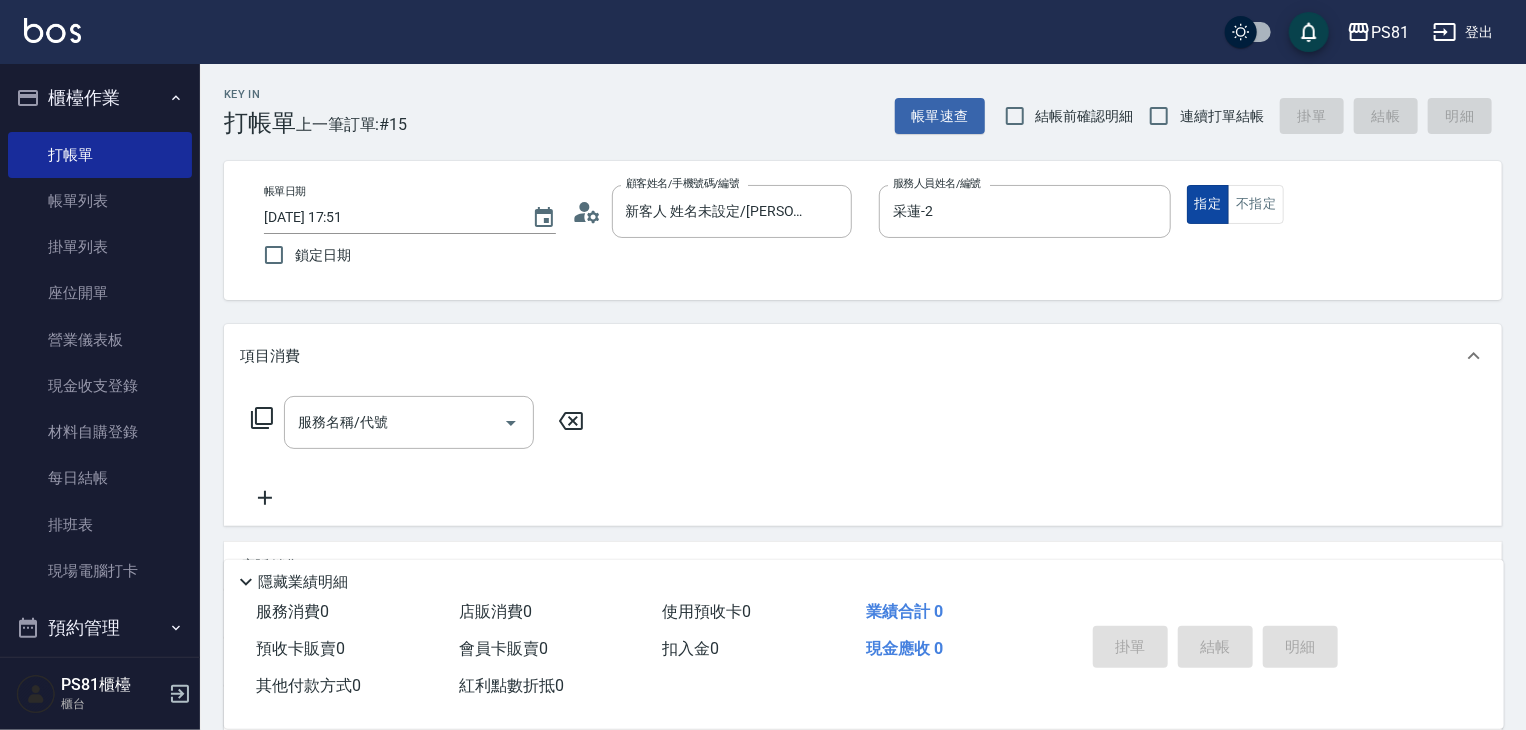 click on "指定" at bounding box center [1208, 204] 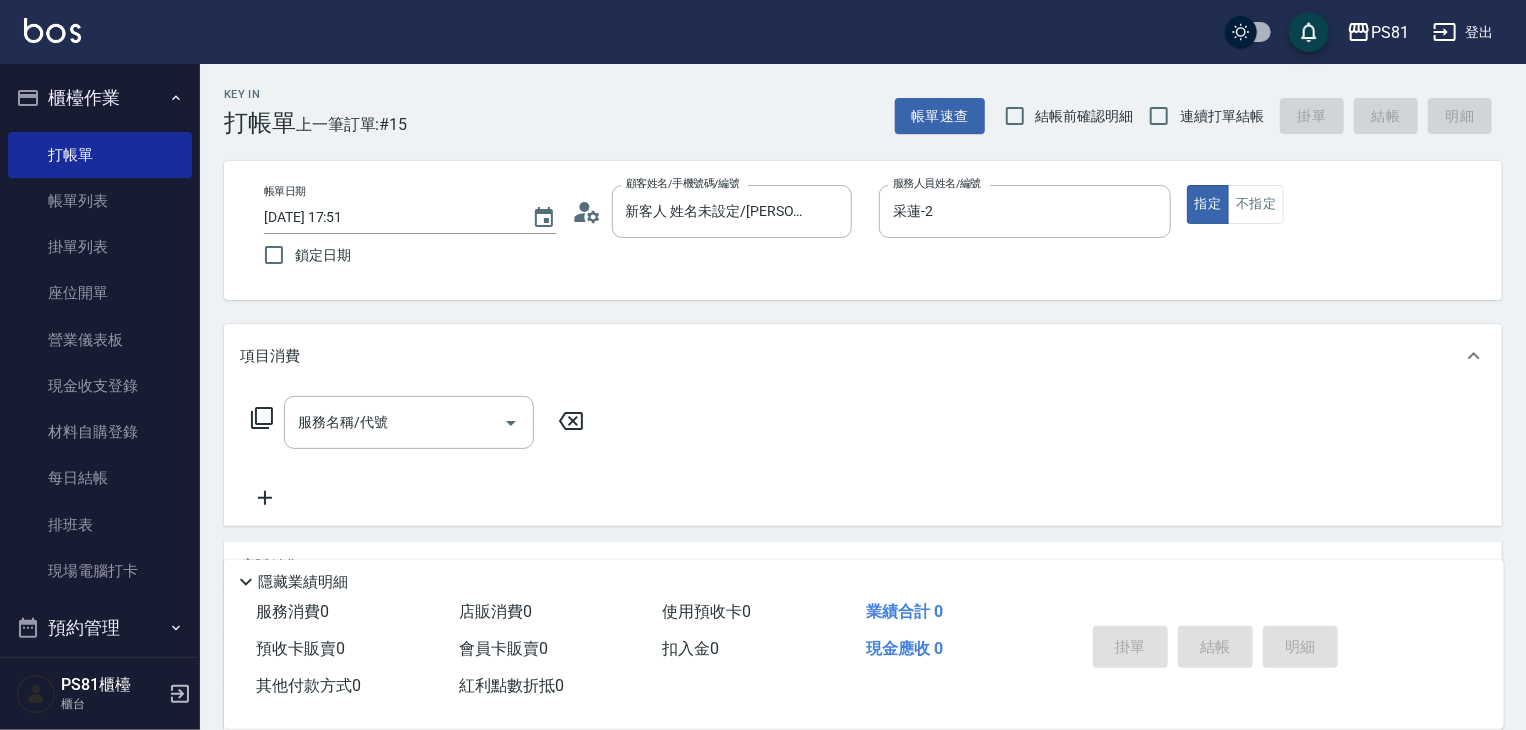 click on "服務名稱/代號 服務名稱/代號" at bounding box center (863, 457) 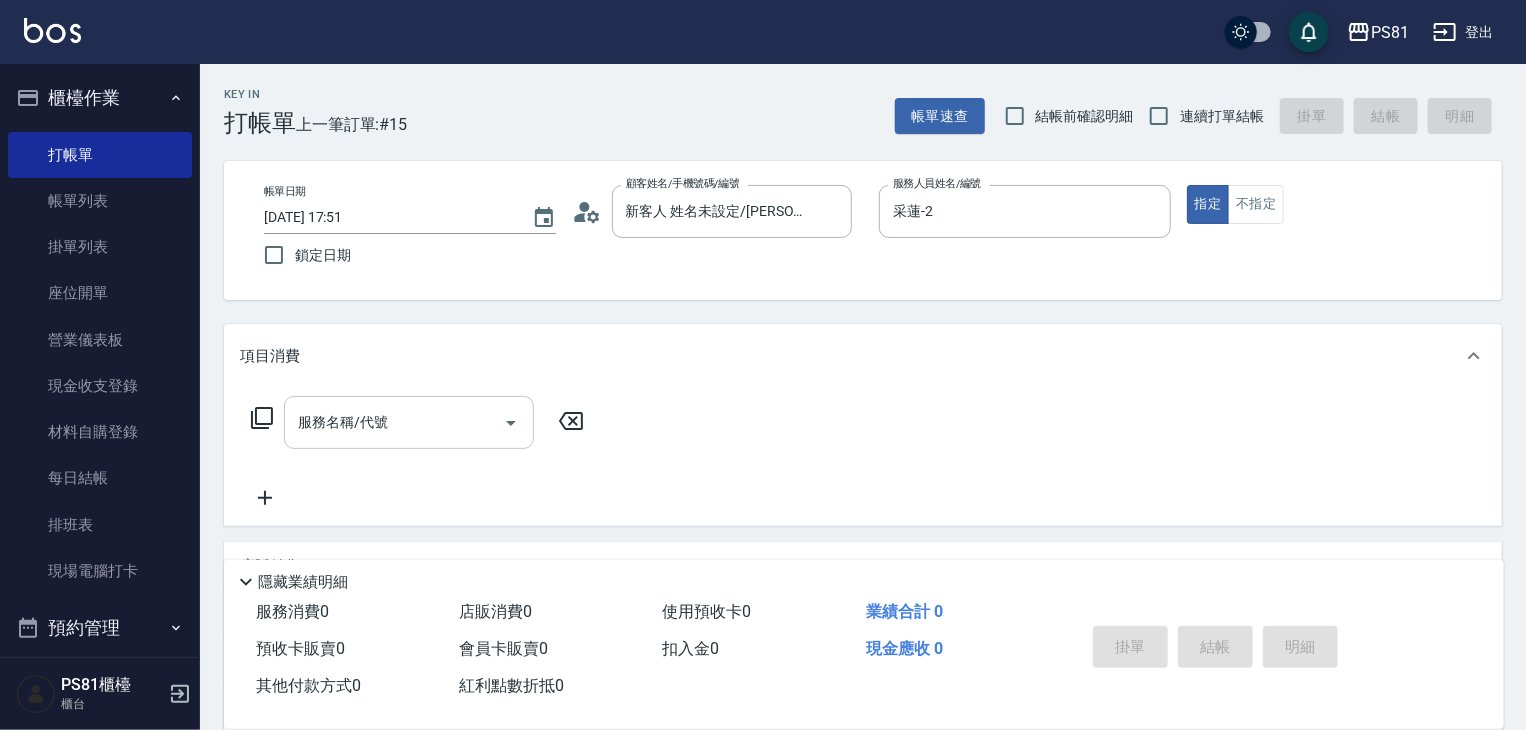 click on "服務名稱/代號" at bounding box center [394, 422] 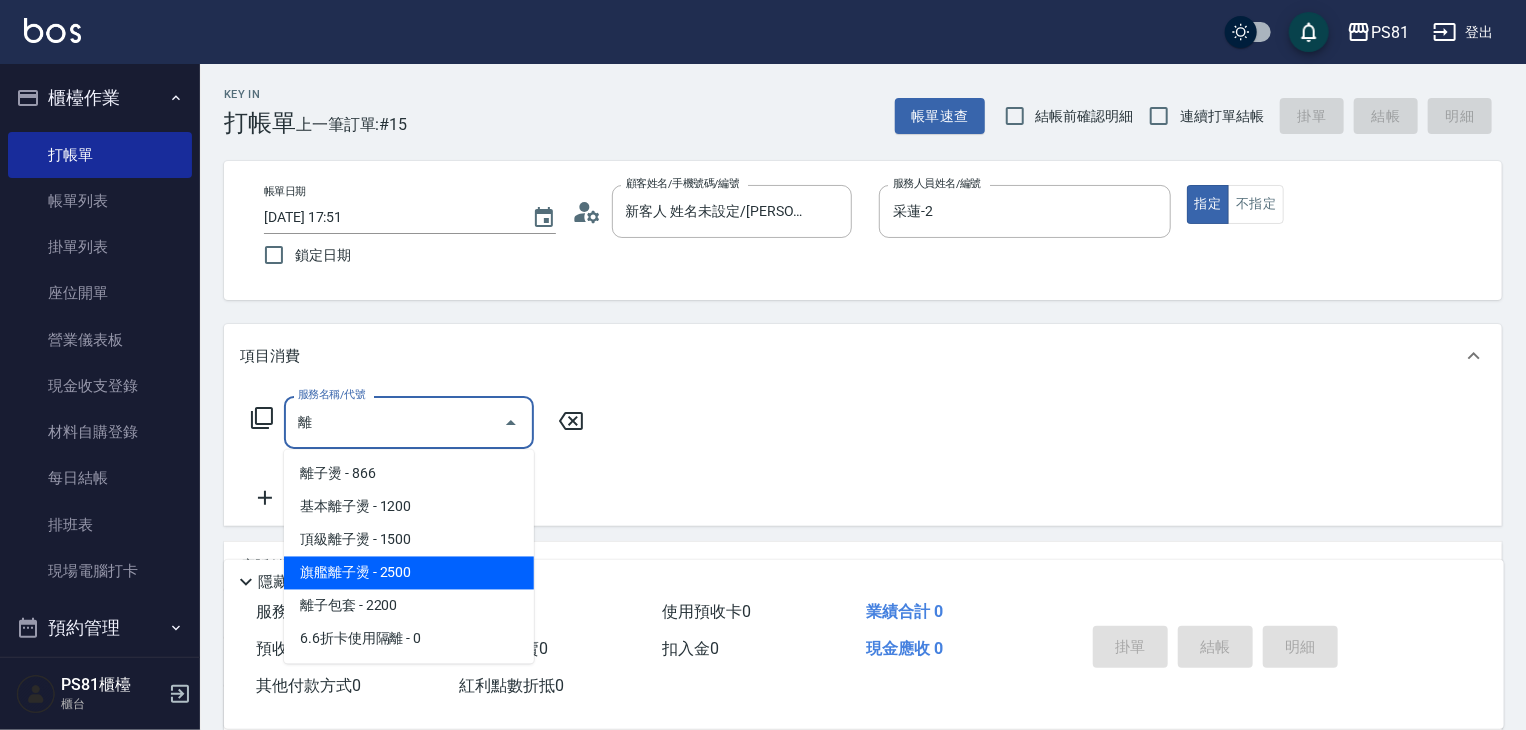 click on "旗艦離子燙 - 2500" at bounding box center (409, 573) 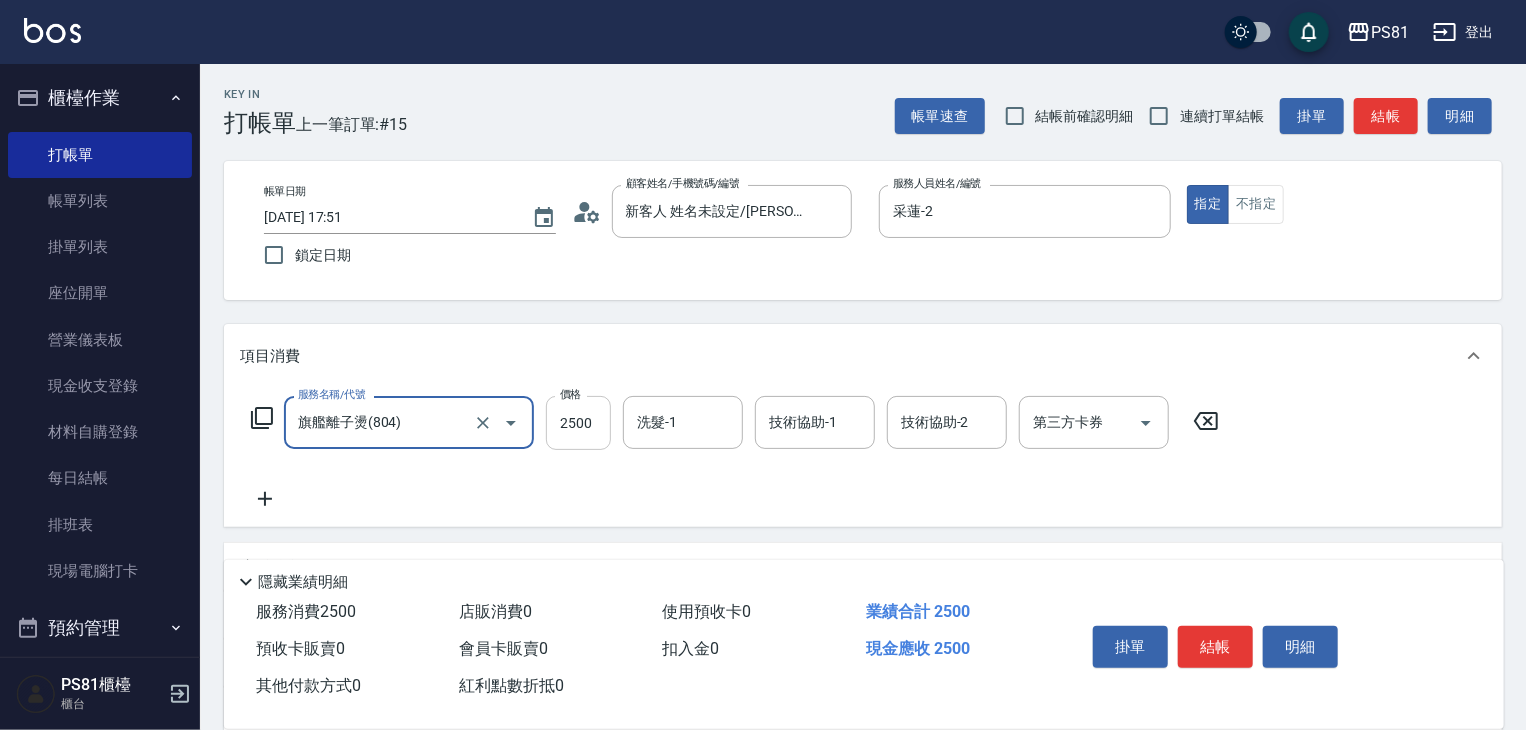 type on "旗艦離子燙(804)" 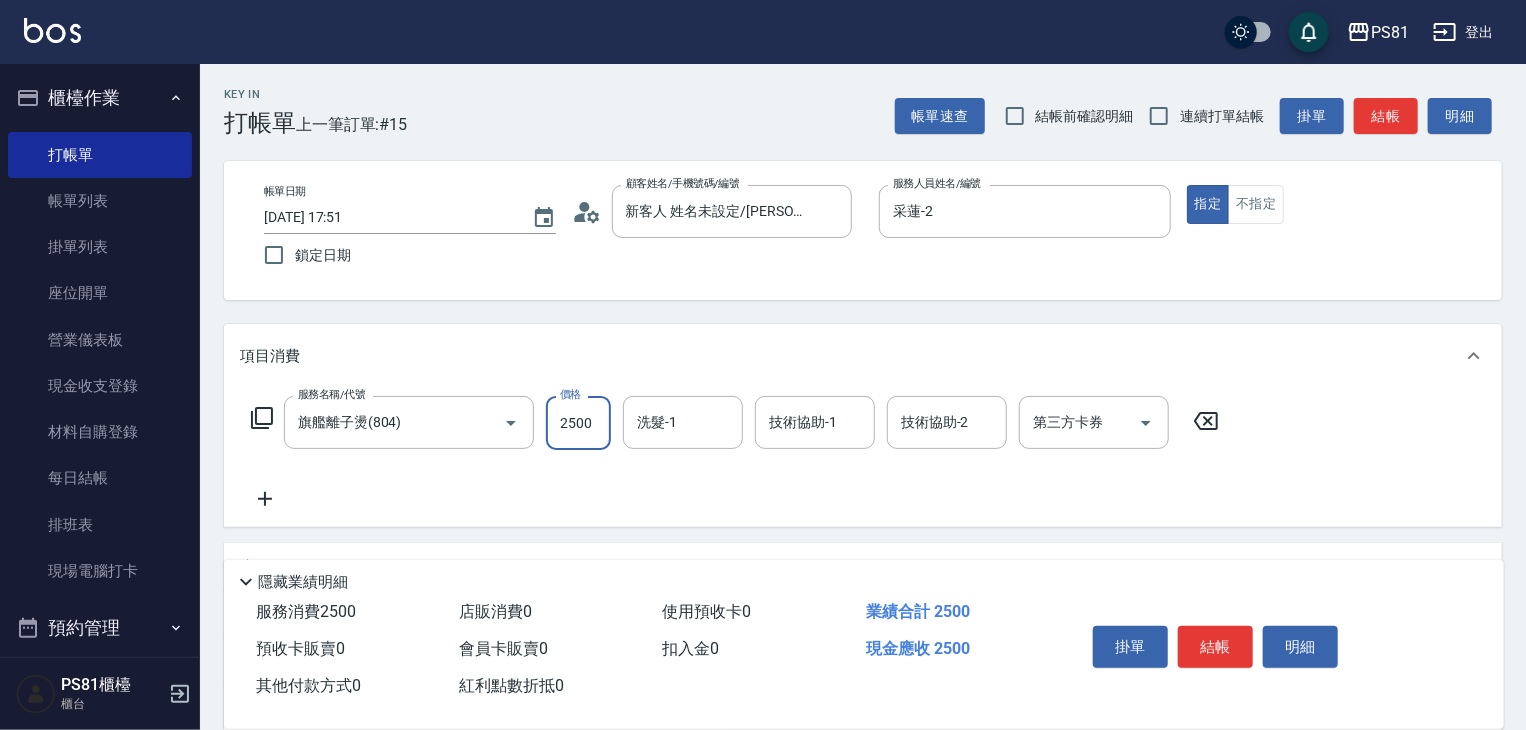 click on "2500" at bounding box center (578, 423) 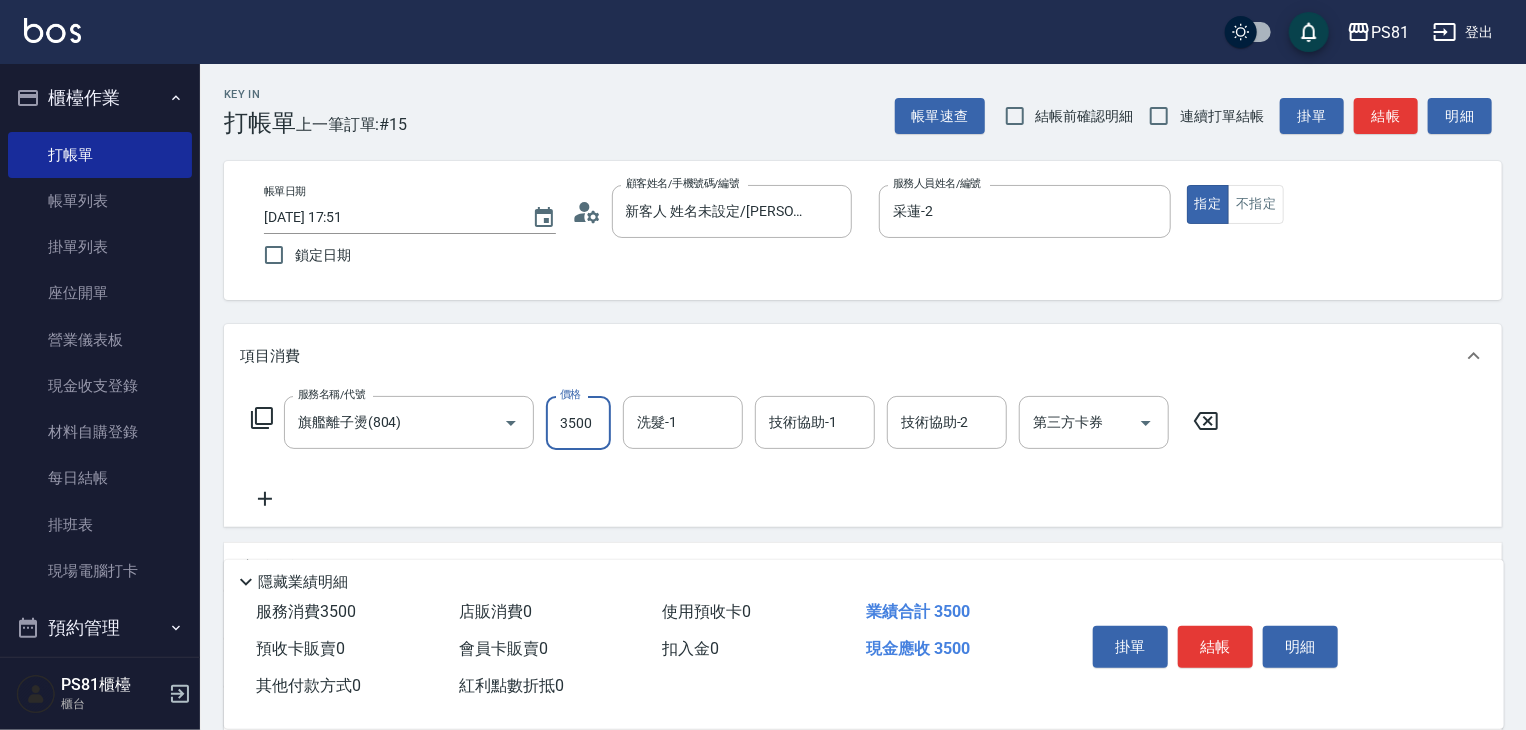 type on "3500" 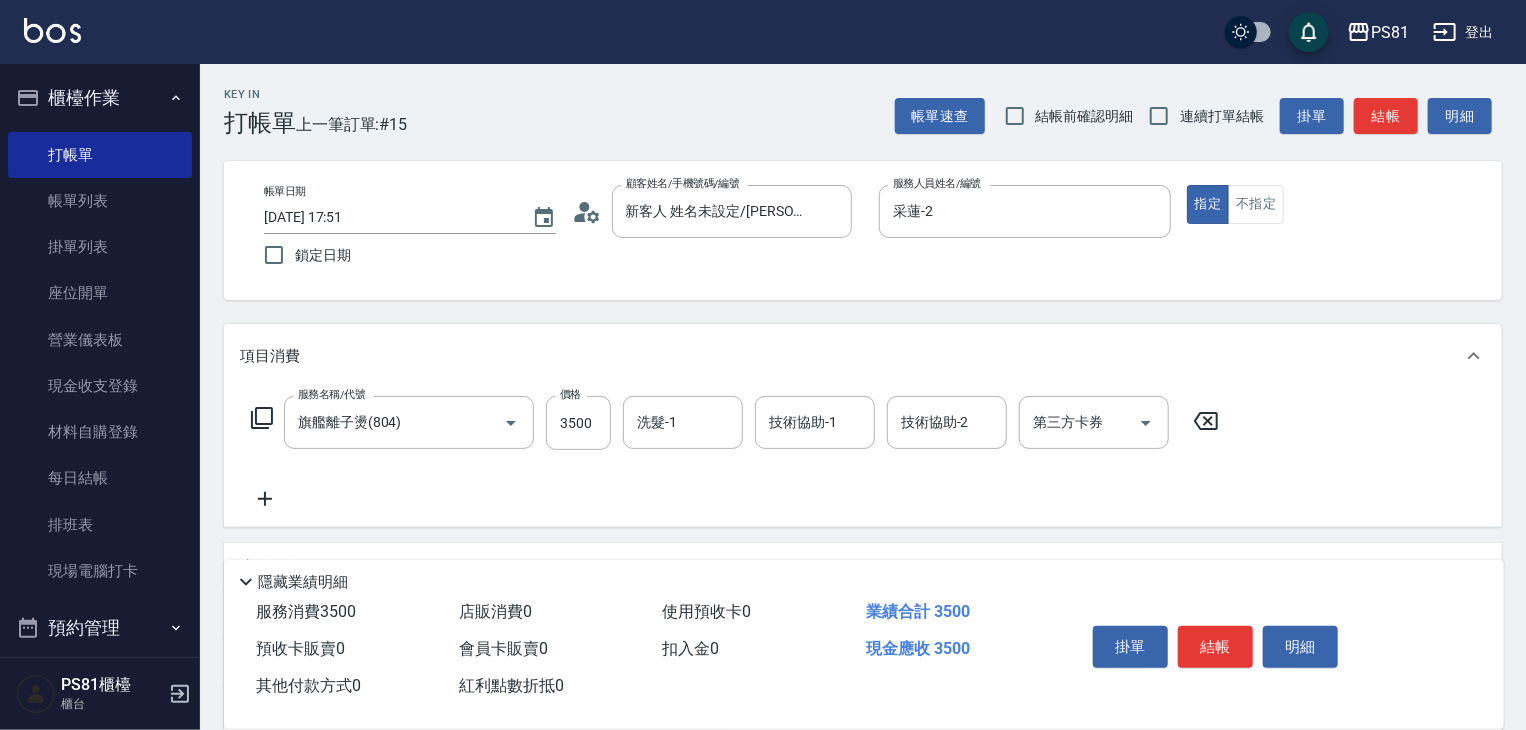 click on "服務名稱/代號 旗艦離子燙(804) 服務名稱/代號 價格 3500 價格 洗髮-1 洗髮-1 技術協助-1 技術協助-1 技術協助-2 技術協助-2 第三方卡券 第三方卡券" at bounding box center (735, 453) 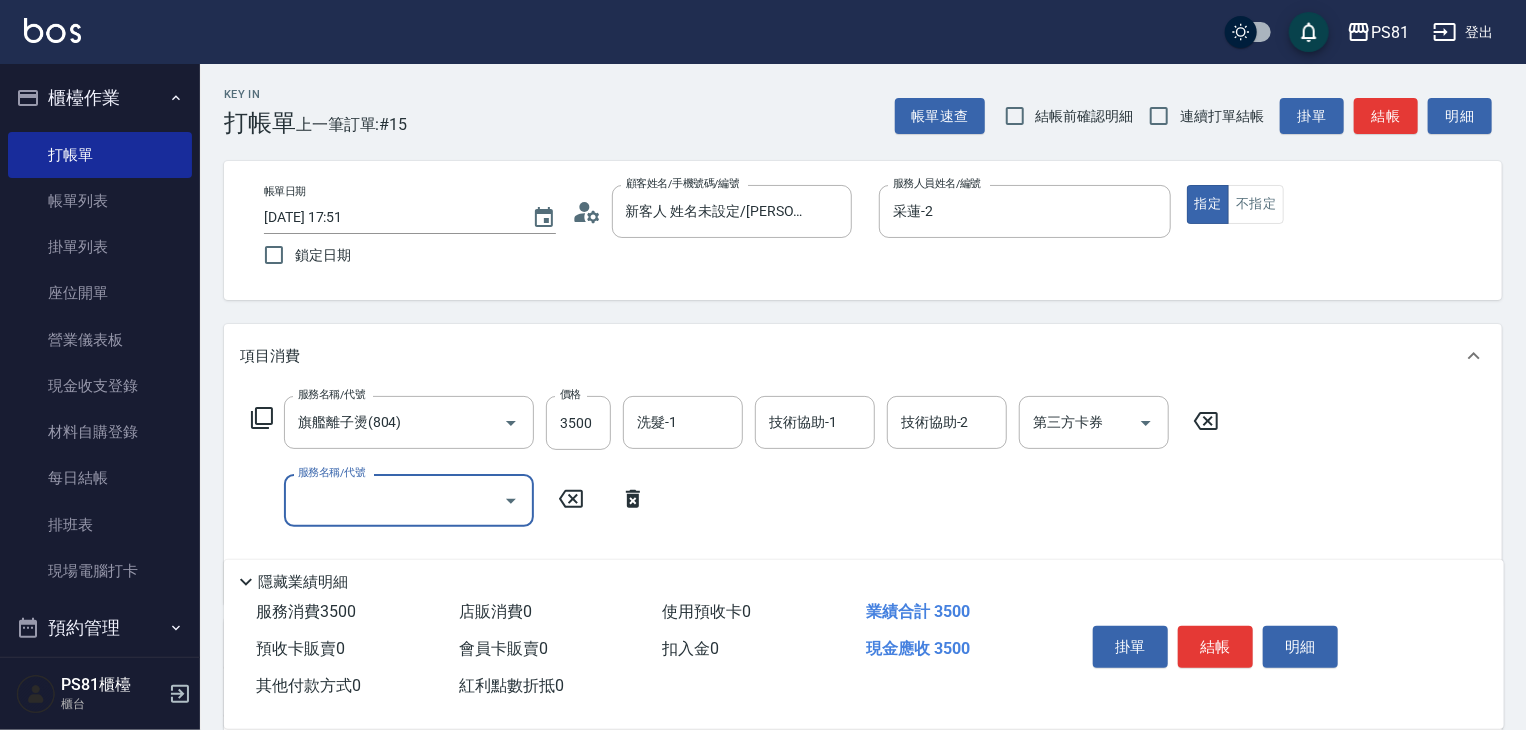 scroll, scrollTop: 200, scrollLeft: 0, axis: vertical 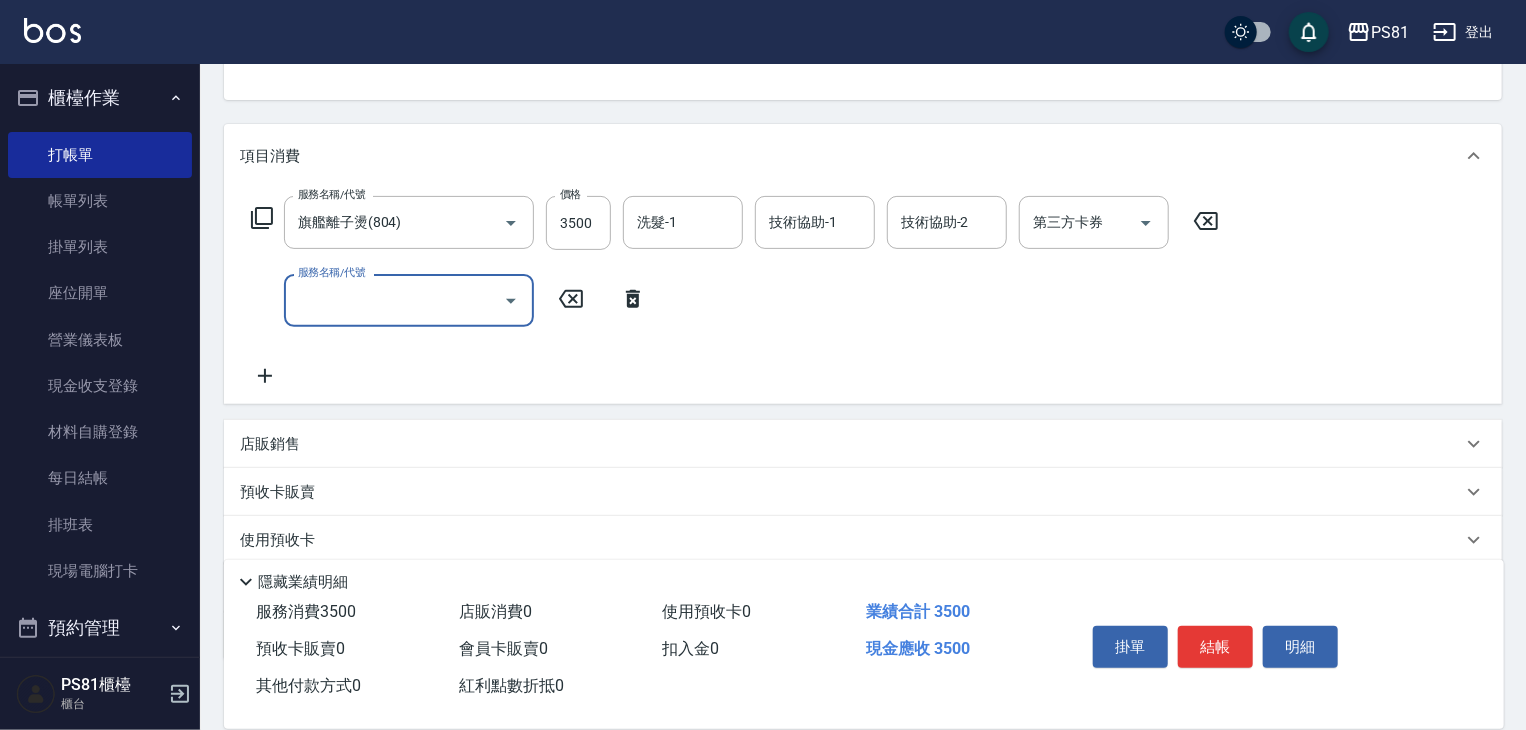 drag, startPoint x: 637, startPoint y: 293, endPoint x: 386, endPoint y: 413, distance: 278.21036 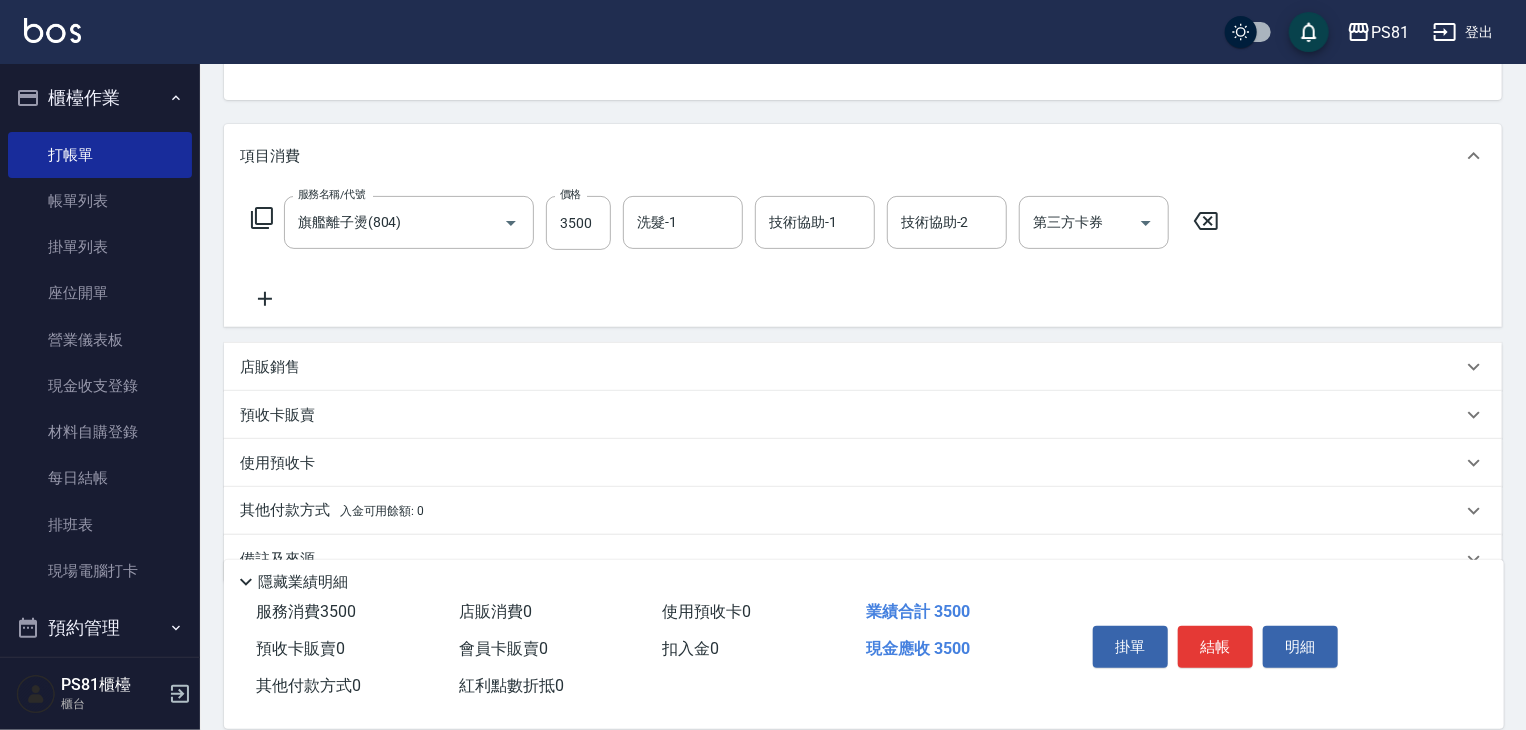click on "店販銷售" at bounding box center (851, 367) 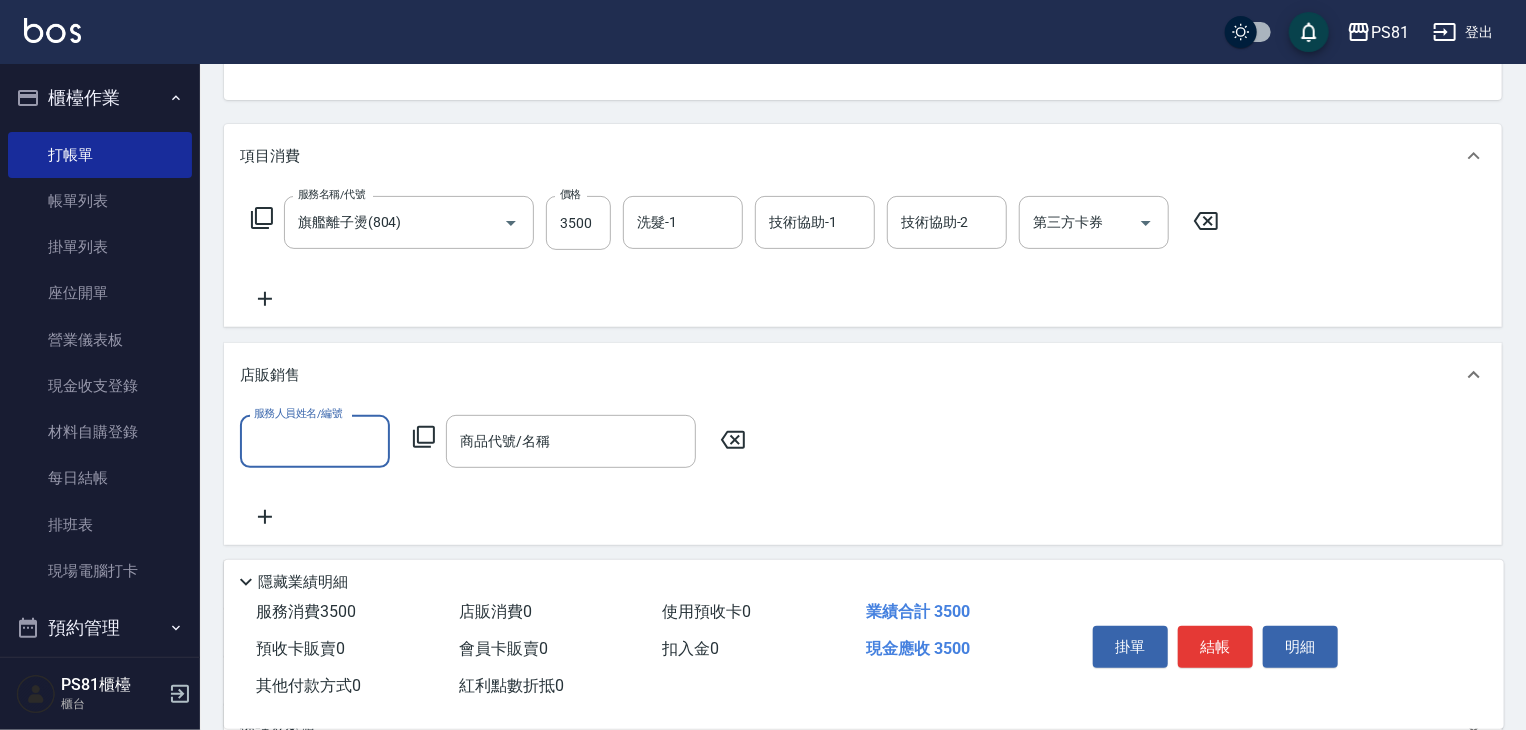 scroll, scrollTop: 0, scrollLeft: 0, axis: both 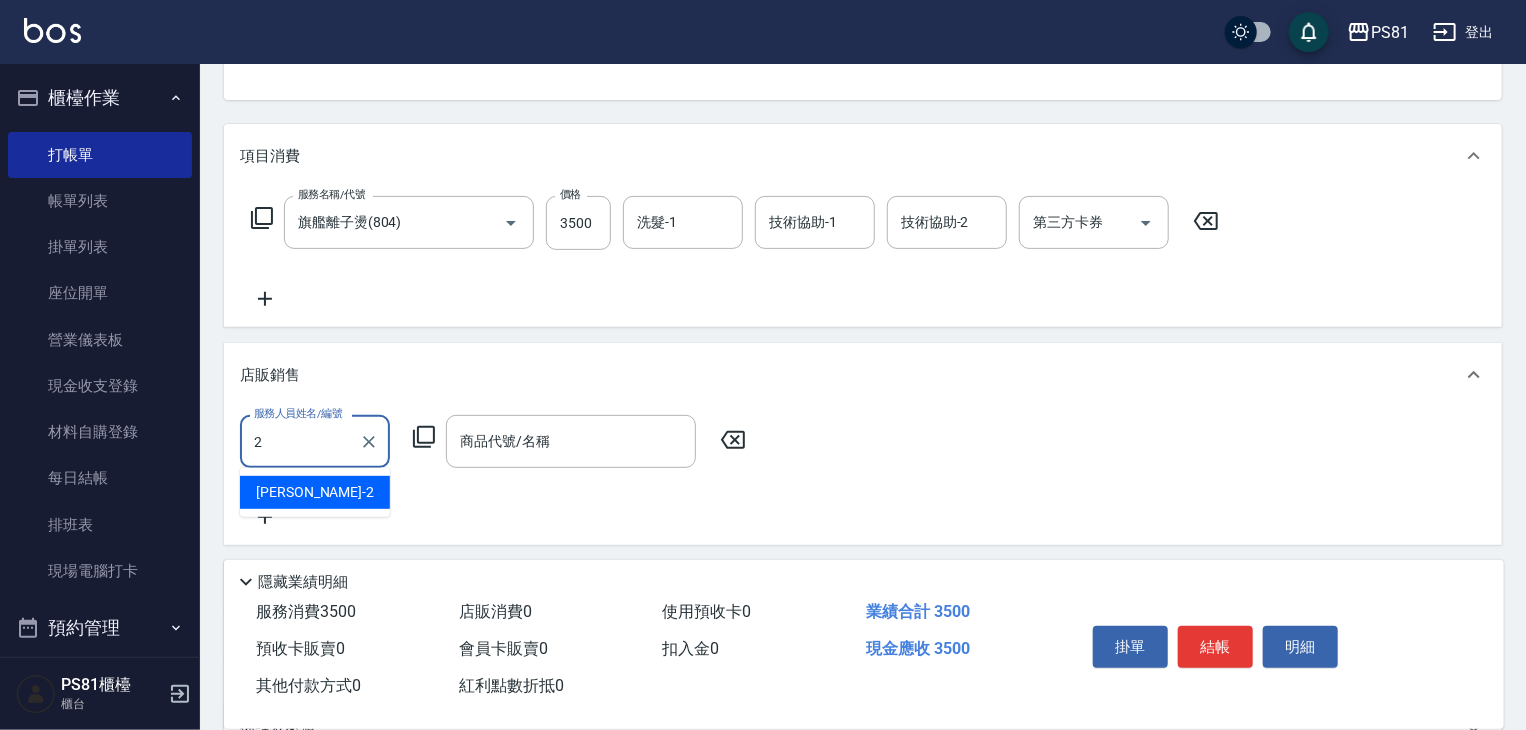 type on "采蓮-2" 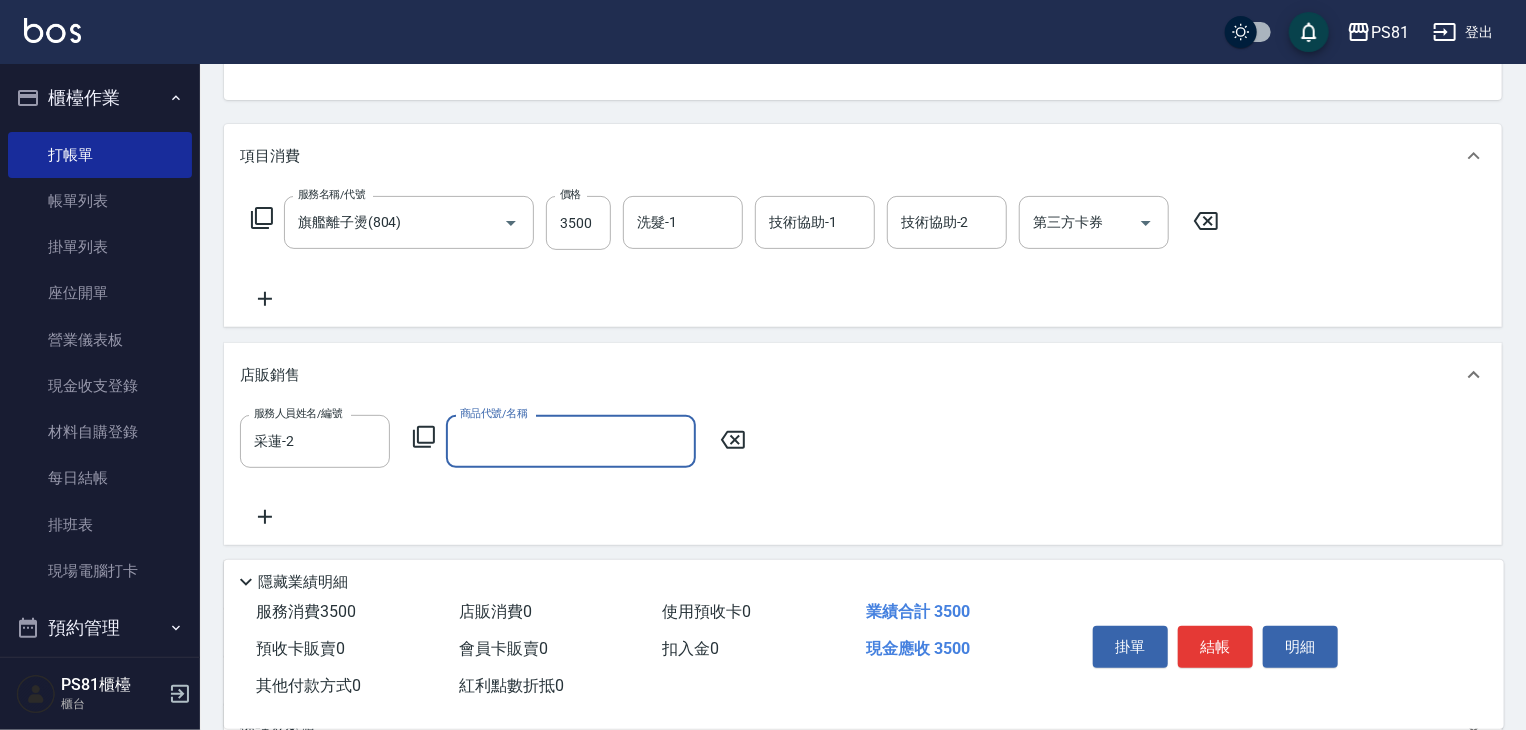 click on "商品代號/名稱" at bounding box center (571, 441) 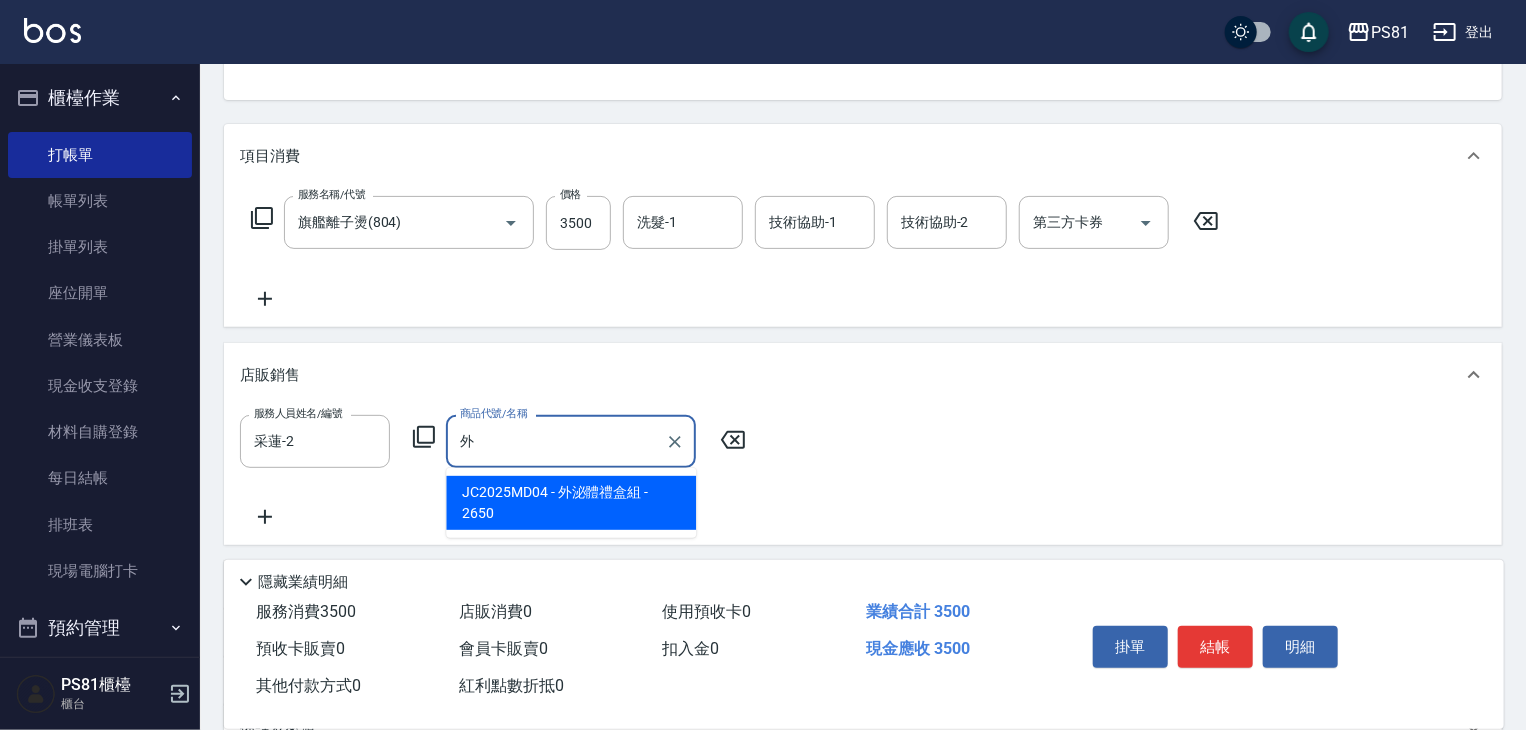 click on "JC2025MD04 - 外泌體禮盒組 - 2650" at bounding box center (571, 503) 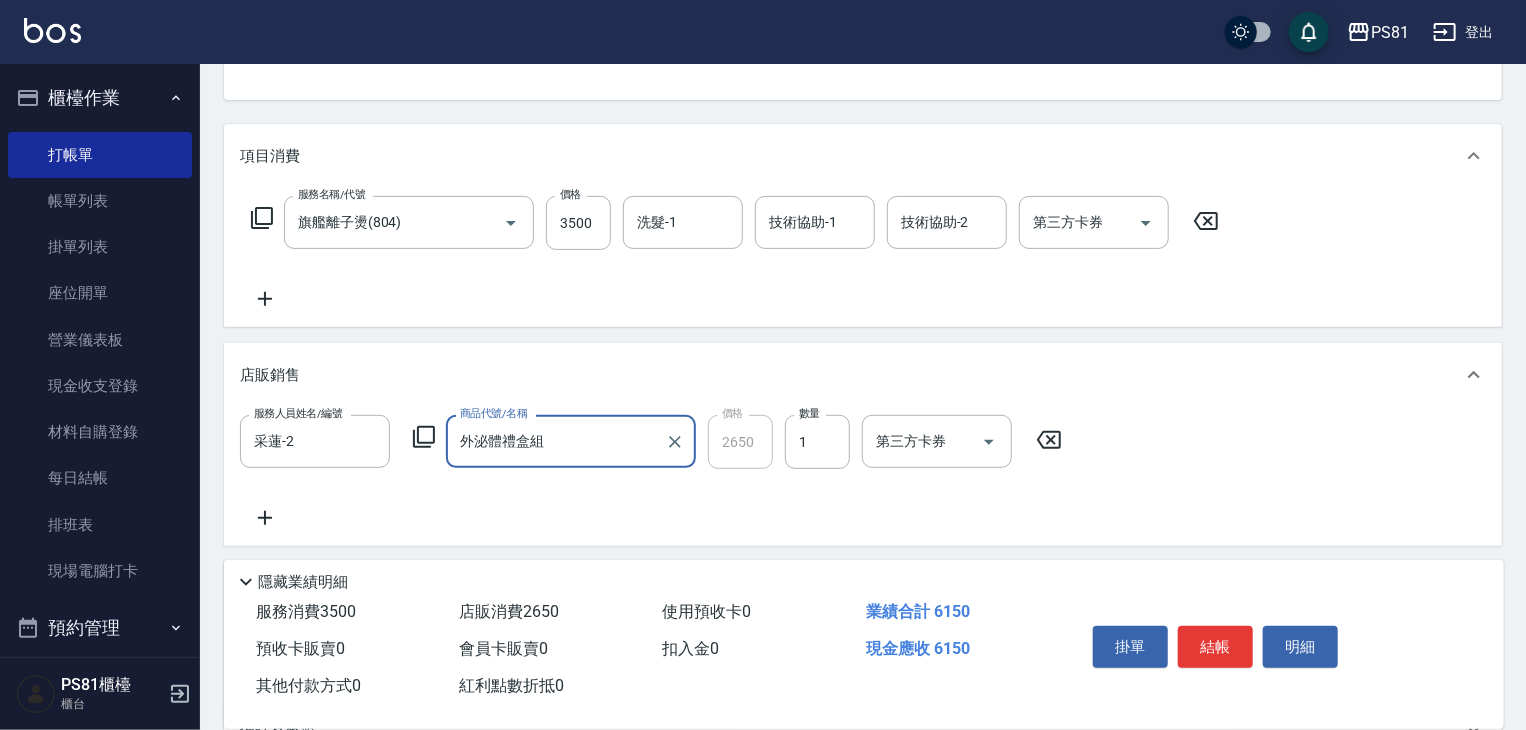 type on "外泌體禮盒組" 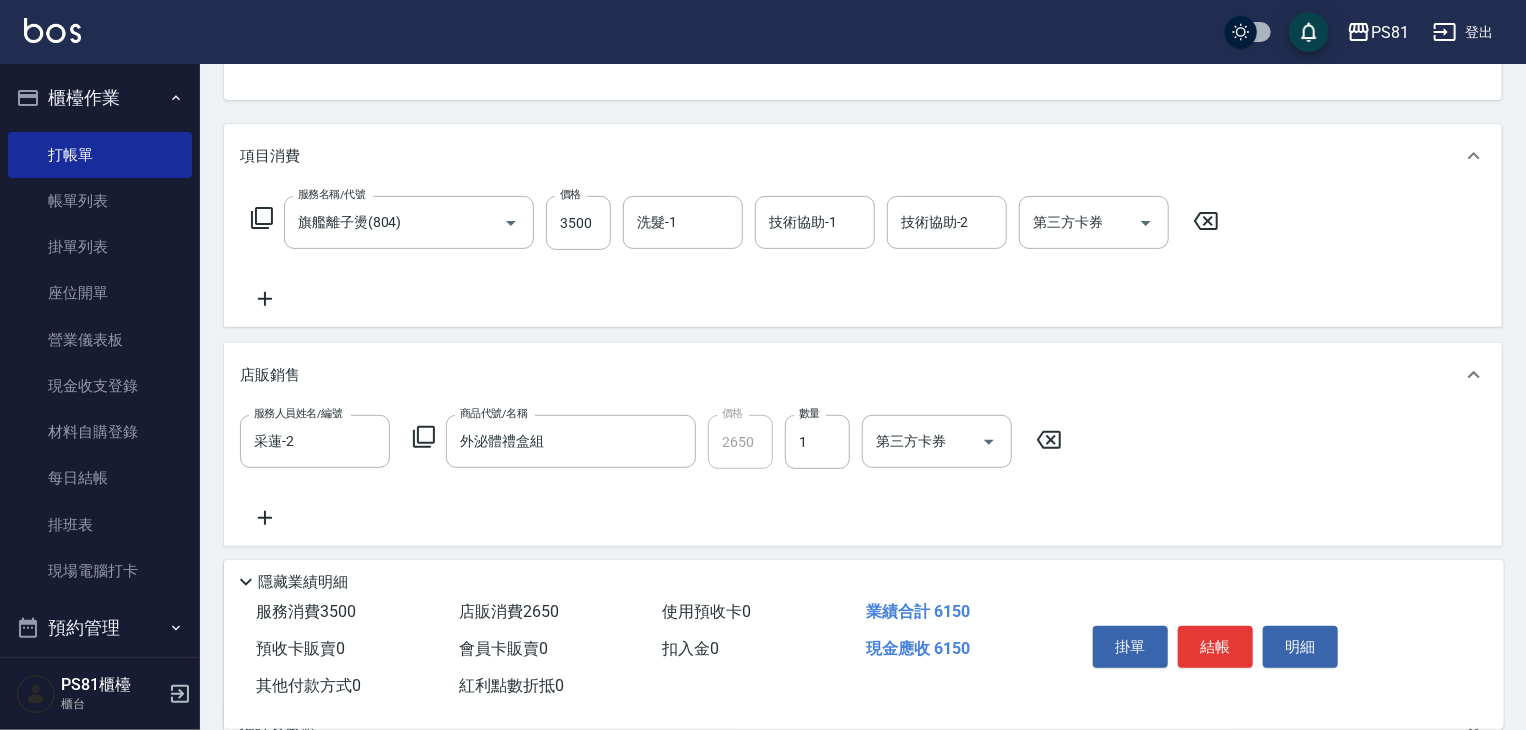 click 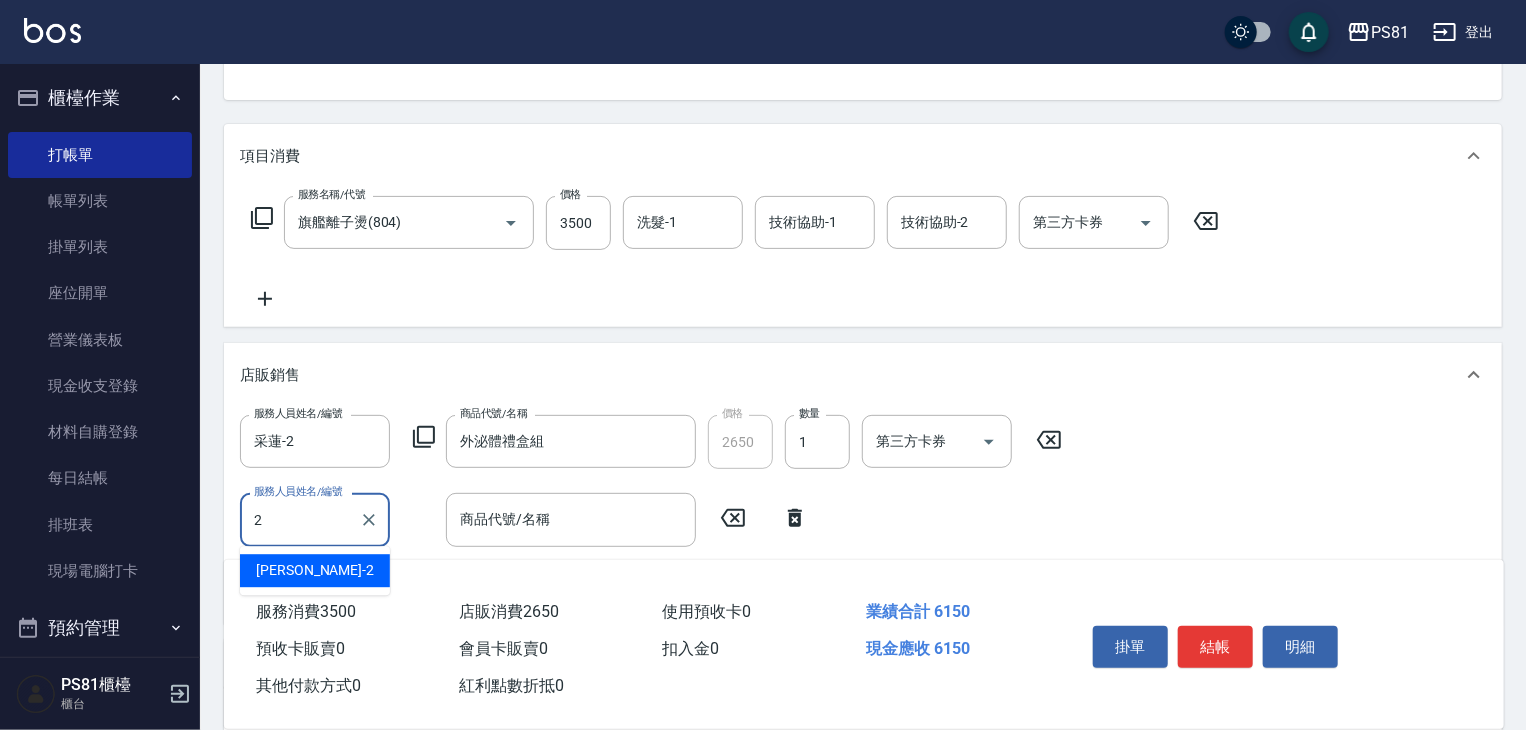 type on "采蓮-2" 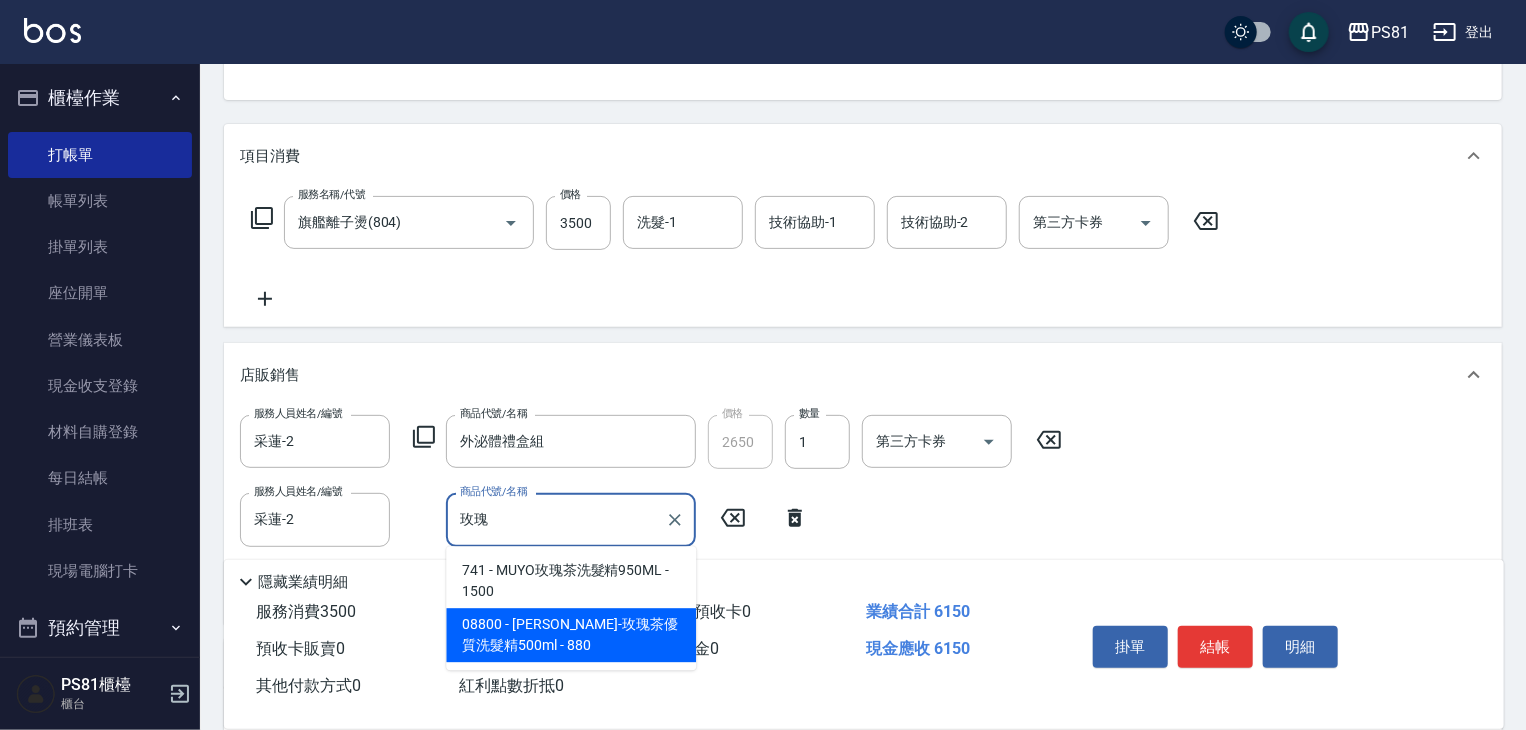 click on "08800 - [PERSON_NAME]-玫瑰茶優質洗髮精500ml - 880" at bounding box center [571, 635] 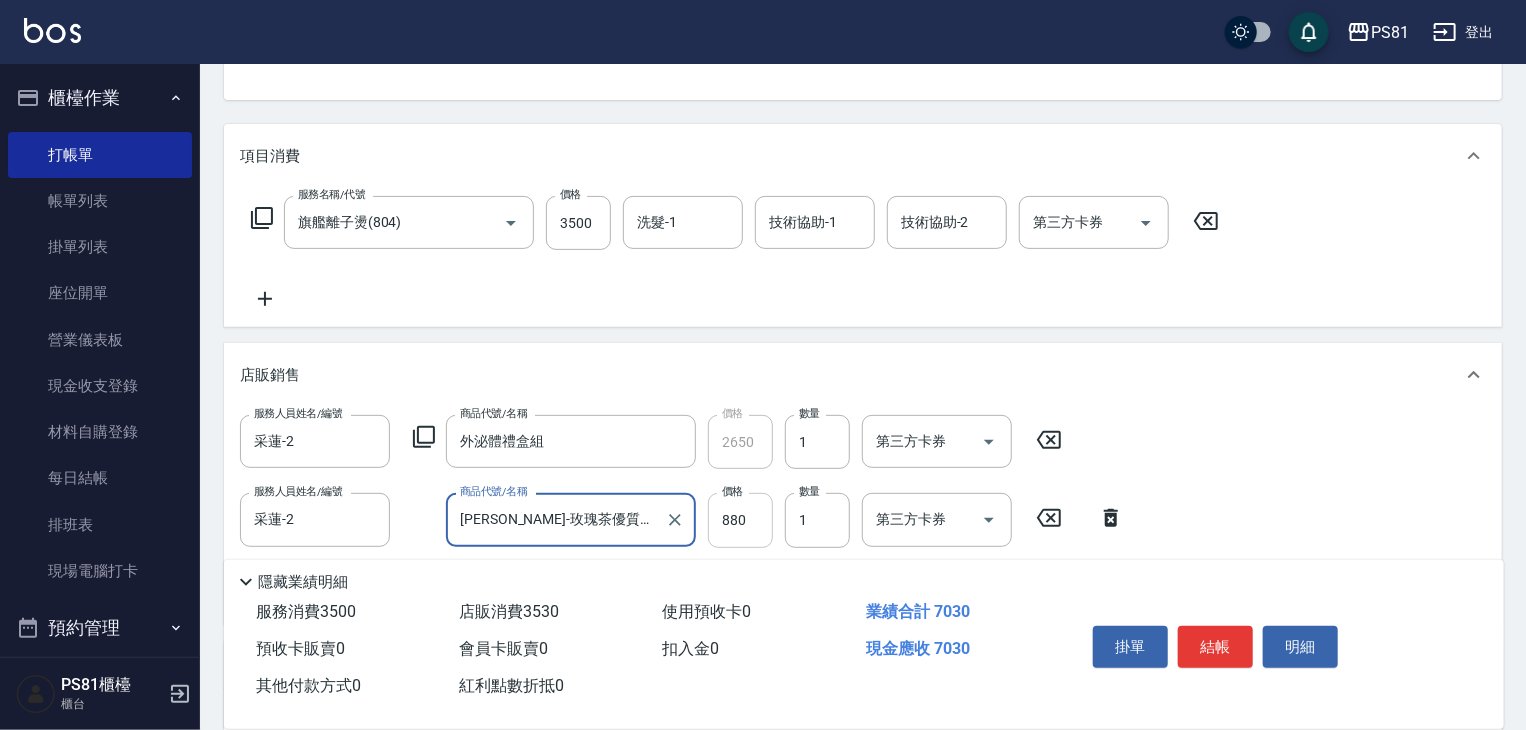 type on "[PERSON_NAME]-玫瑰茶優質洗髮精500ml" 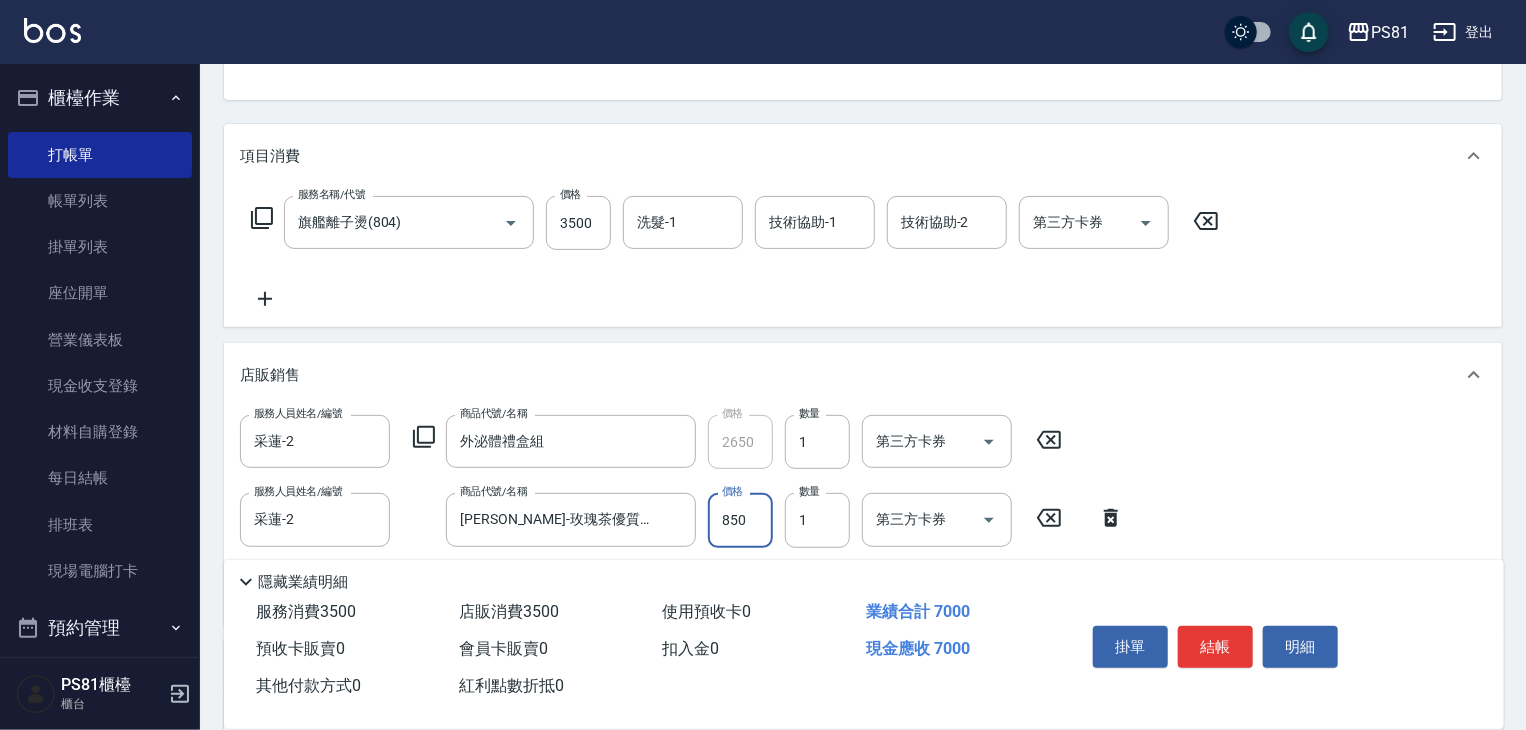 type on "850" 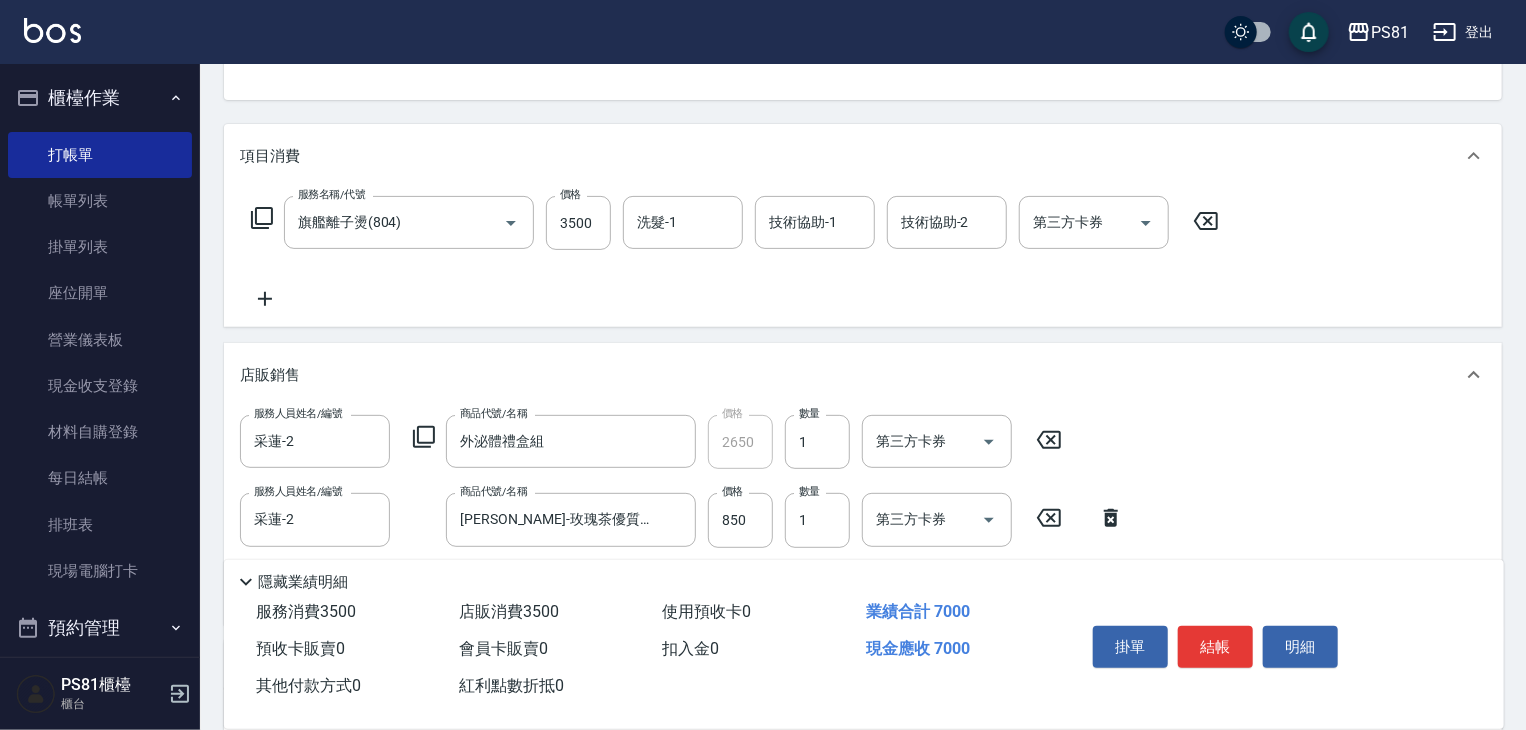 drag, startPoint x: 1225, startPoint y: 512, endPoint x: 1232, endPoint y: 498, distance: 15.652476 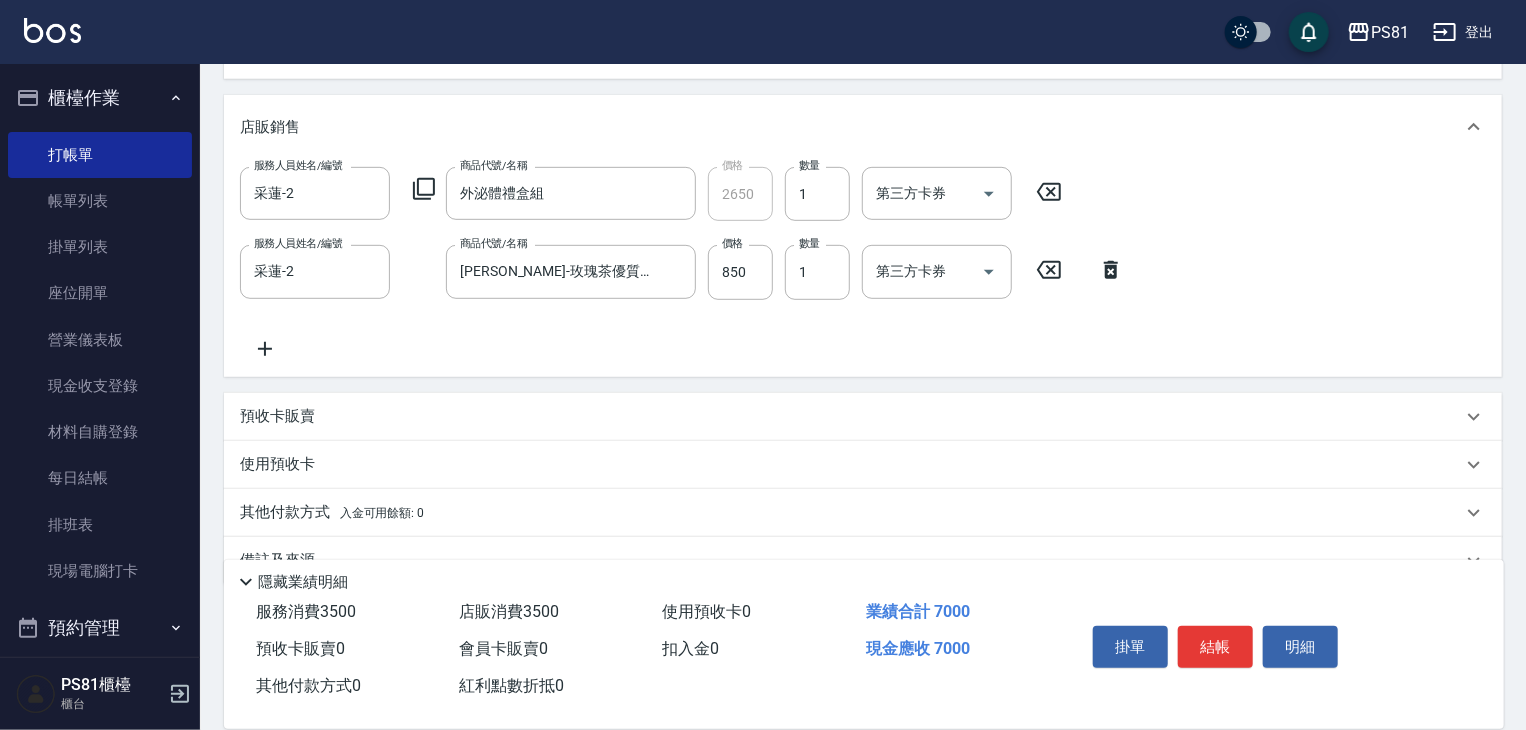 scroll, scrollTop: 492, scrollLeft: 0, axis: vertical 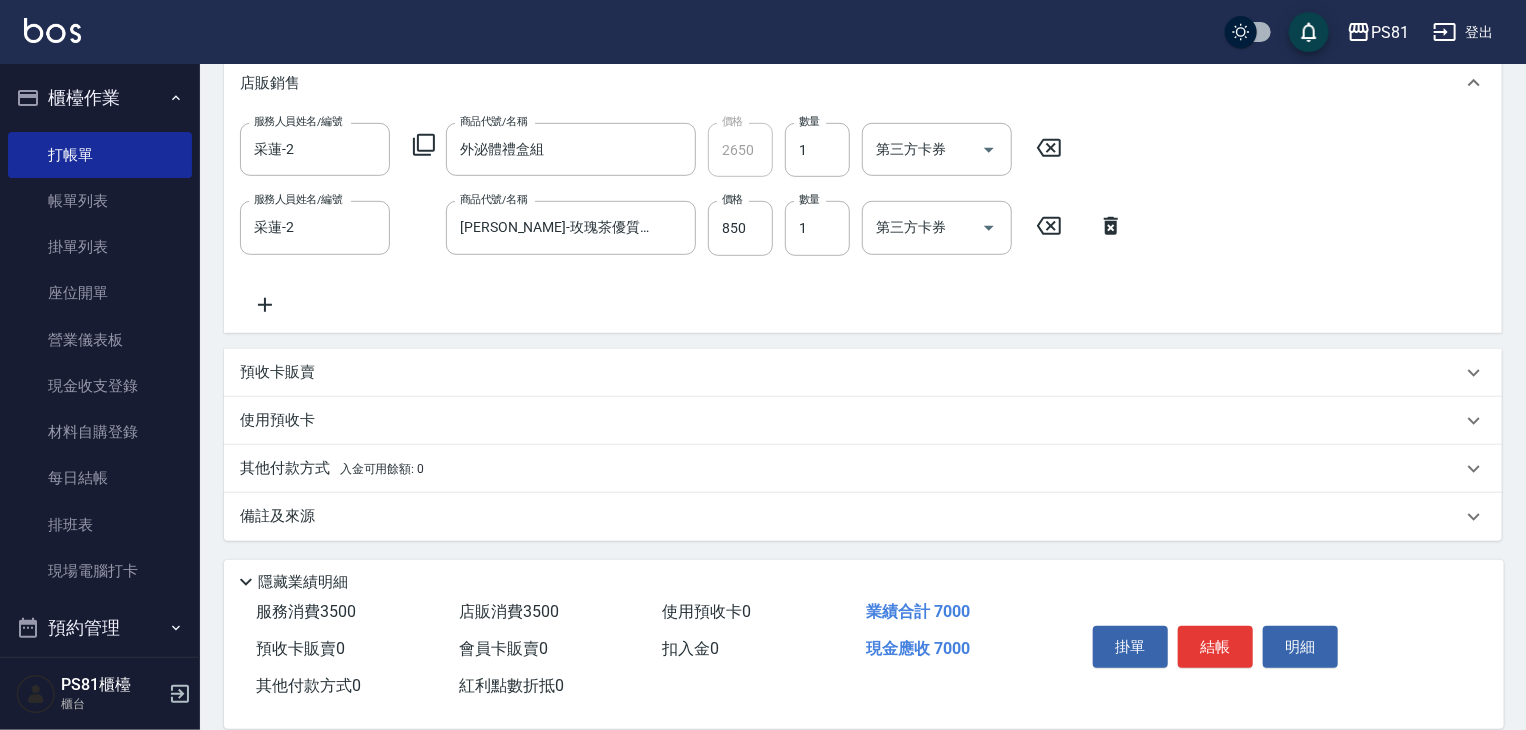 click on "其他付款方式 入金可用餘額: 0" at bounding box center (851, 469) 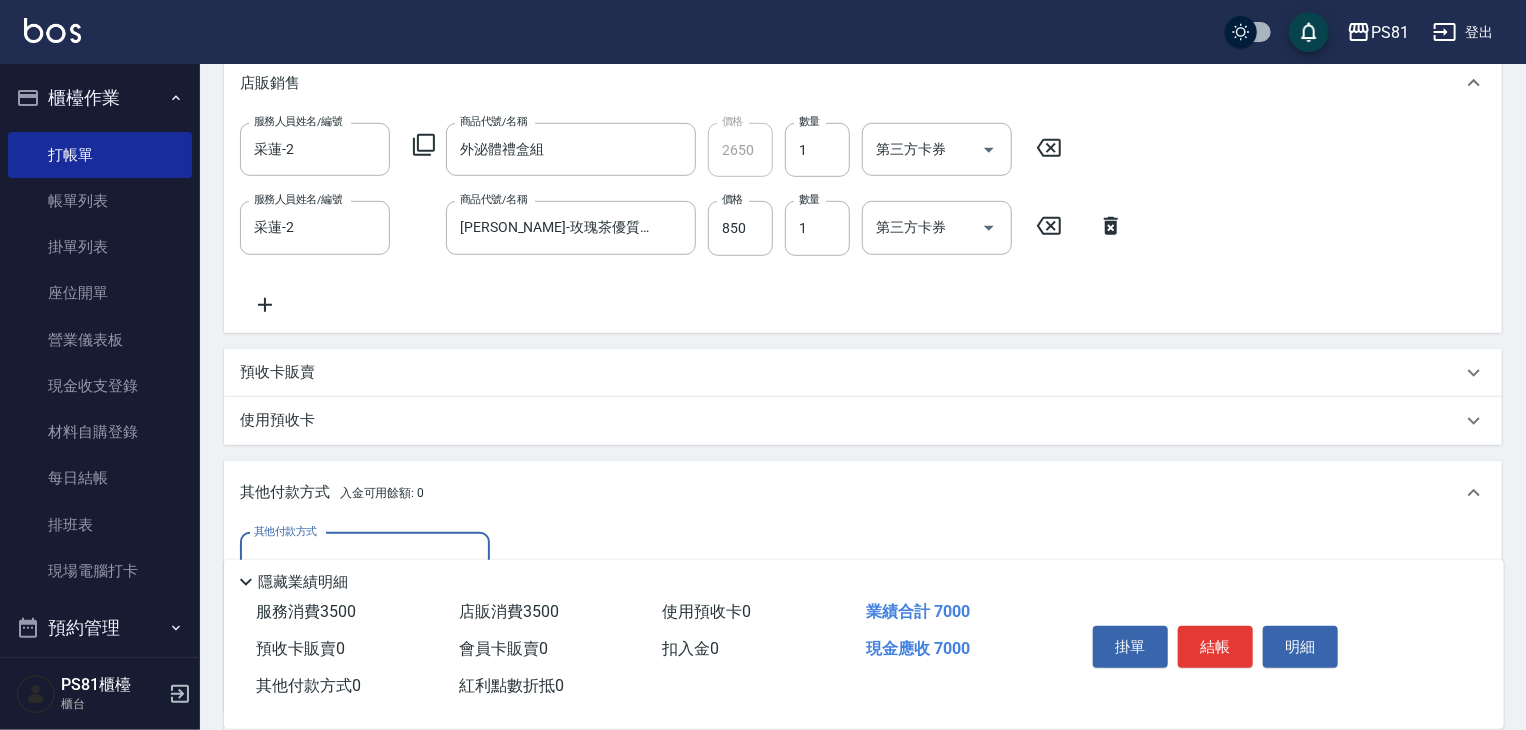 scroll, scrollTop: 0, scrollLeft: 0, axis: both 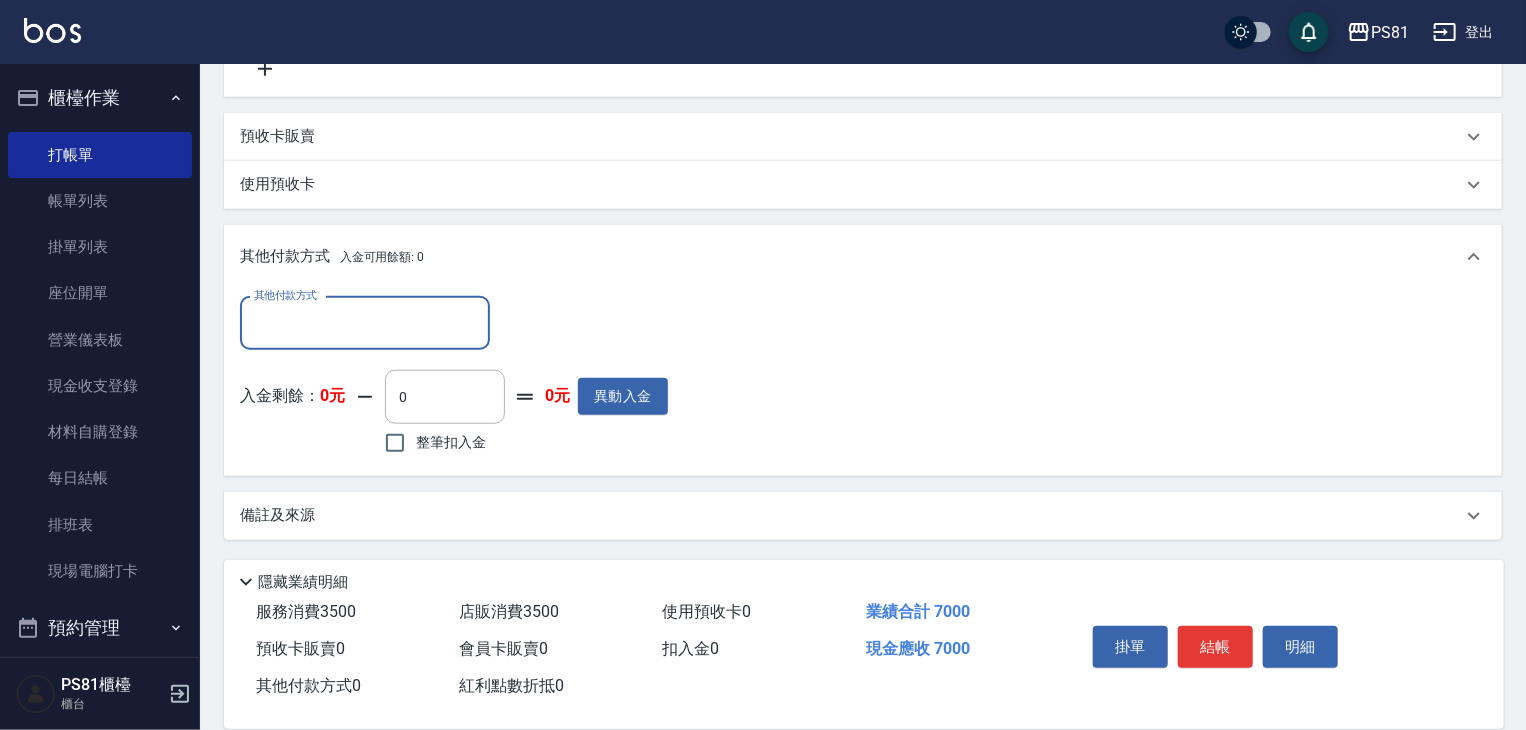 click on "其他付款方式" at bounding box center [365, 323] 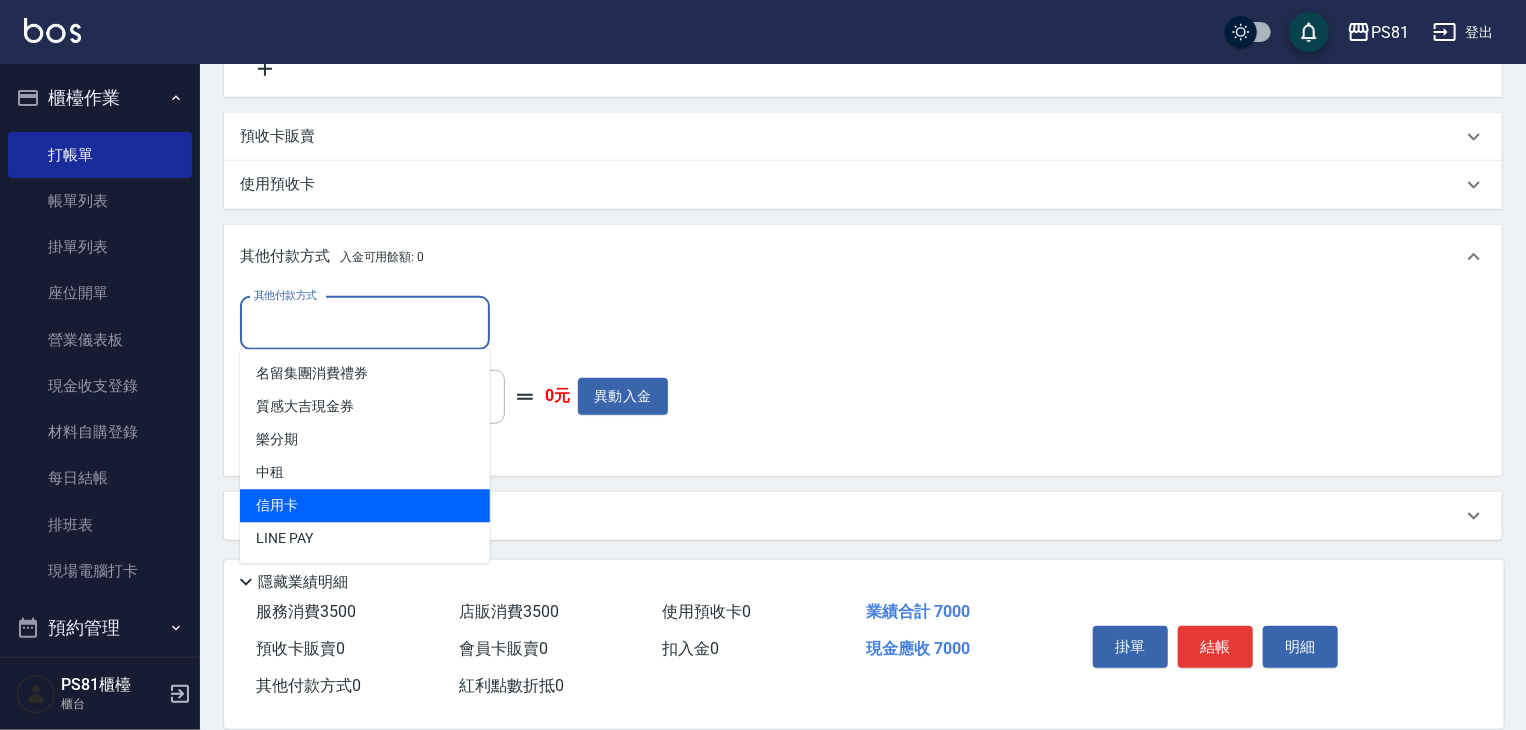 click on "信用卡" at bounding box center (365, 506) 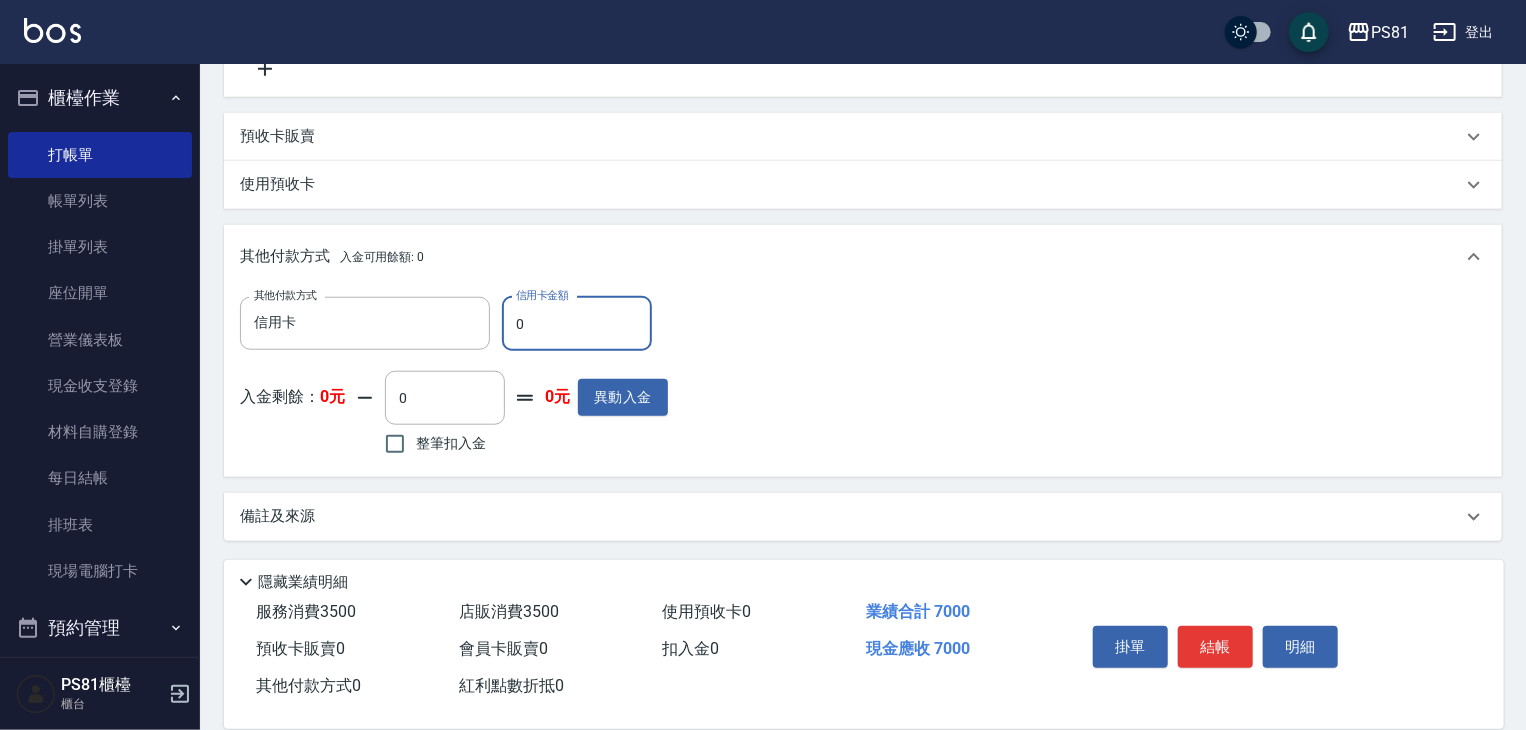 click on "0" at bounding box center [577, 324] 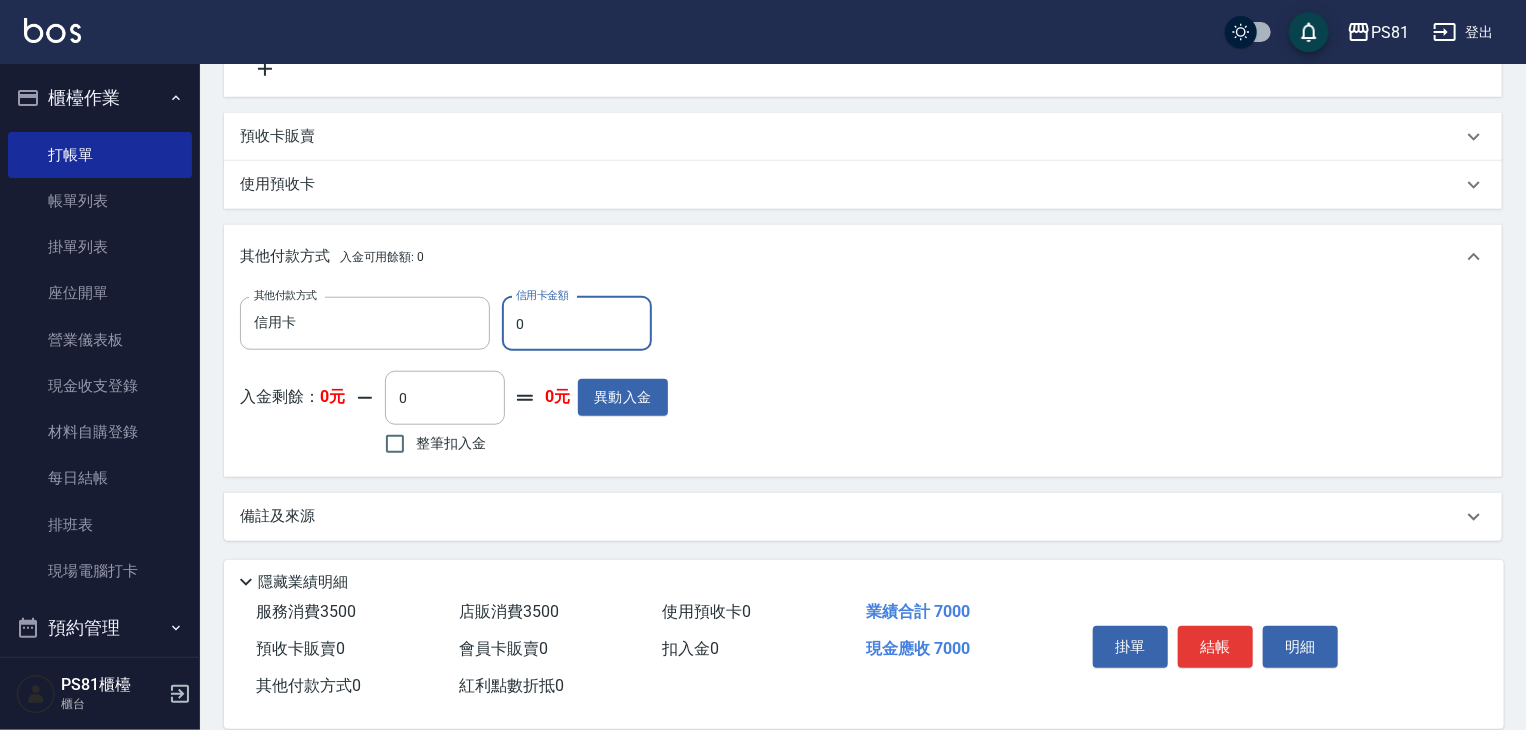 click on "0" at bounding box center (577, 324) 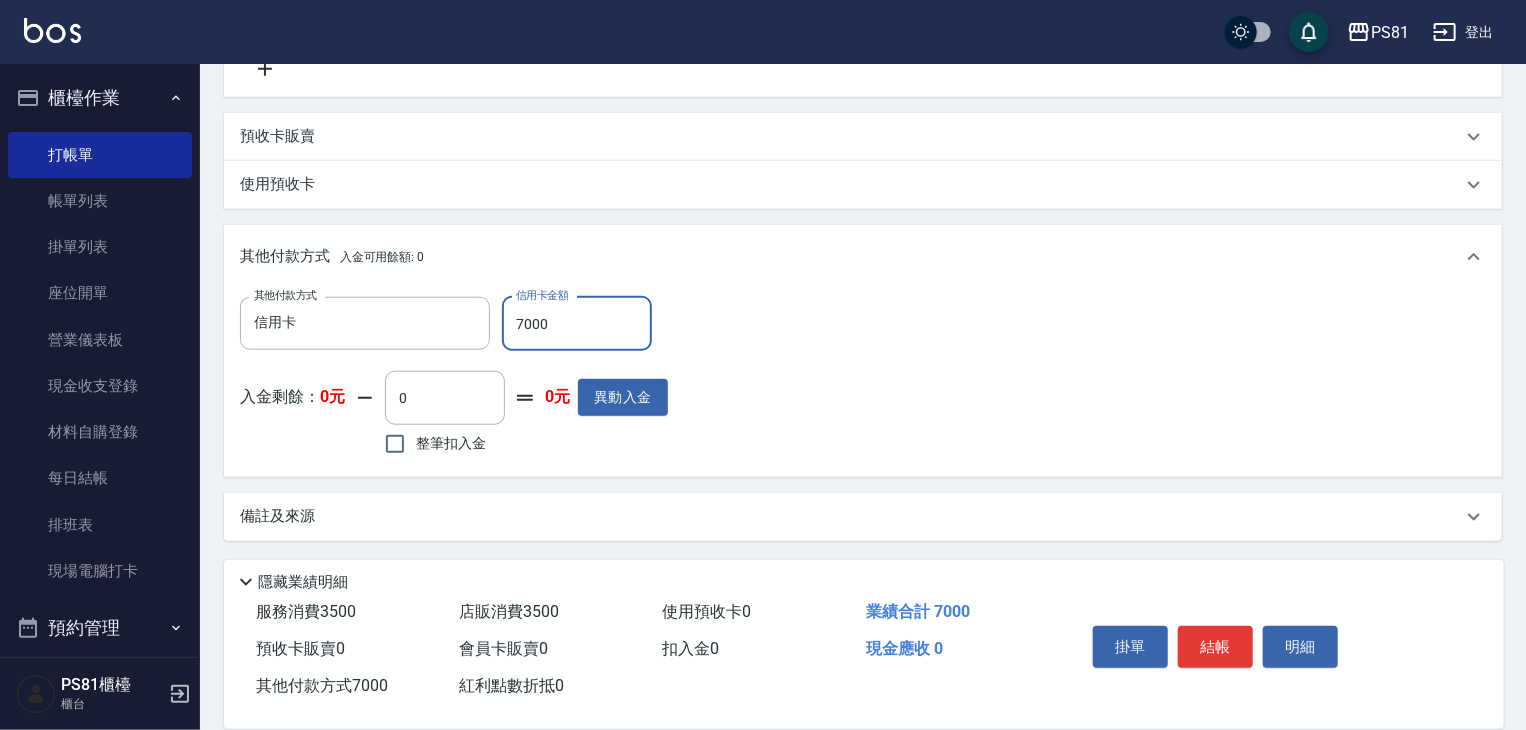 type on "7000" 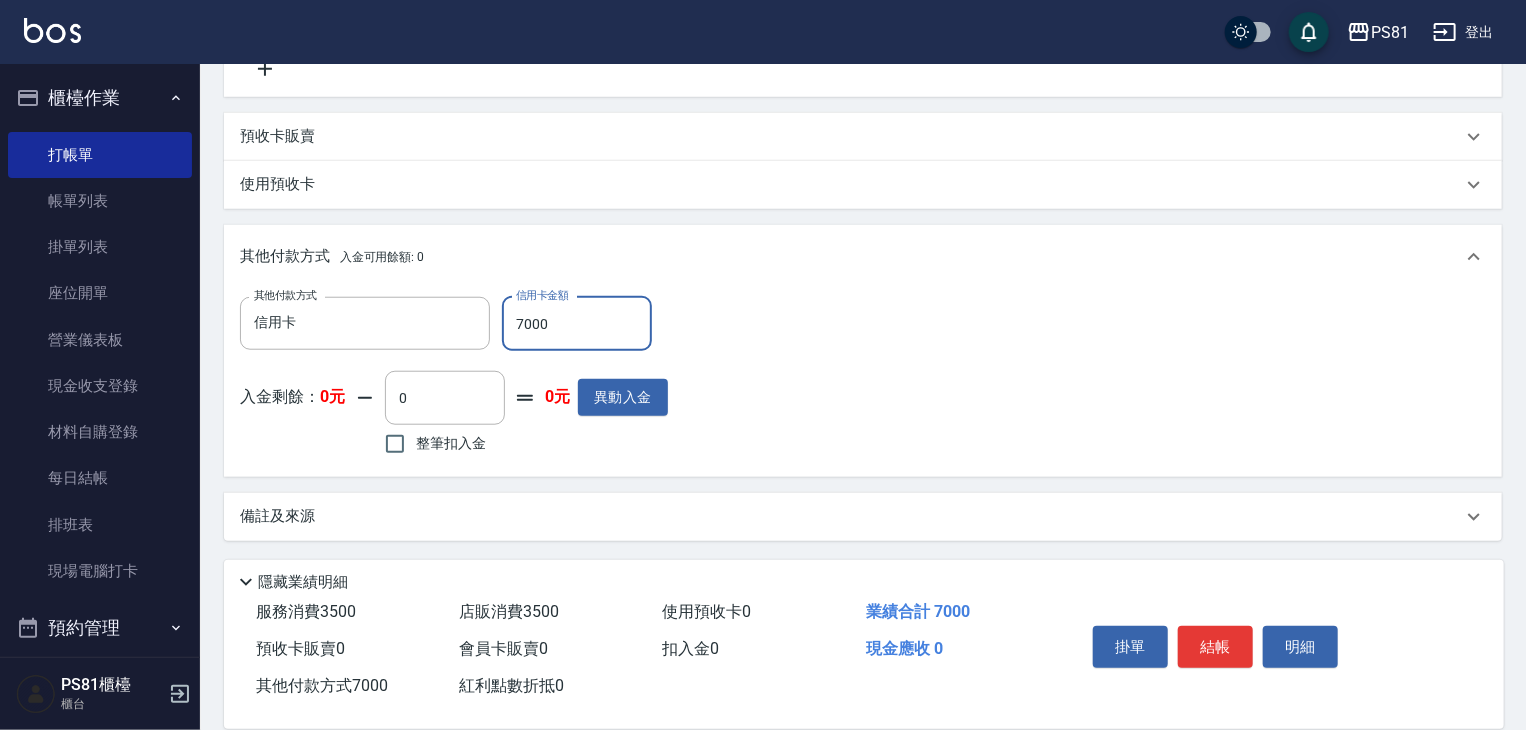 click on "其他付款方式 信用卡 其他付款方式 信用卡金額 7000 信用卡金額 入金剩餘： 0元 0 ​ 整筆扣入金 0元 異動入金" at bounding box center [863, 379] 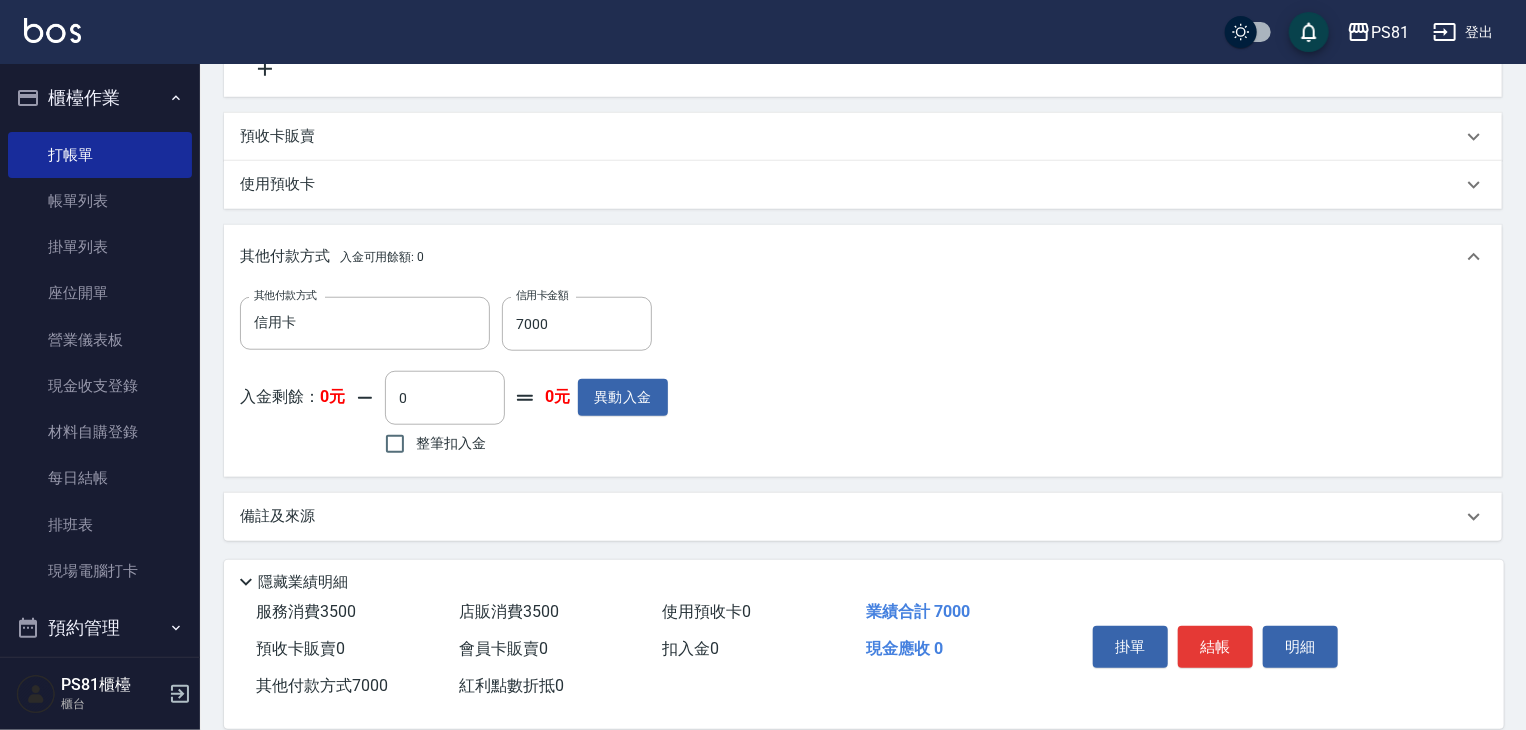 click on "其他付款方式 信用卡 其他付款方式 信用卡金額 7000 信用卡金額 入金剩餘： 0元 0 ​ 整筆扣入金 0元 異動入金" at bounding box center (863, 379) 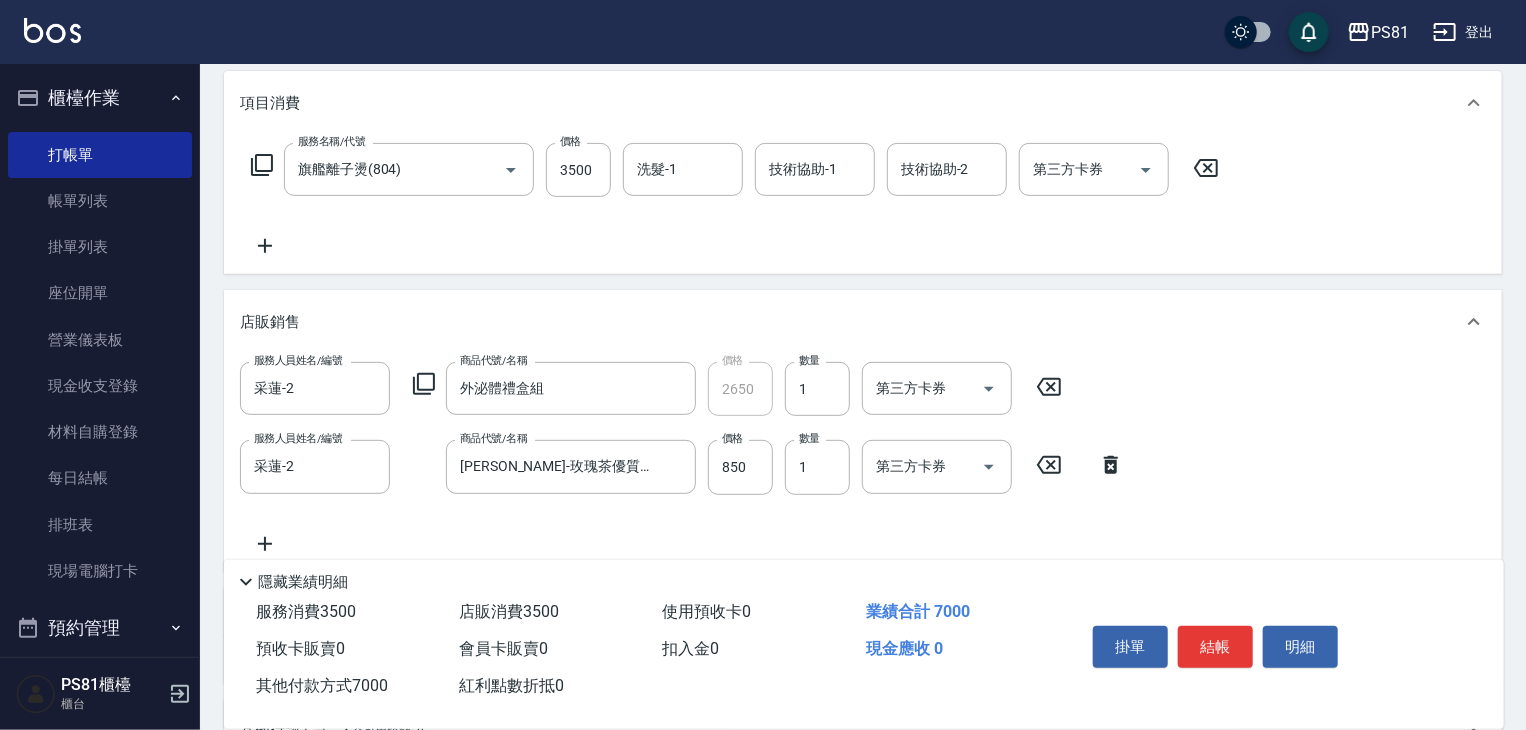 scroll, scrollTop: 128, scrollLeft: 0, axis: vertical 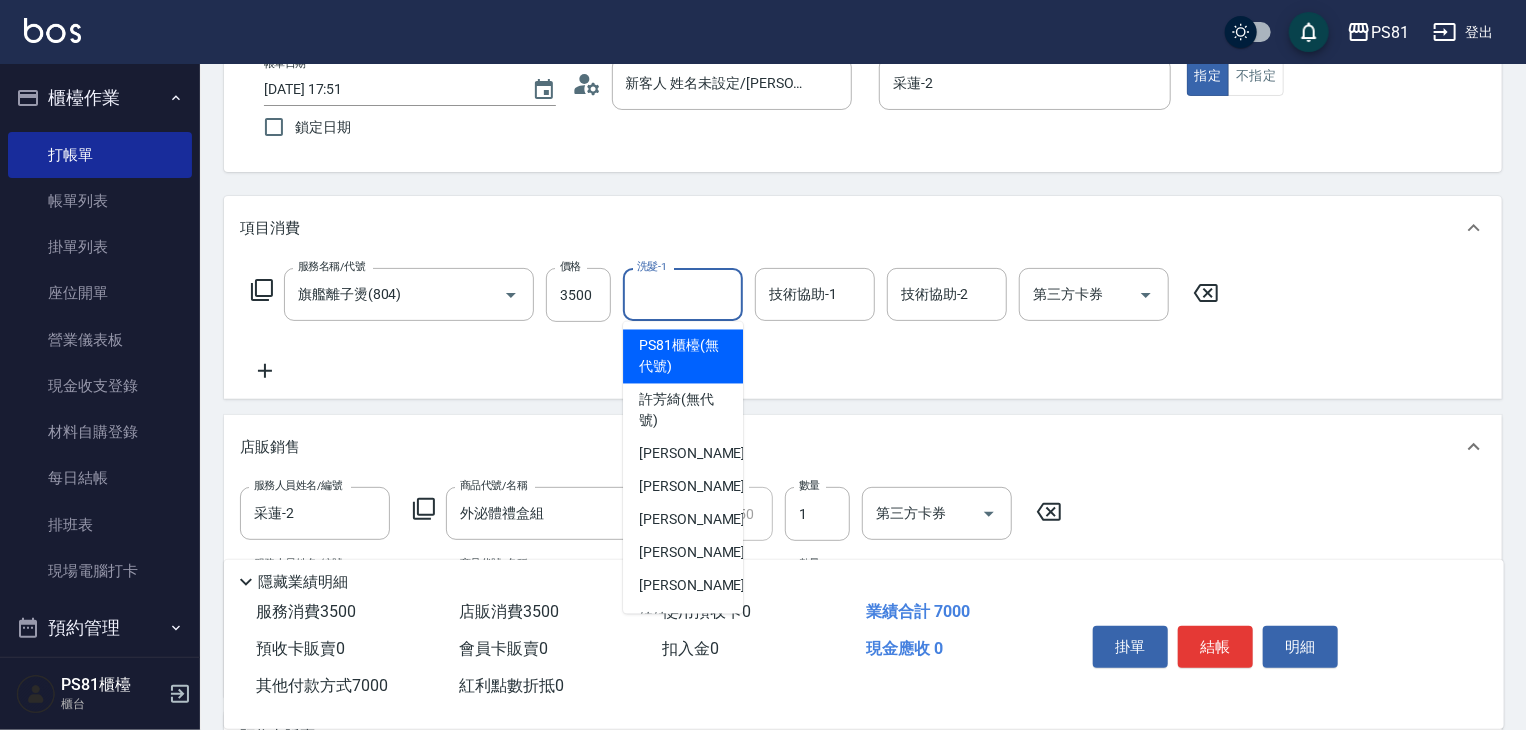 click on "洗髮-1" at bounding box center [683, 294] 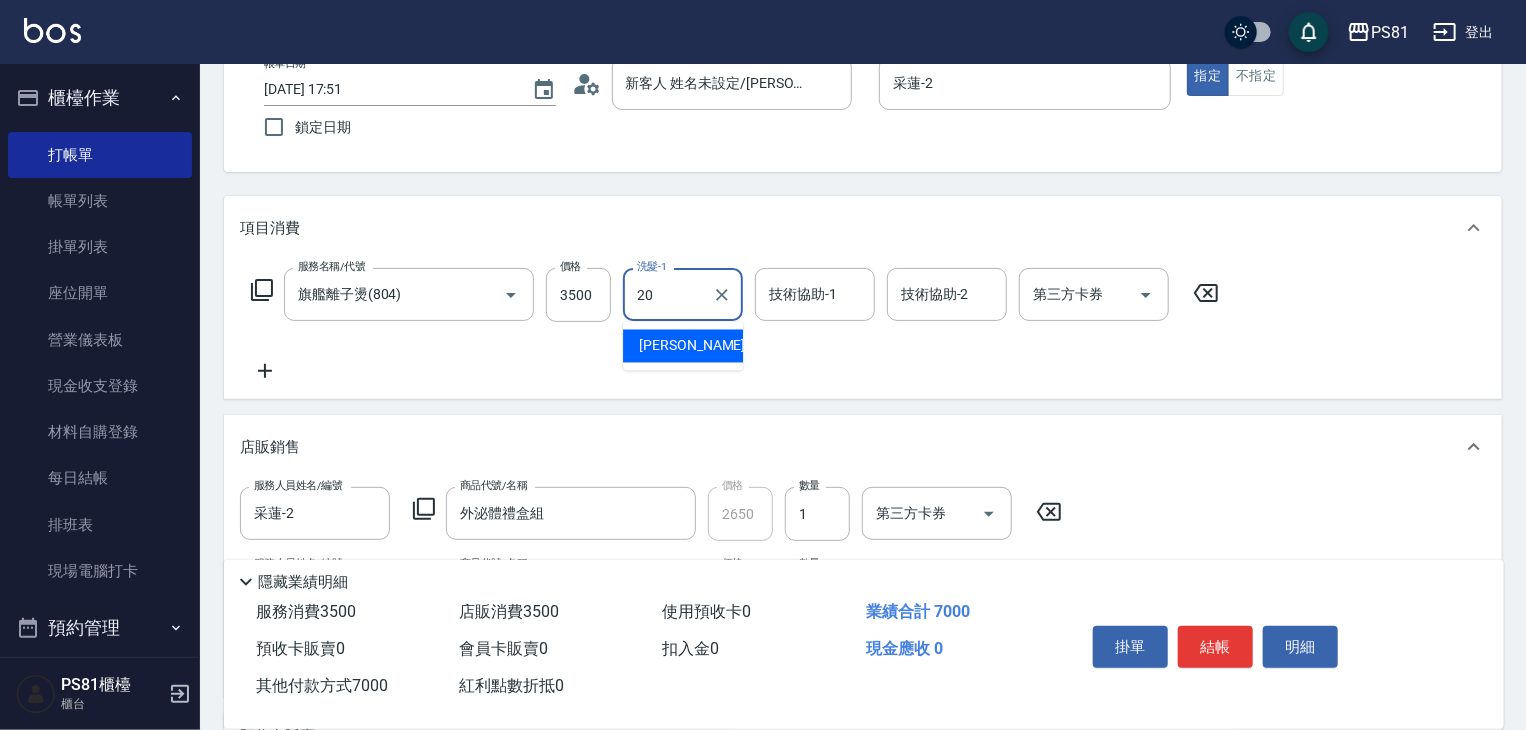 type on "[PERSON_NAME]-20" 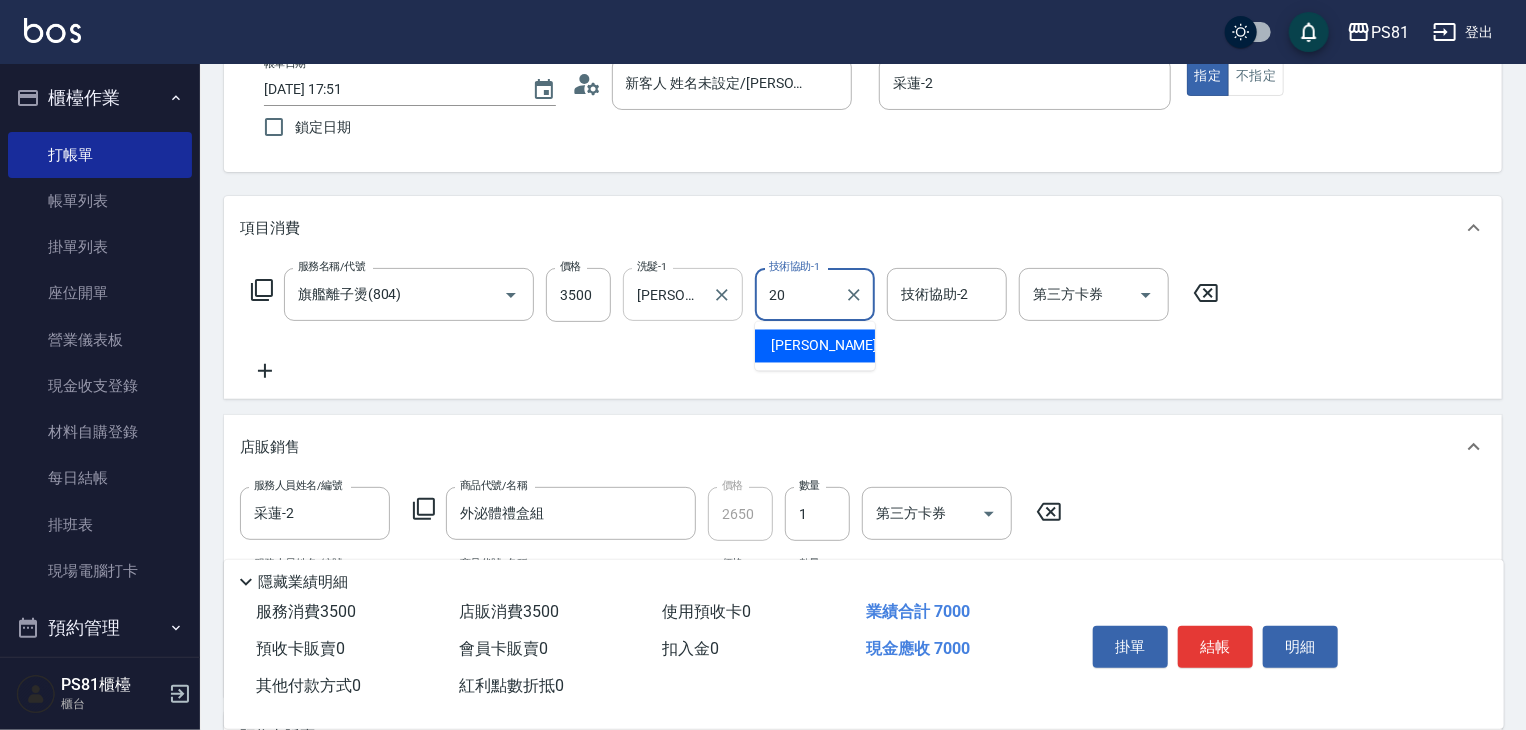 type on "[PERSON_NAME]-20" 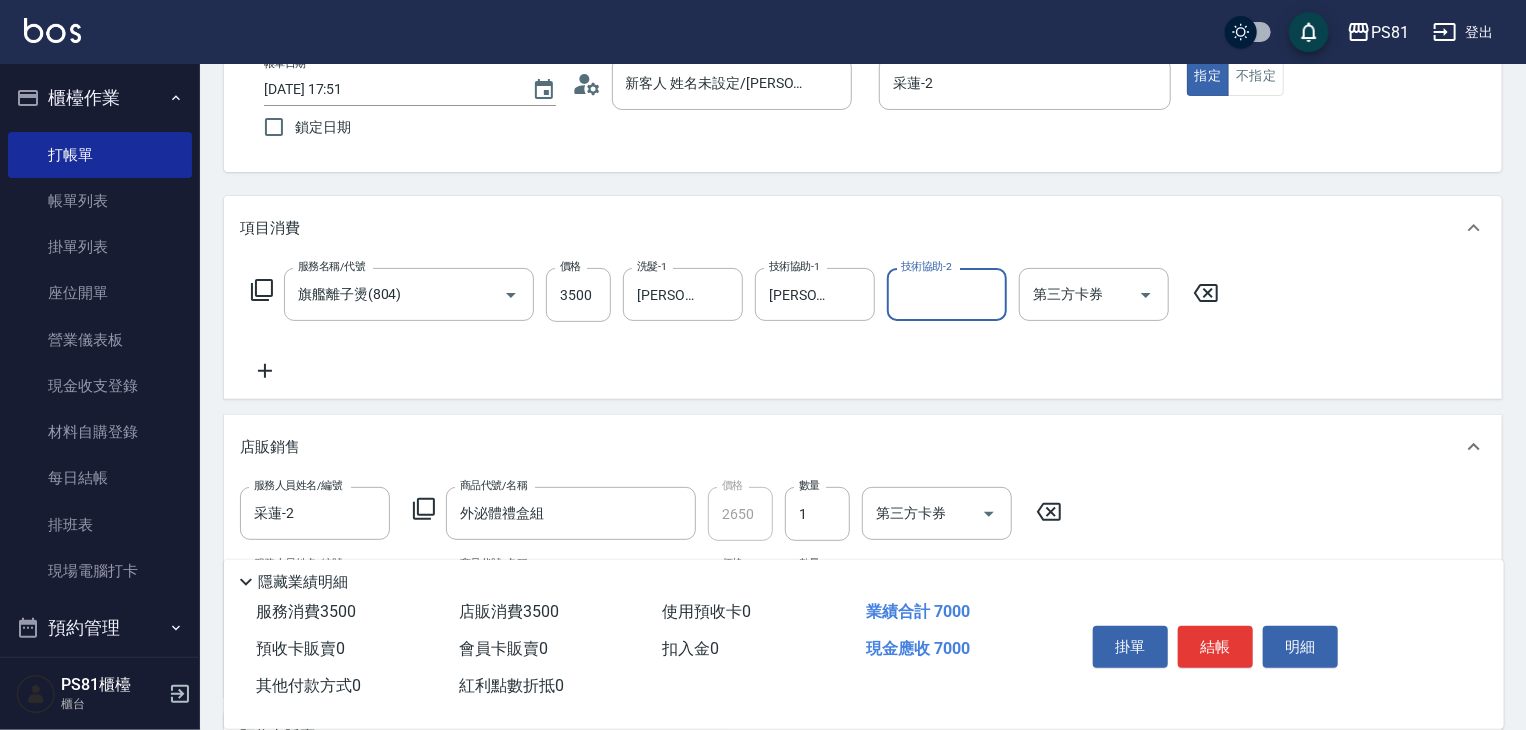 click on "服務名稱/代號 旗艦離子燙(804) 服務名稱/代號 價格 3500 價格 洗髮-1 [PERSON_NAME]-20 洗髮-1 技術協助-1 [PERSON_NAME]-20 技術協助-1 技術協助-2 技術協助-2 第三方卡券 第三方卡券" at bounding box center (735, 325) 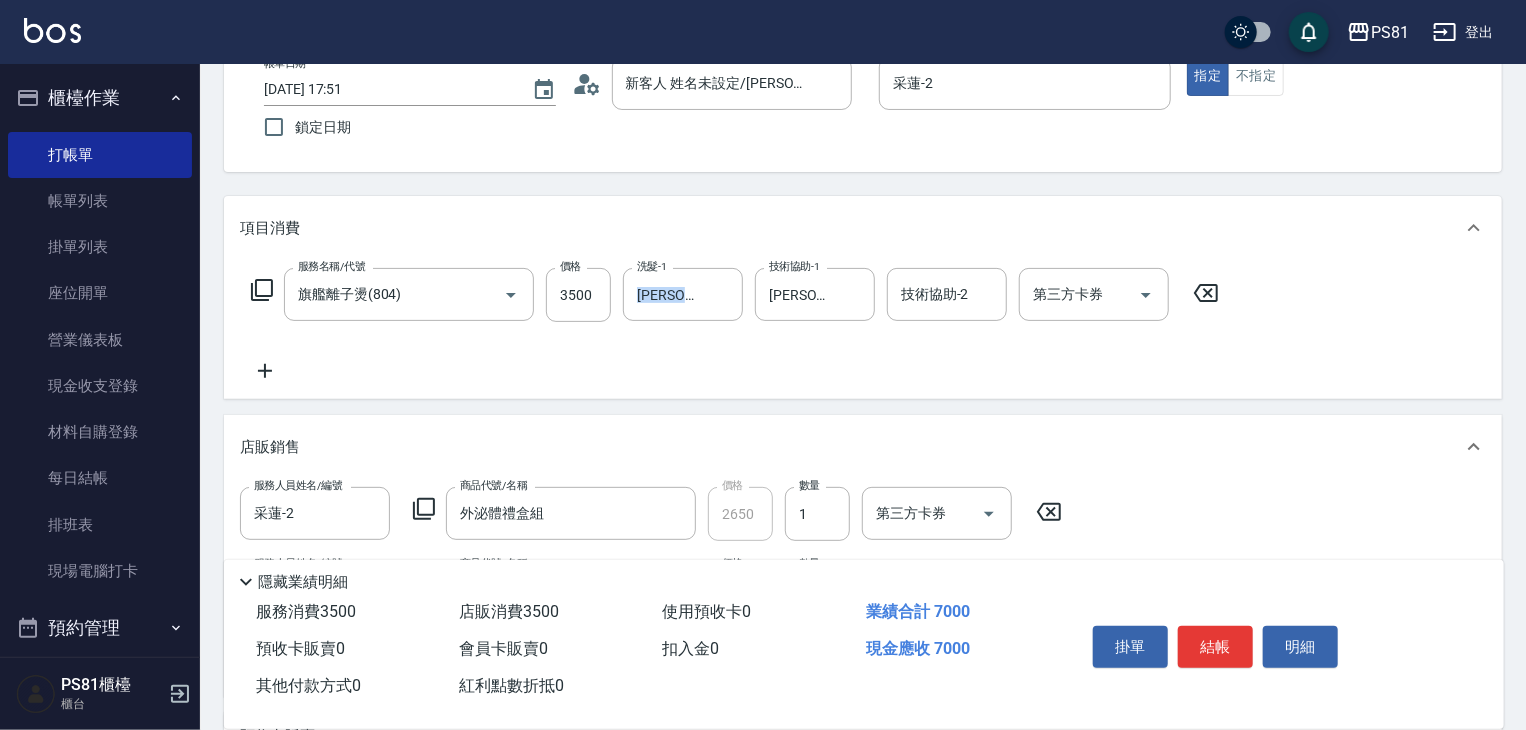 click on "服務名稱/代號 旗艦離子燙(804) 服務名稱/代號 價格 3500 價格 洗髮-1 [PERSON_NAME]-20 洗髮-1 技術協助-1 [PERSON_NAME]-20 技術協助-1 技術協助-2 技術協助-2 第三方卡券 第三方卡券" at bounding box center [735, 325] 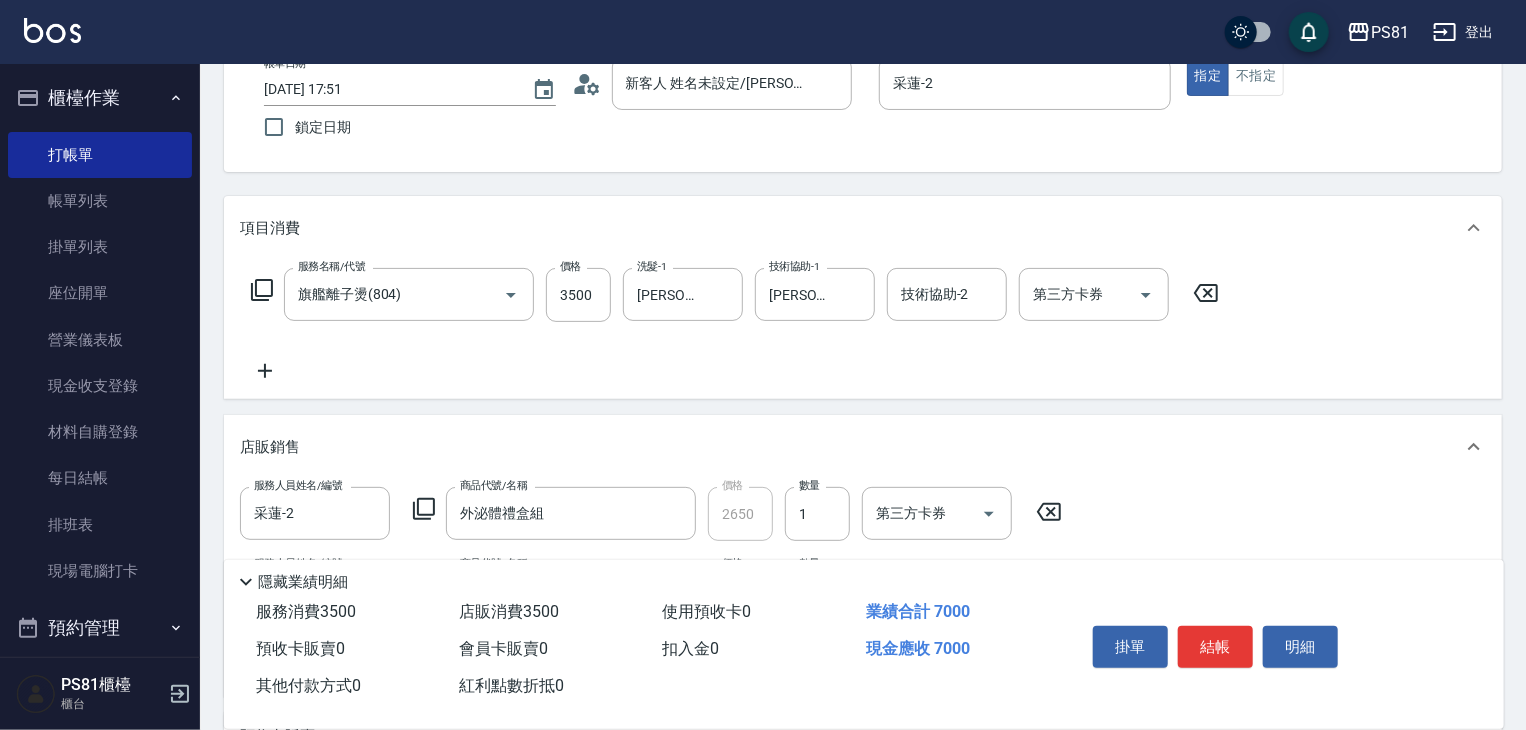 click on "服務名稱/代號 旗艦離子燙(804) 服務名稱/代號 價格 3500 價格 洗髮-1 [PERSON_NAME]-20 洗髮-1 技術協助-1 [PERSON_NAME]-20 技術協助-1 技術協助-2 技術協助-2 第三方卡券 第三方卡券" at bounding box center (863, 329) 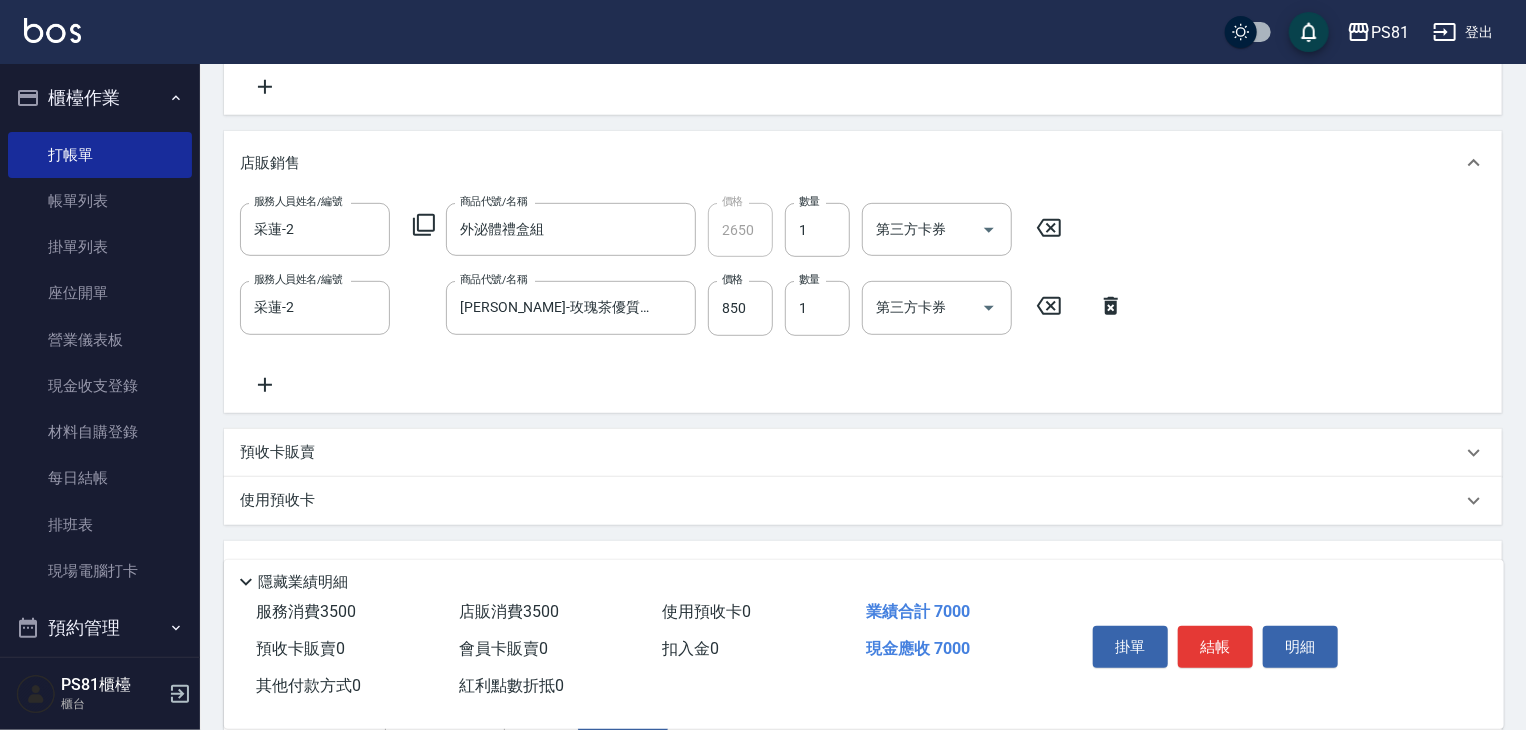 scroll, scrollTop: 728, scrollLeft: 0, axis: vertical 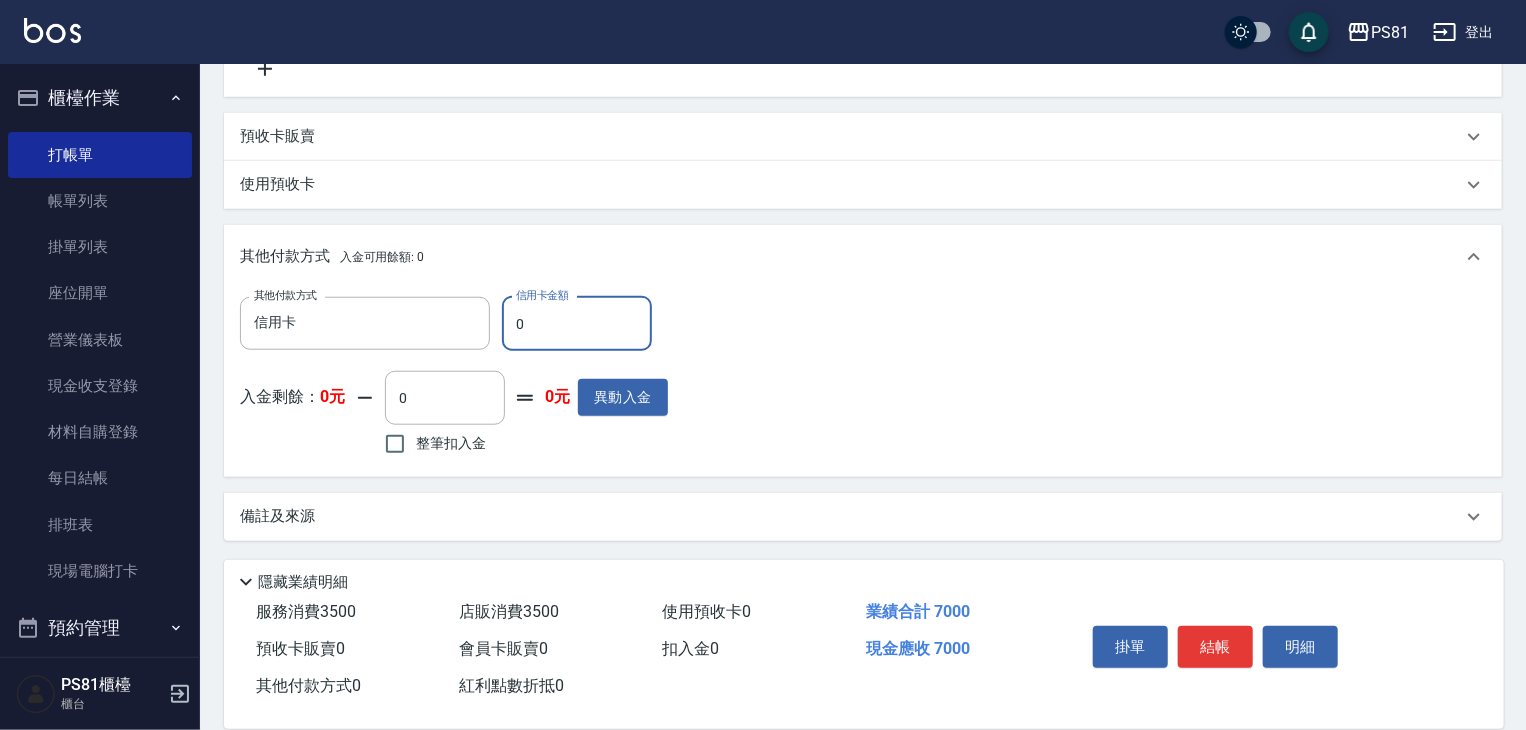 click on "0" at bounding box center [577, 324] 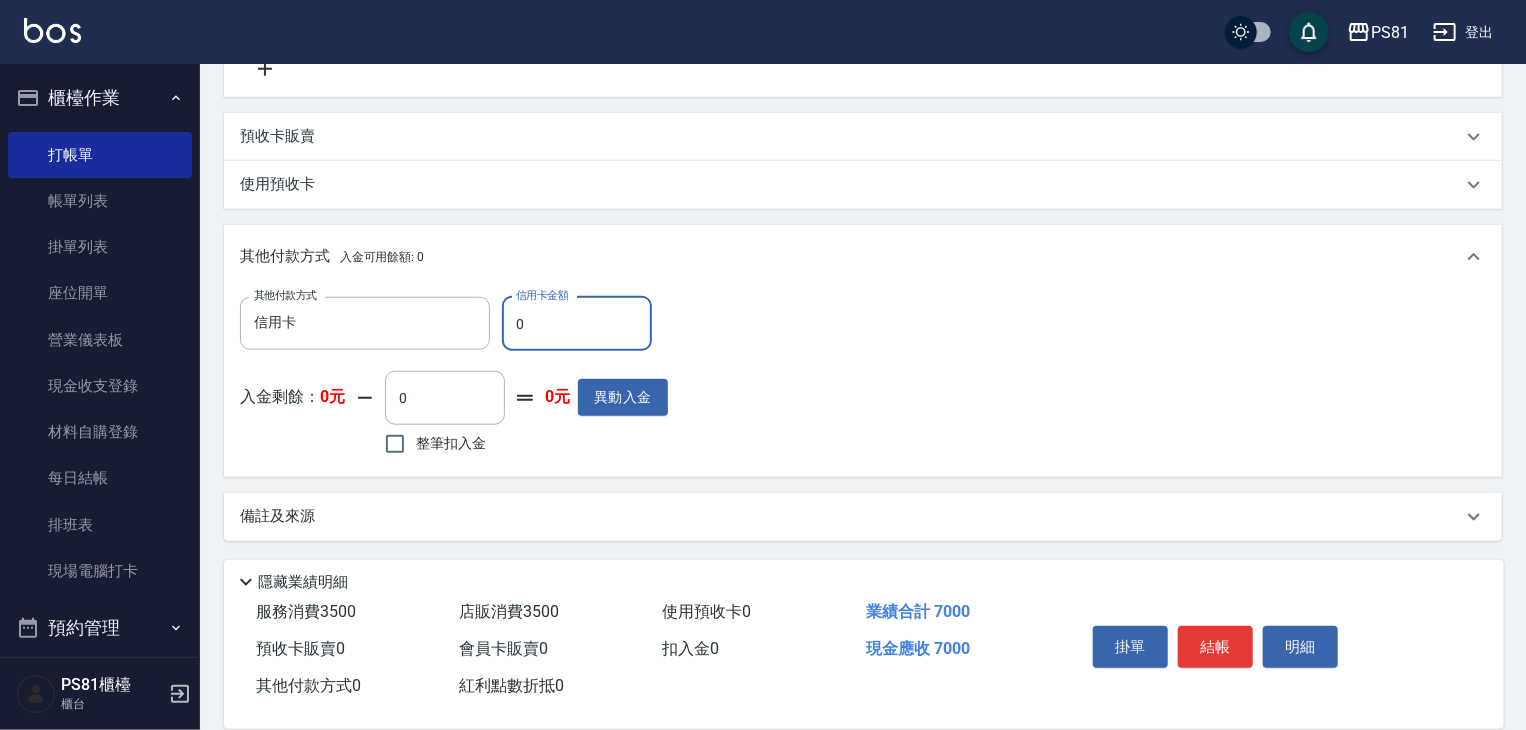 click on "0" at bounding box center [577, 324] 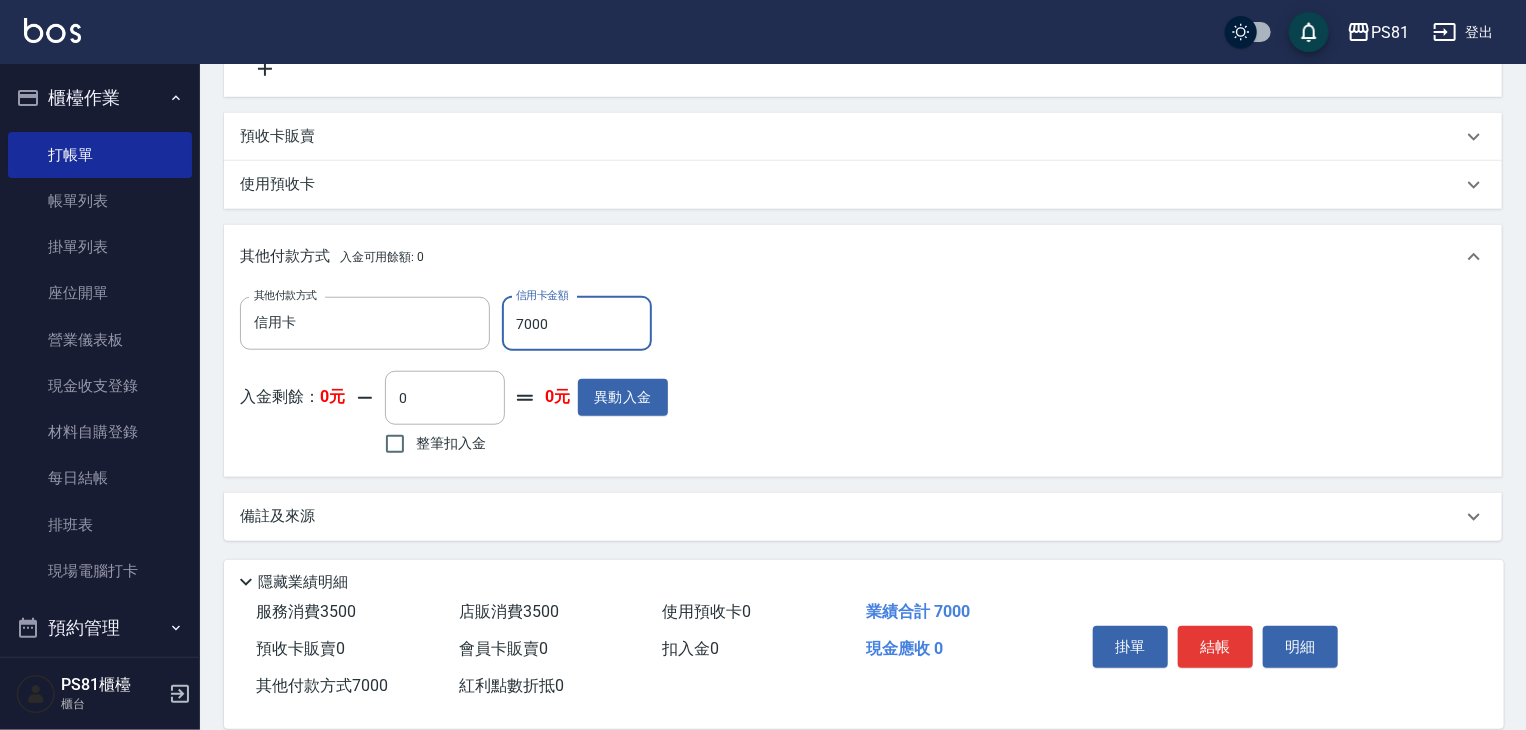 type on "7000" 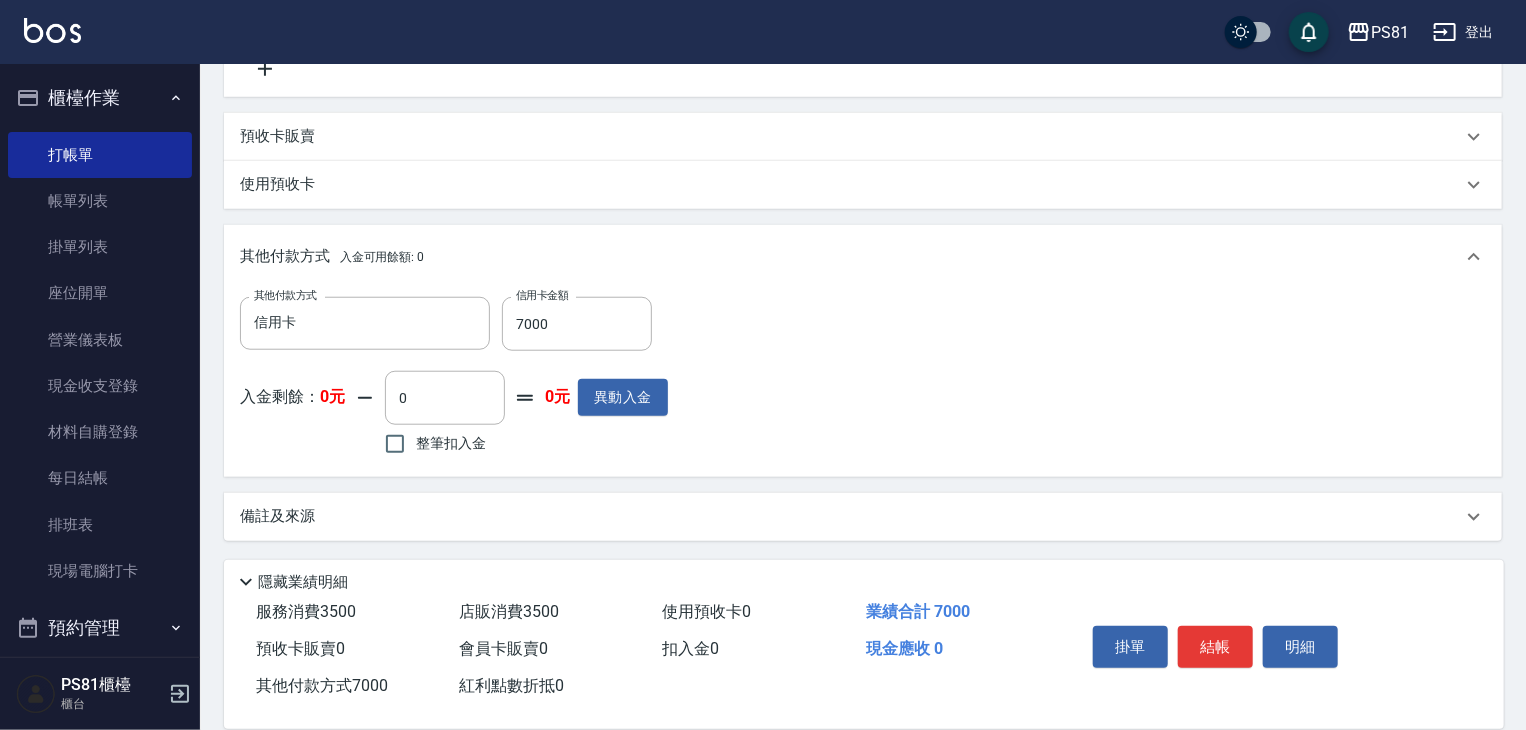 click on "其他付款方式 信用卡 其他付款方式 信用卡金額 7000 信用卡金額 入金剩餘： 0元 0 ​ 整筆扣入金 0元 異動入金" at bounding box center (863, 379) 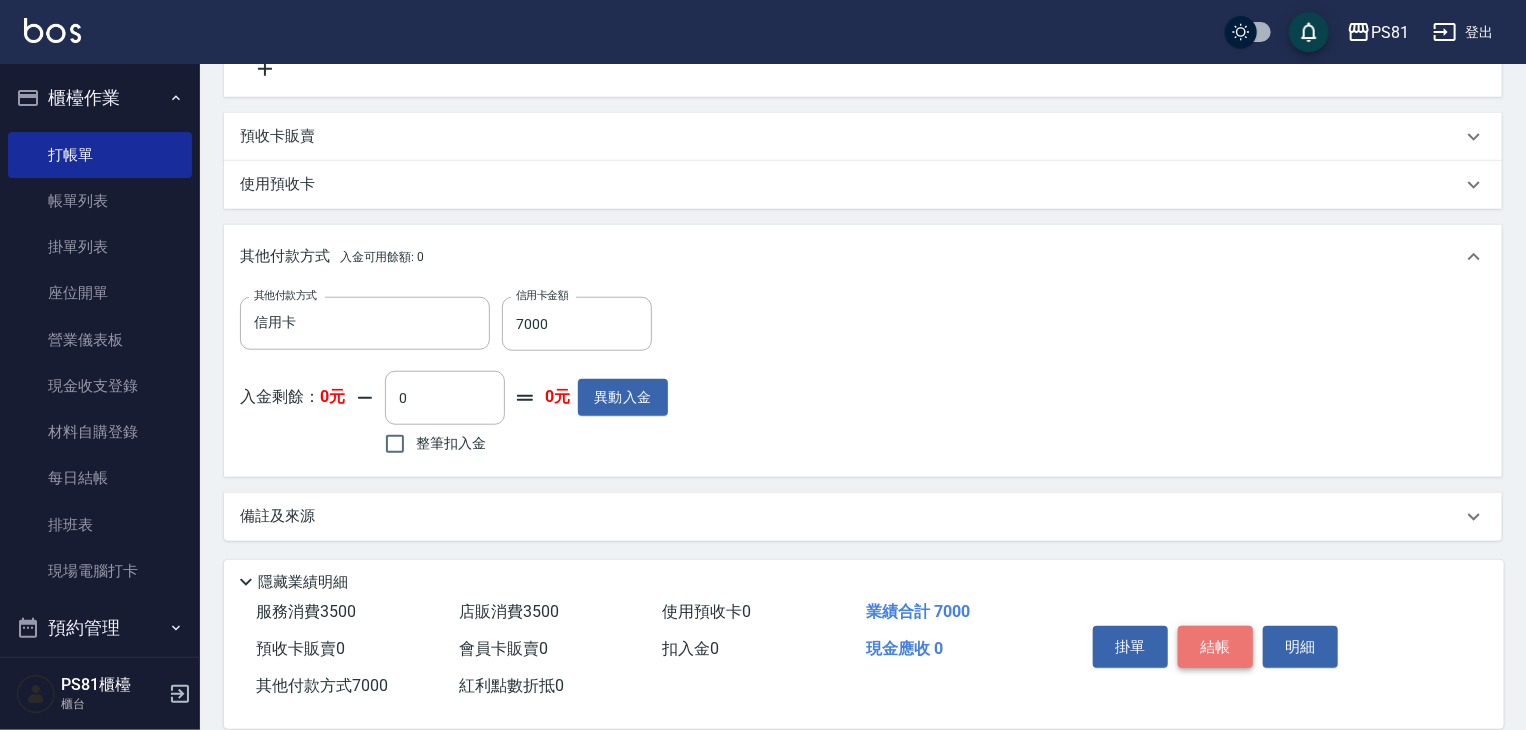 click on "結帳" at bounding box center [1215, 647] 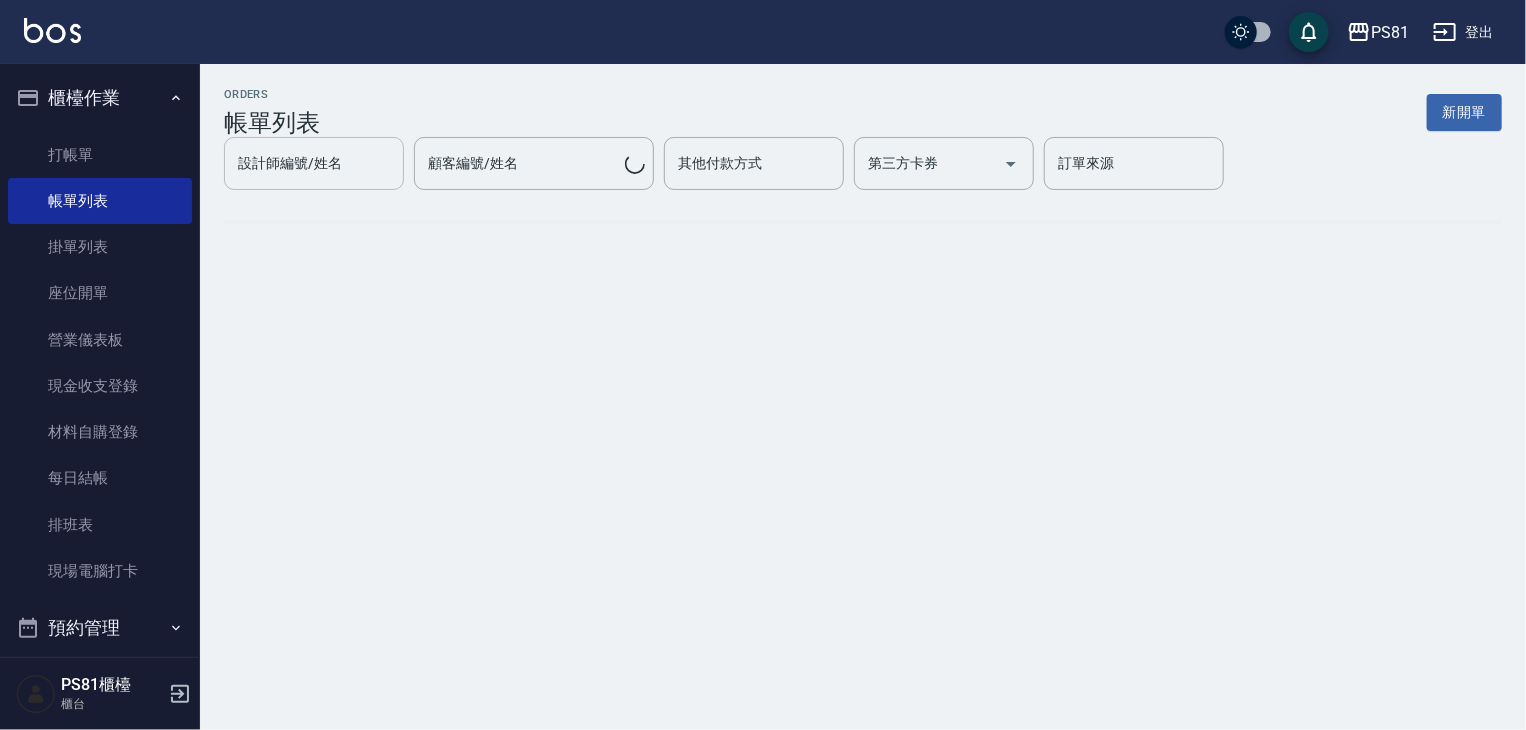 scroll, scrollTop: 0, scrollLeft: 0, axis: both 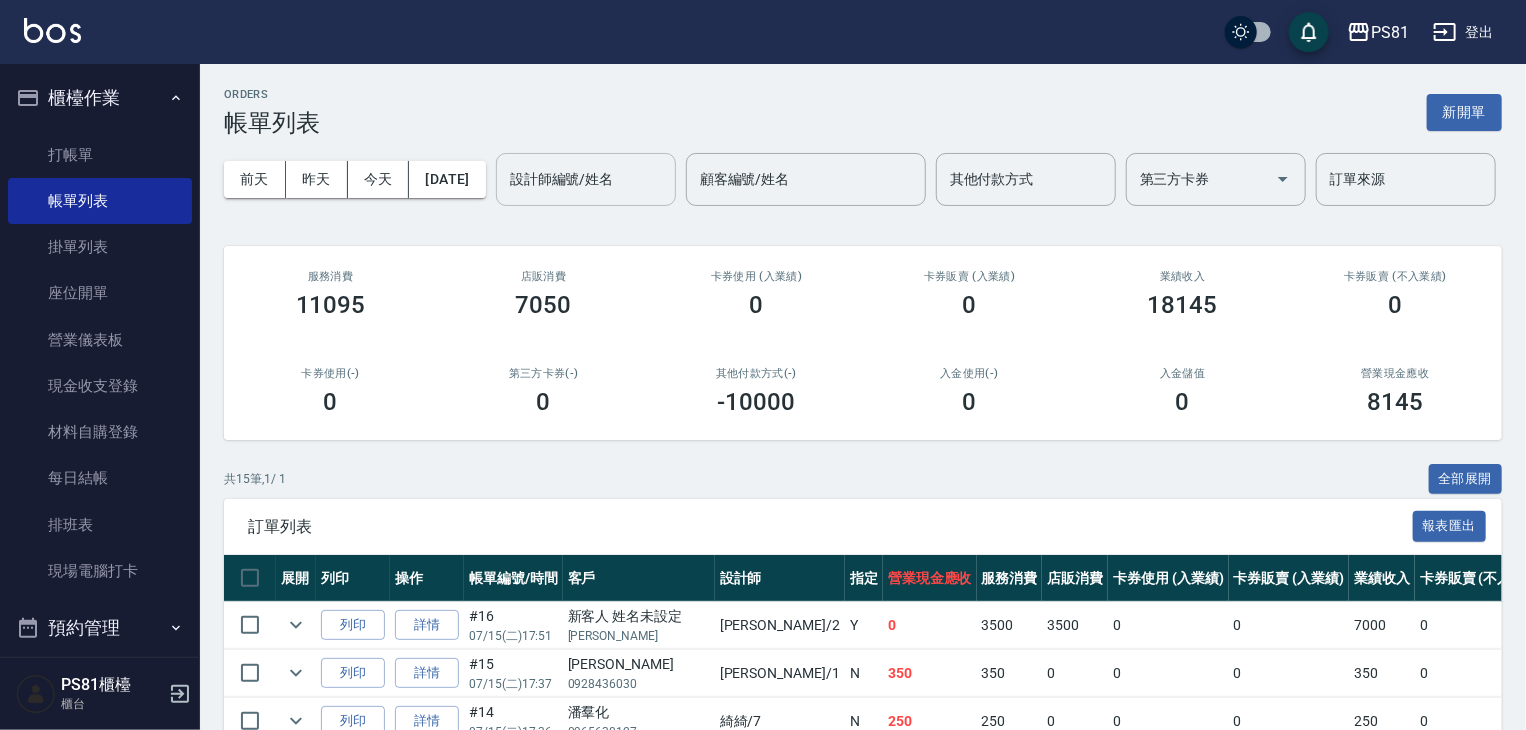 click on "設計師編號/姓名" at bounding box center (586, 179) 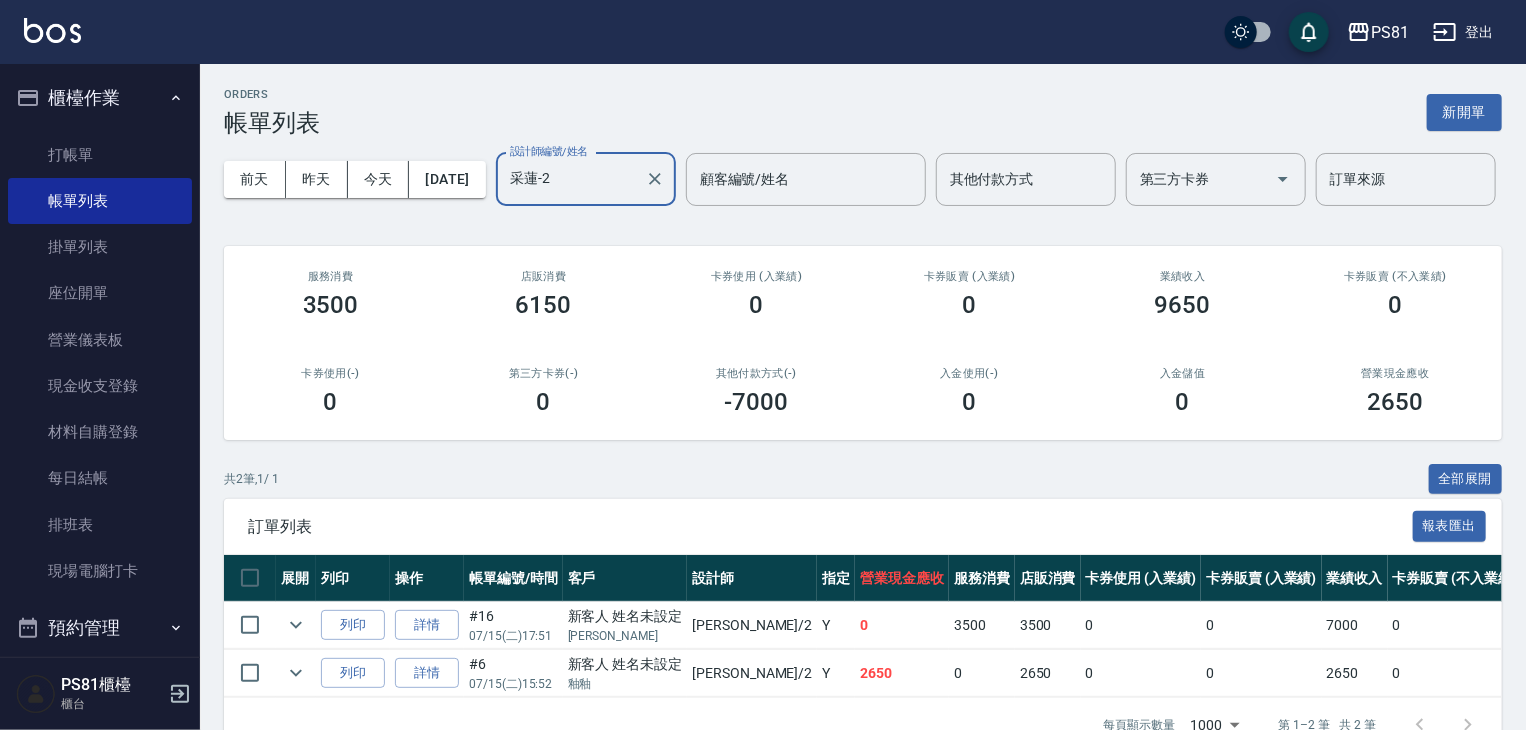 type on "采蓮-2" 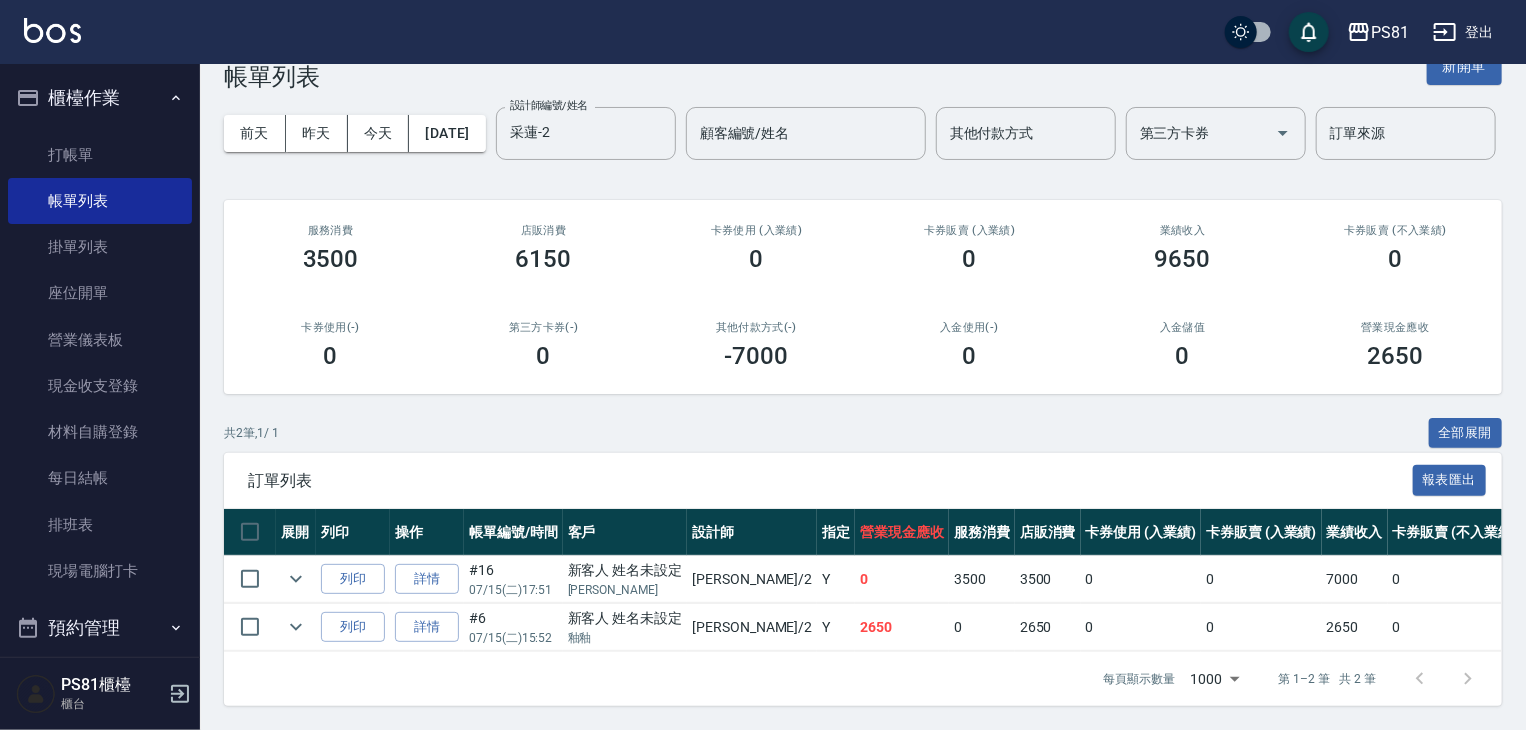 scroll, scrollTop: 124, scrollLeft: 0, axis: vertical 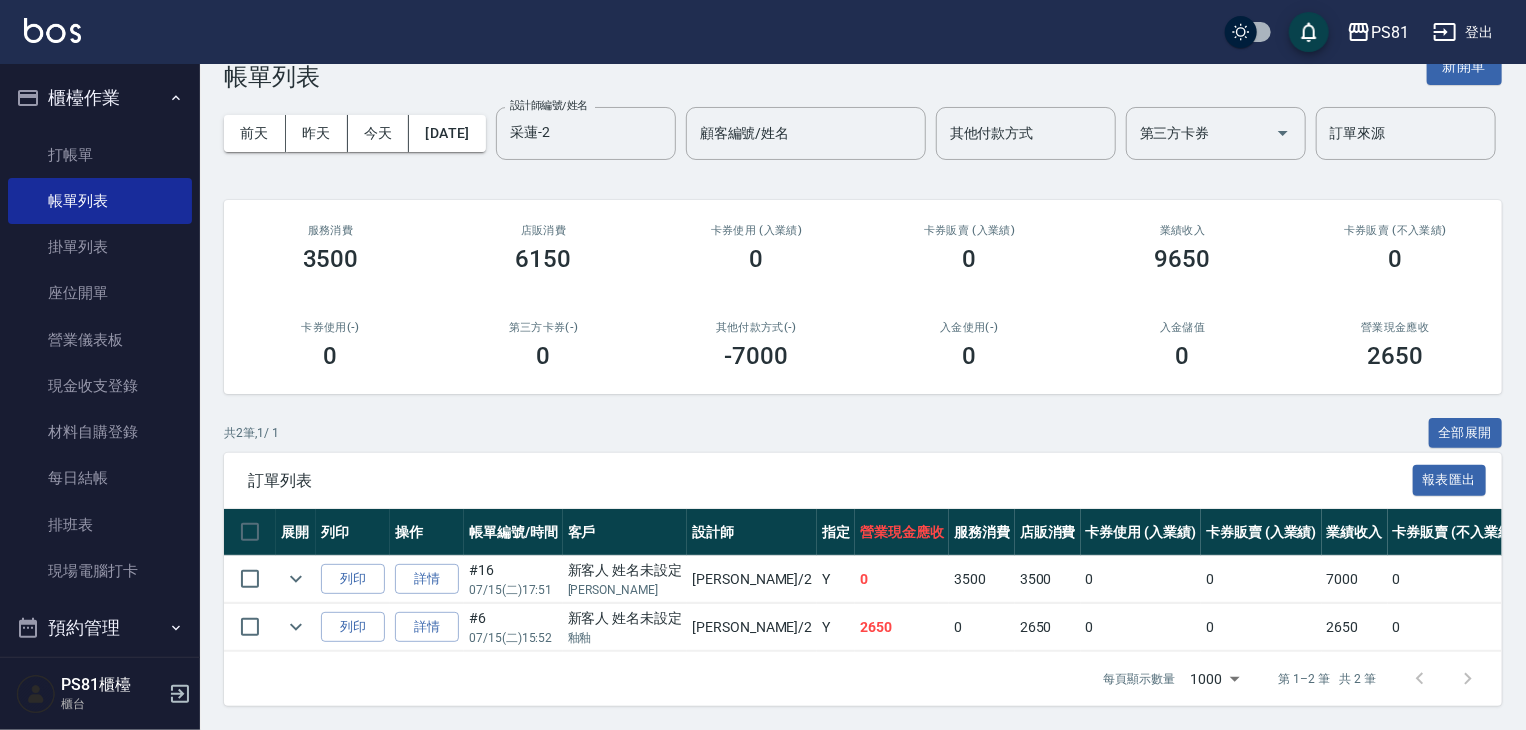 click on "2650" at bounding box center [902, 627] 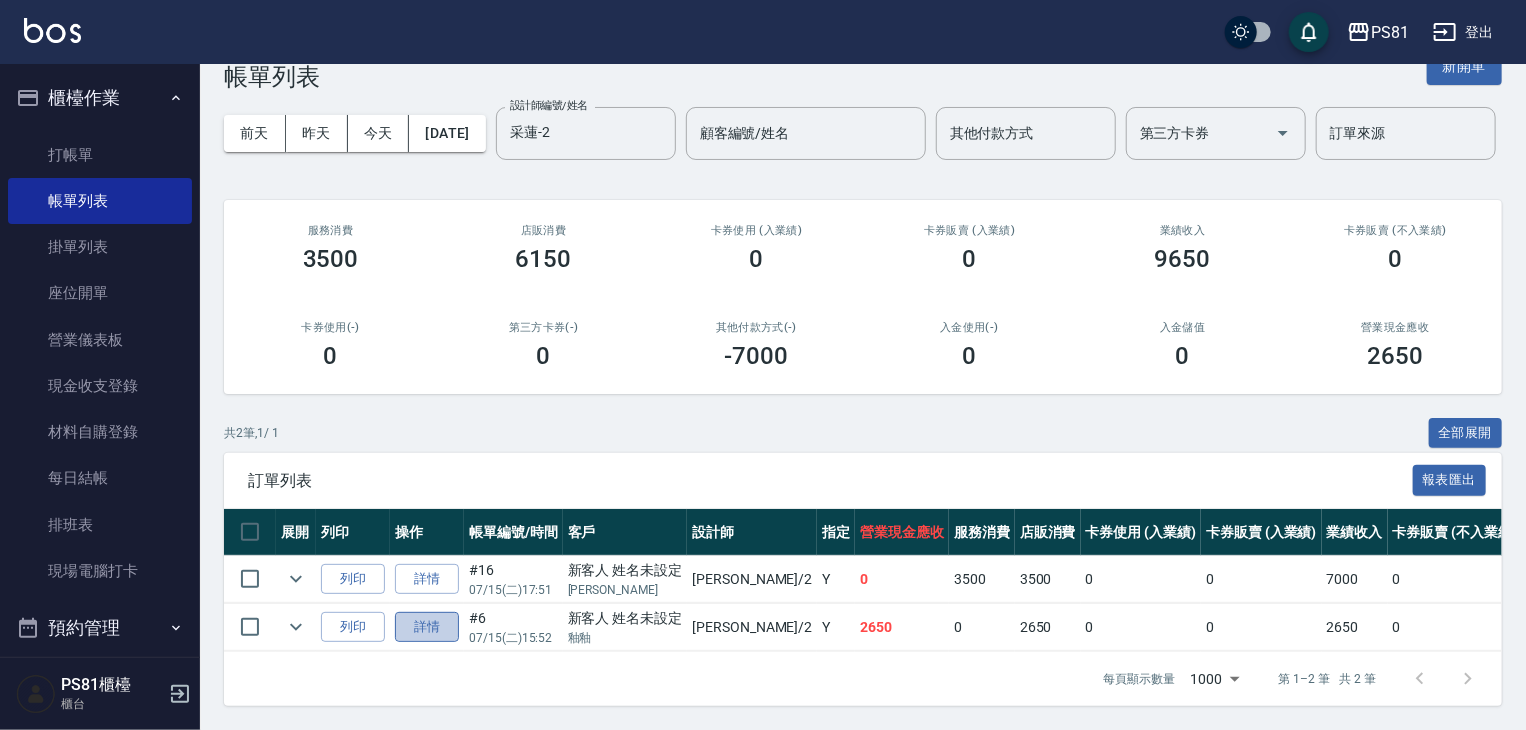 click on "詳情" at bounding box center (427, 627) 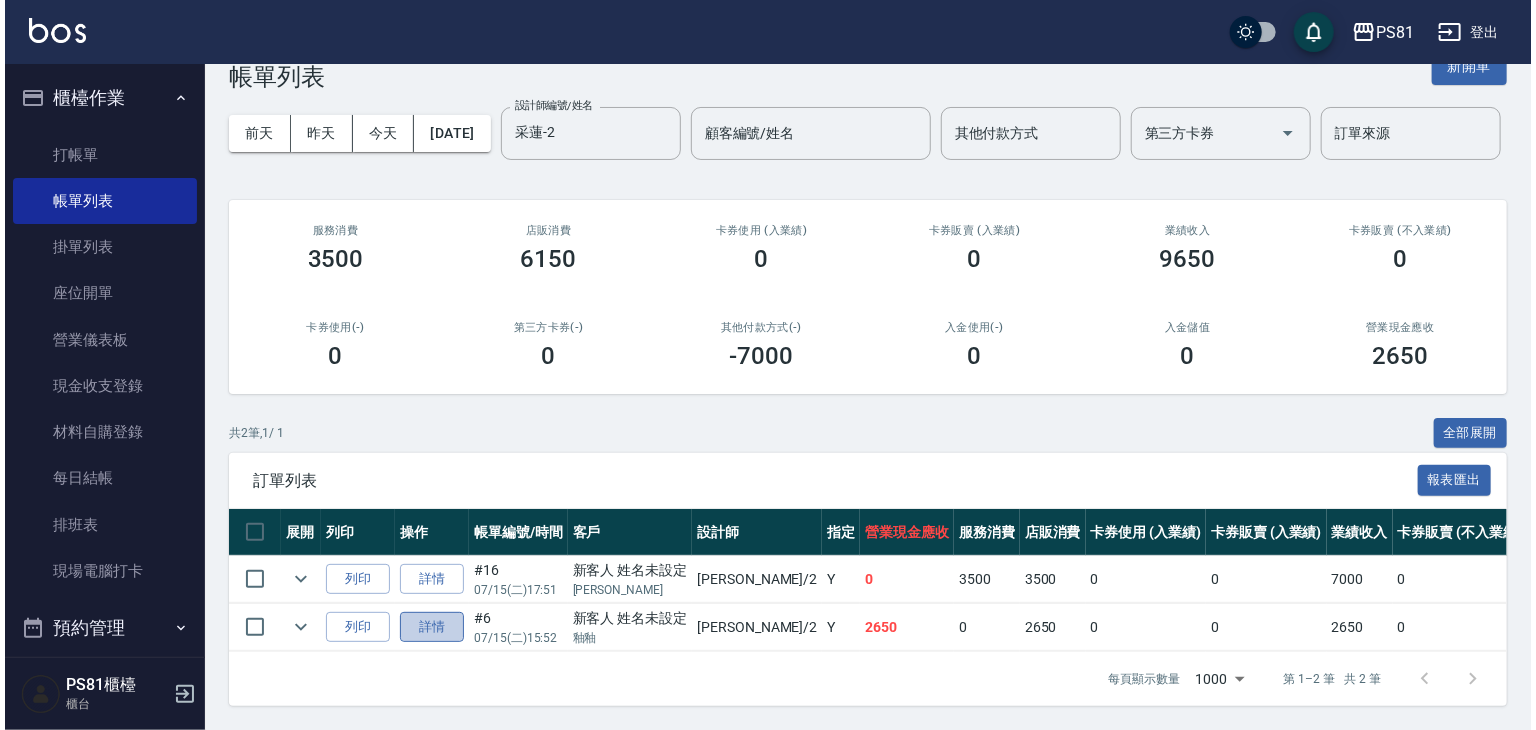 scroll, scrollTop: 0, scrollLeft: 0, axis: both 